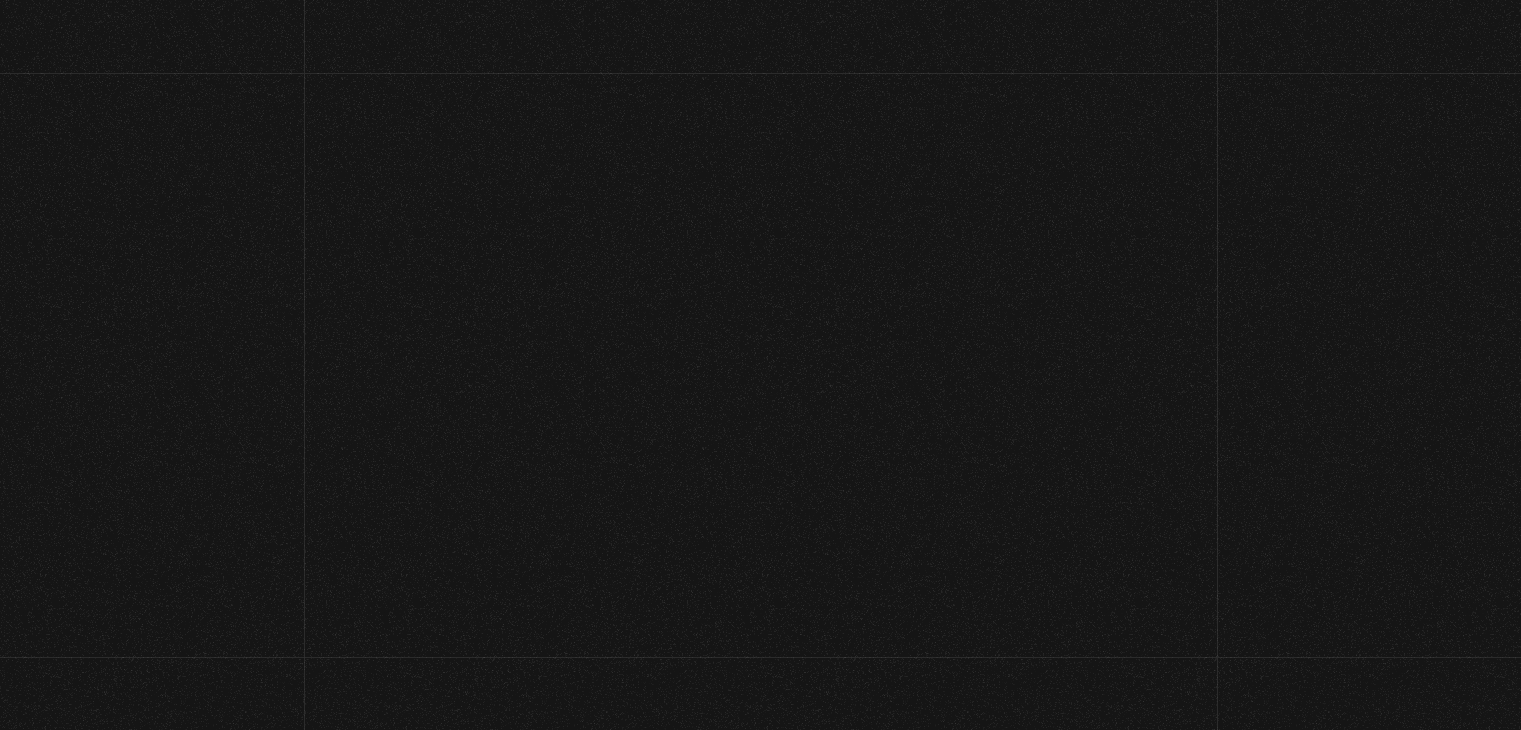 scroll, scrollTop: 0, scrollLeft: 0, axis: both 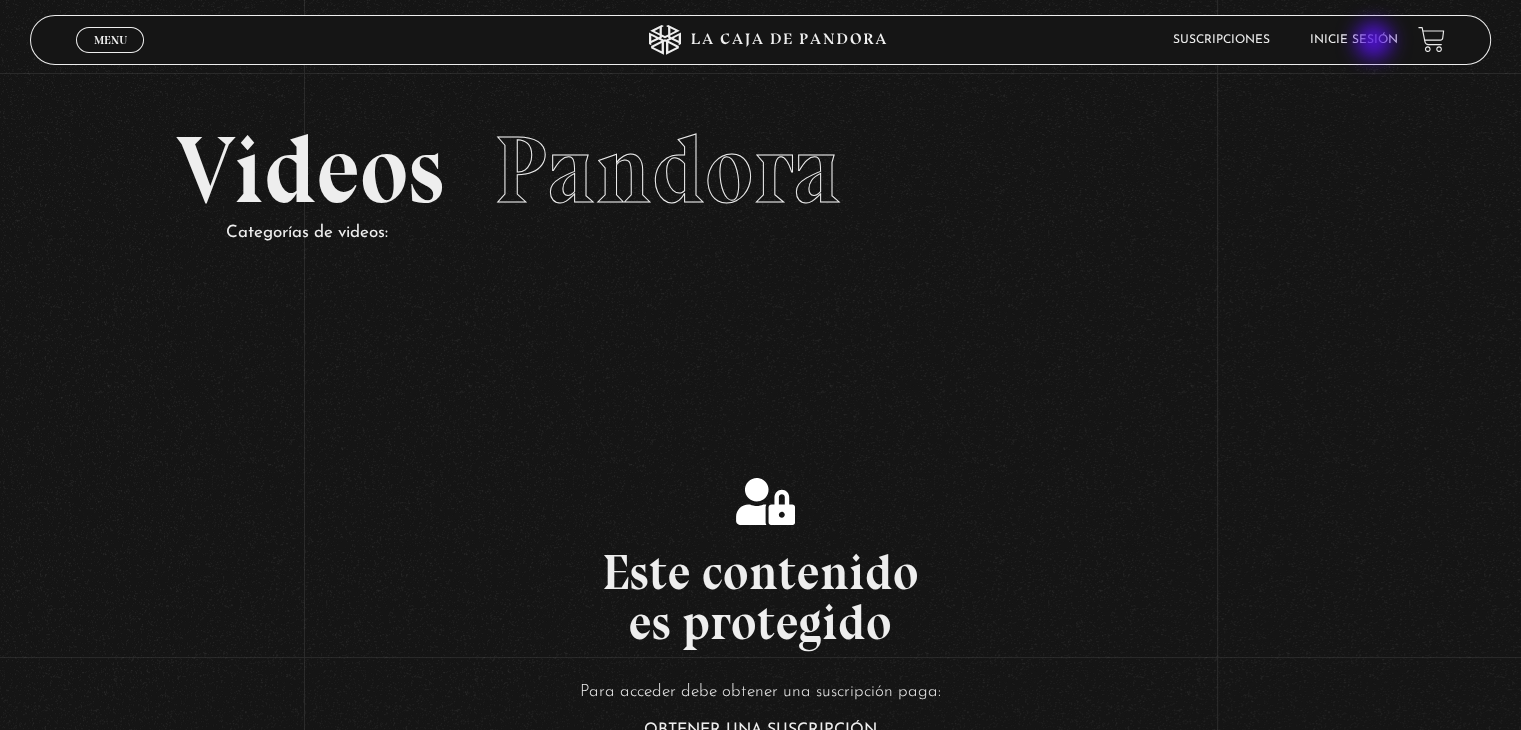 click on "Inicie sesión" at bounding box center (1354, 40) 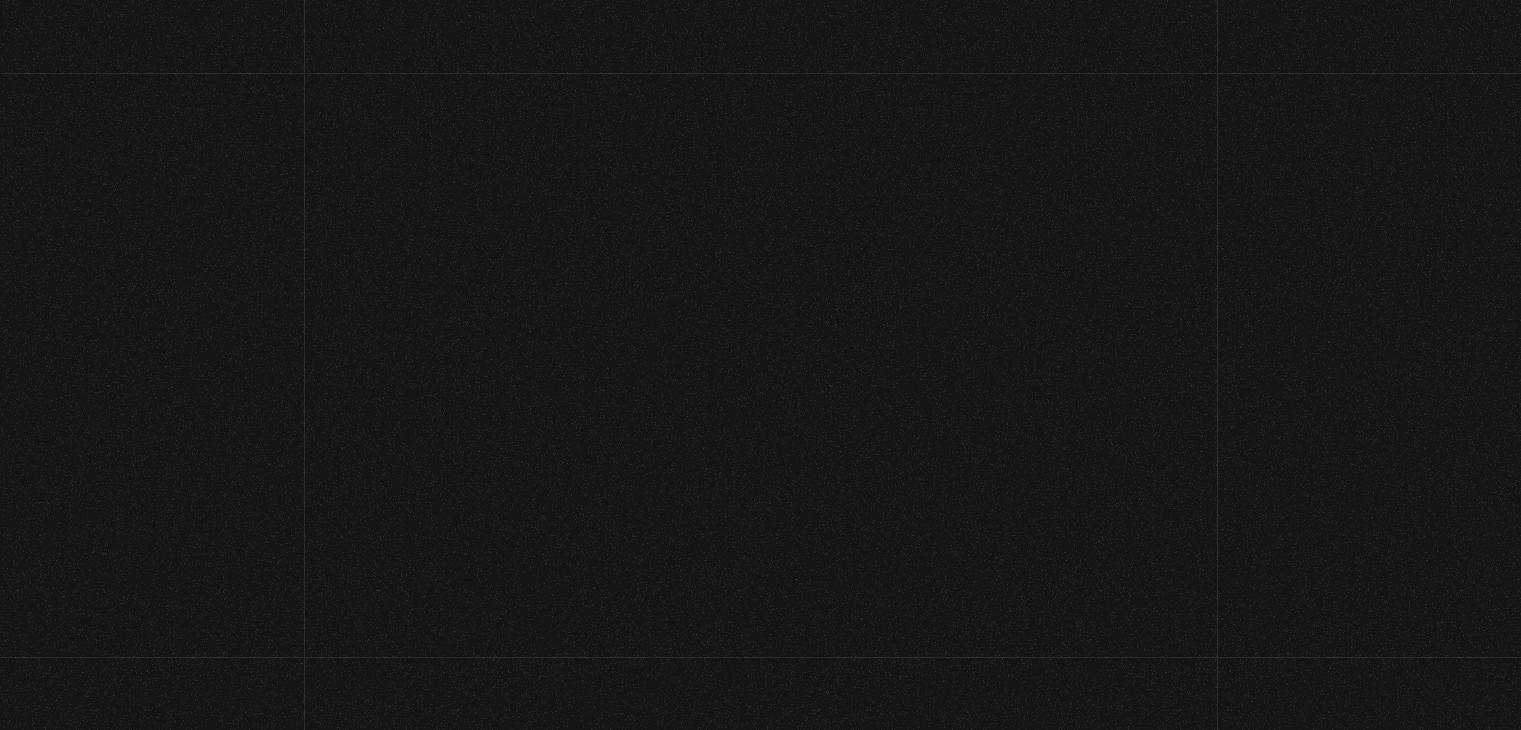 scroll, scrollTop: 0, scrollLeft: 0, axis: both 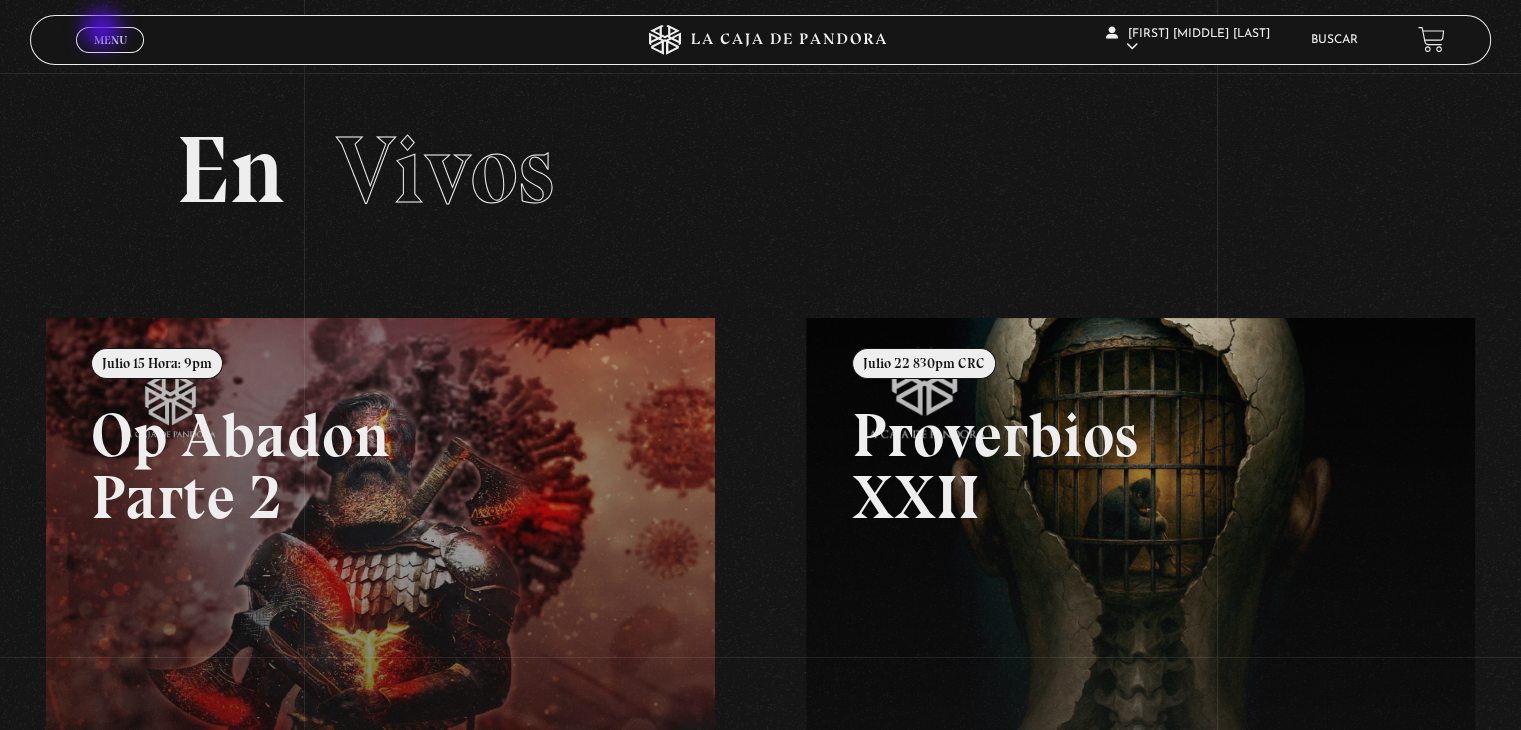 click on "Menu" at bounding box center [110, 40] 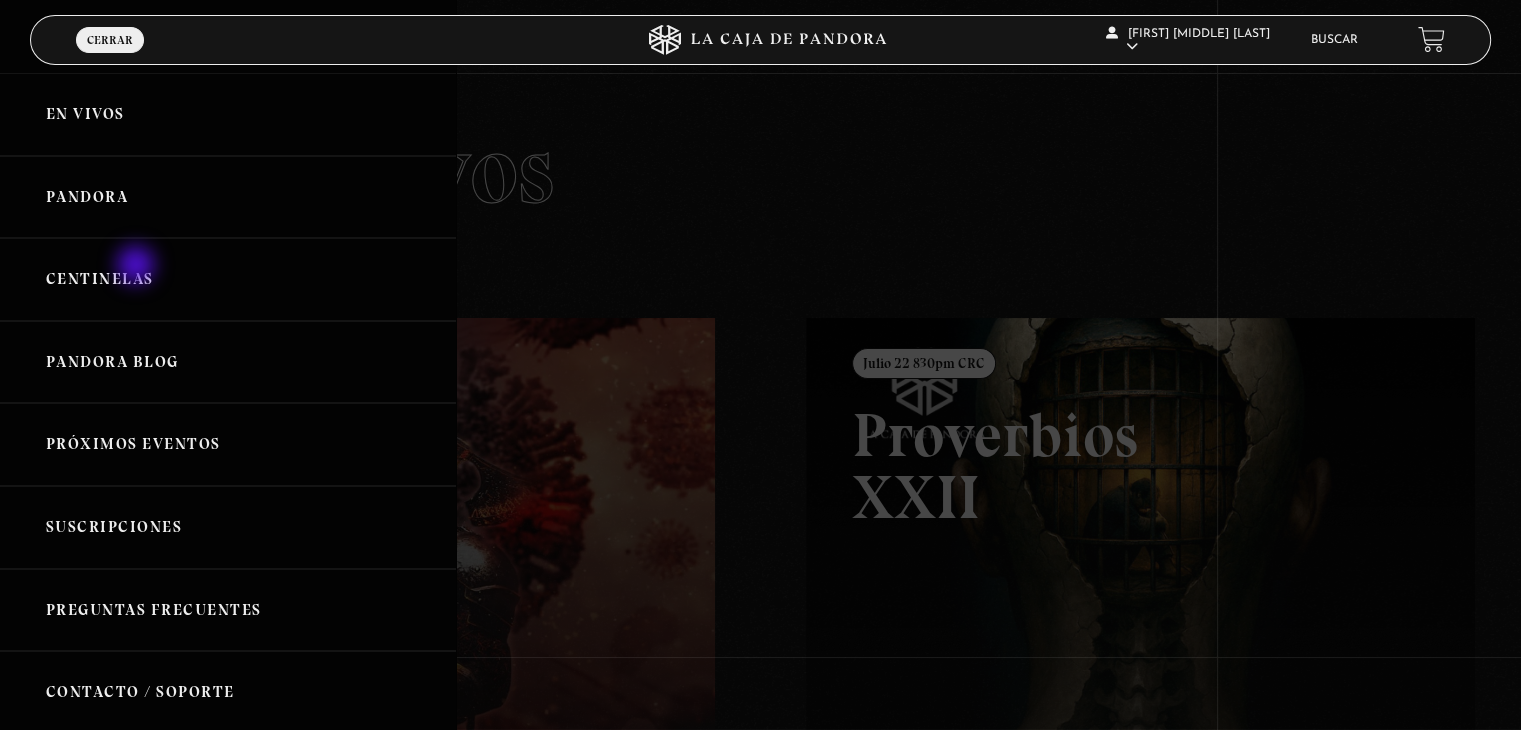 click on "Centinelas" at bounding box center [228, 279] 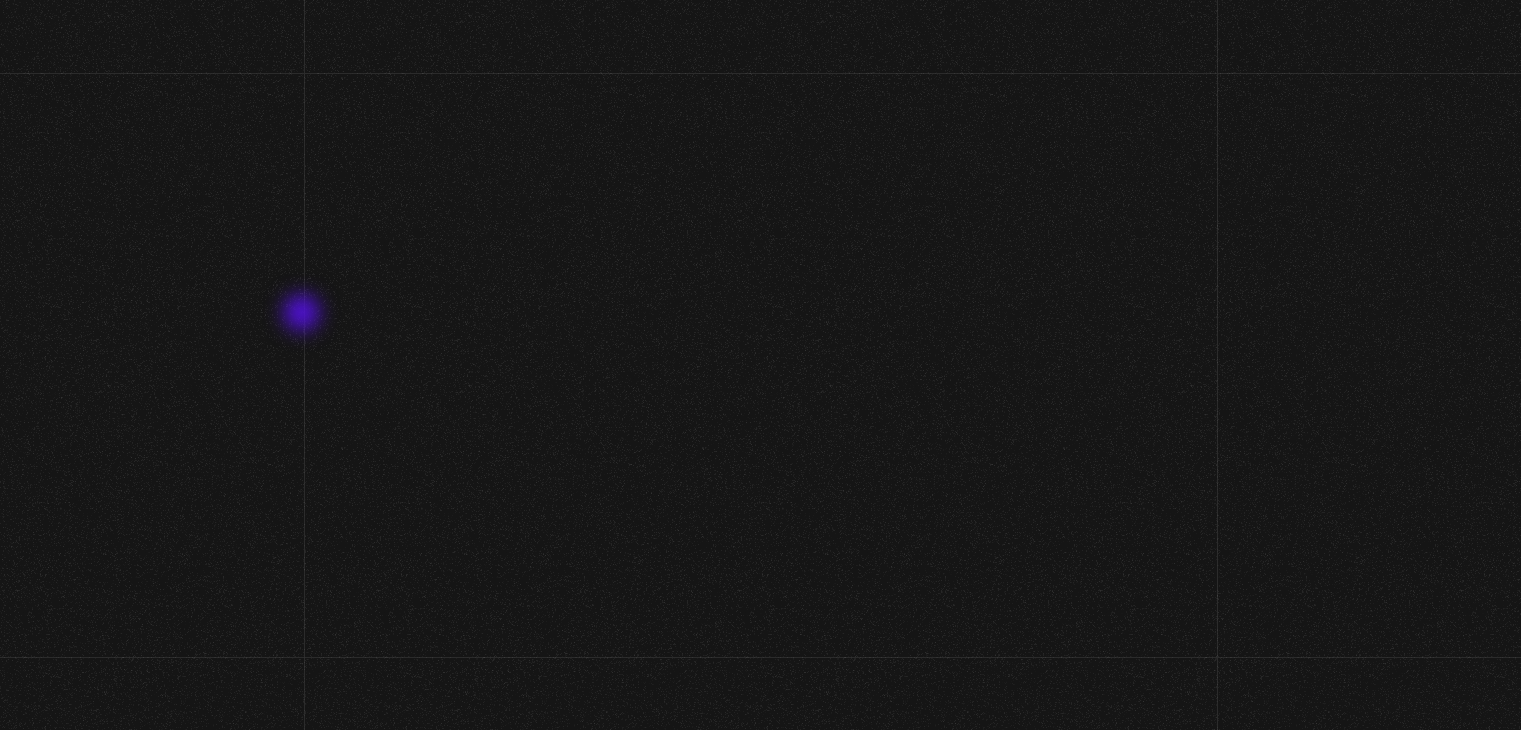 scroll, scrollTop: 0, scrollLeft: 0, axis: both 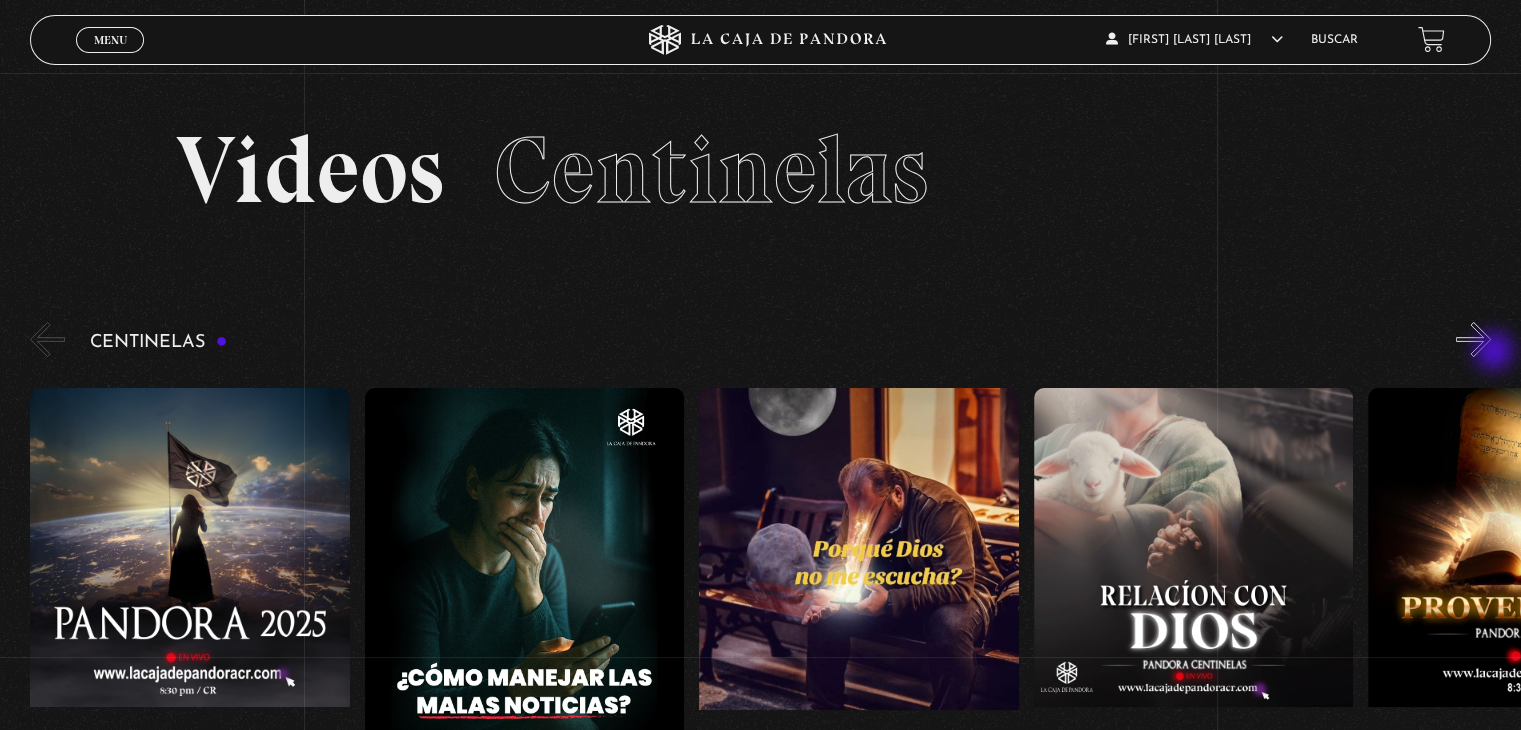 click on "»" at bounding box center [1473, 339] 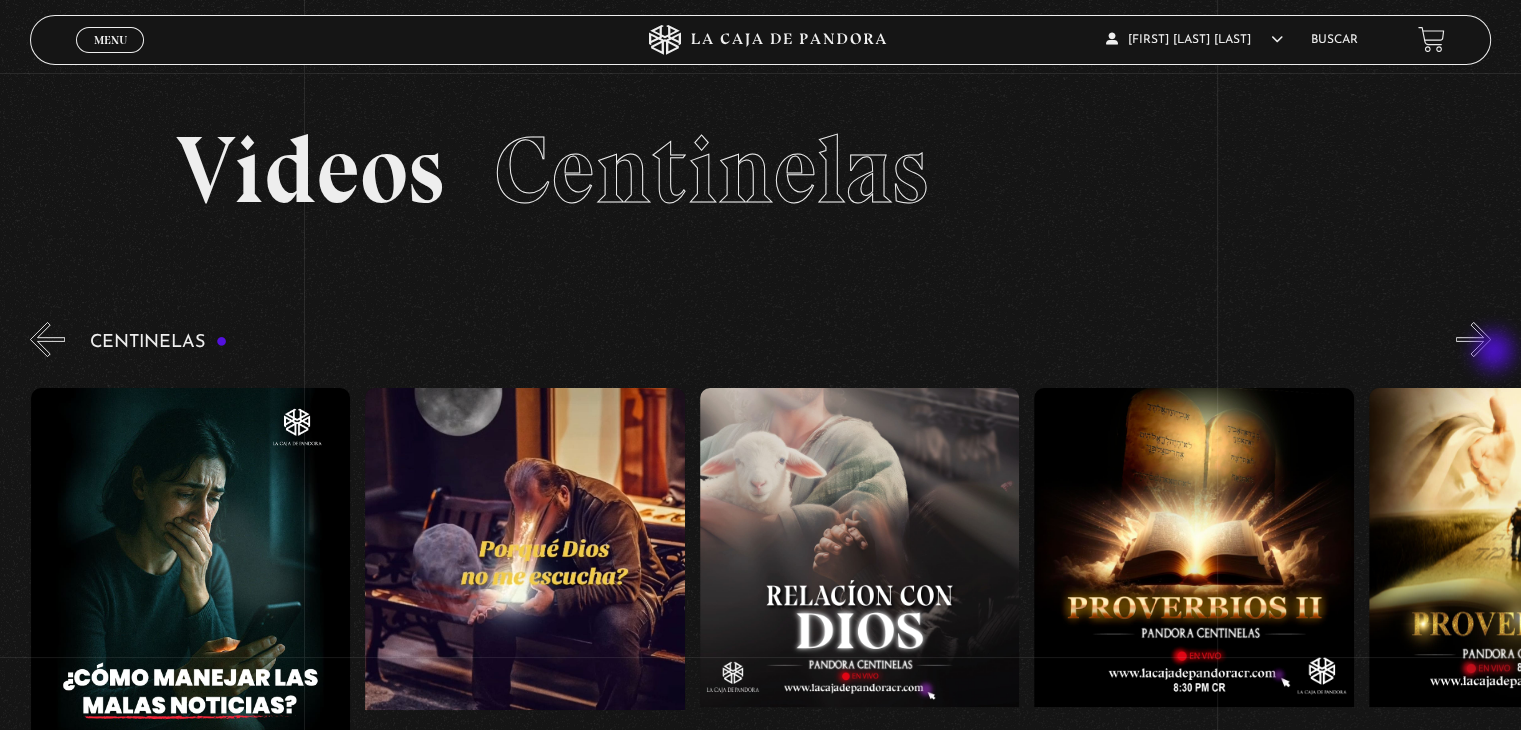 click on "»" at bounding box center [1473, 339] 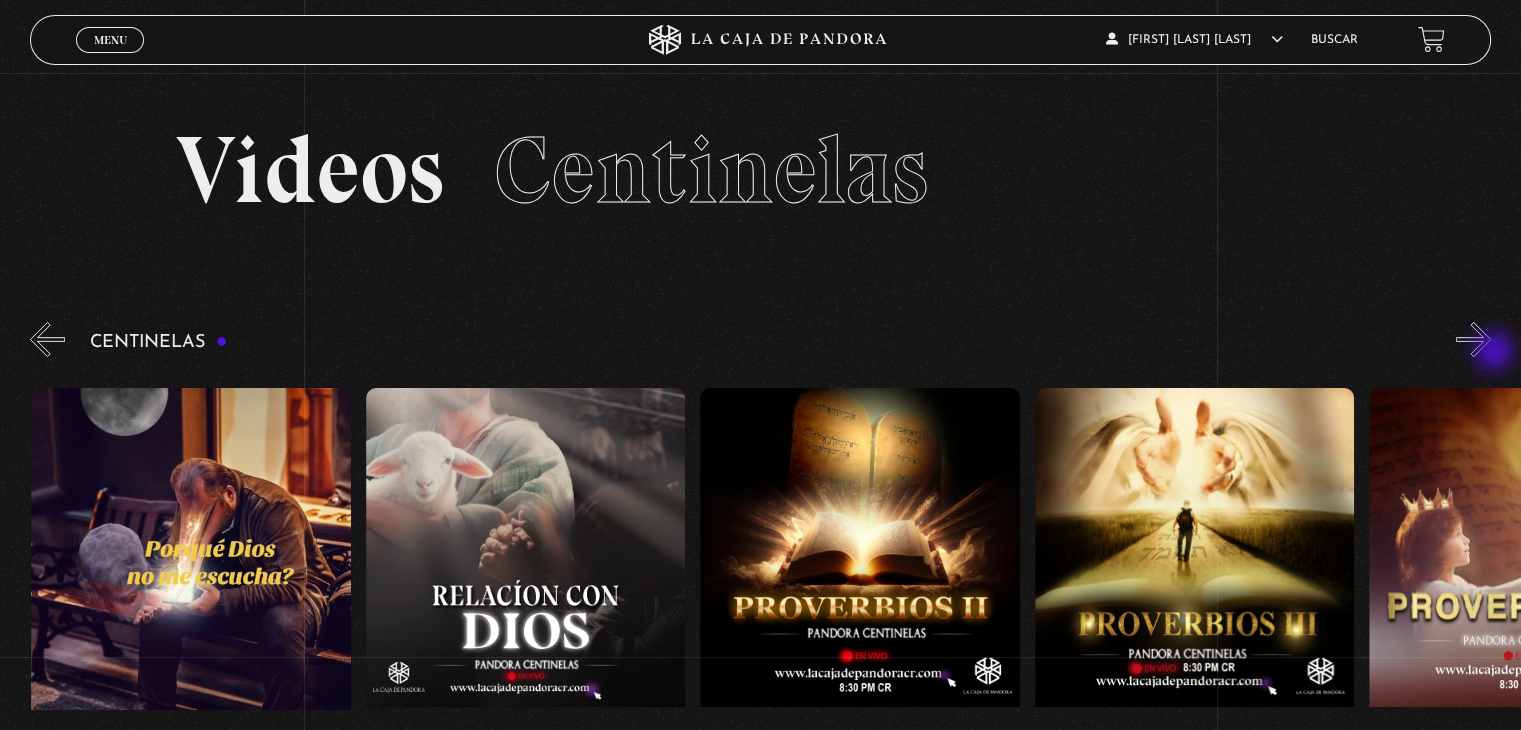 click on "»" at bounding box center [1473, 339] 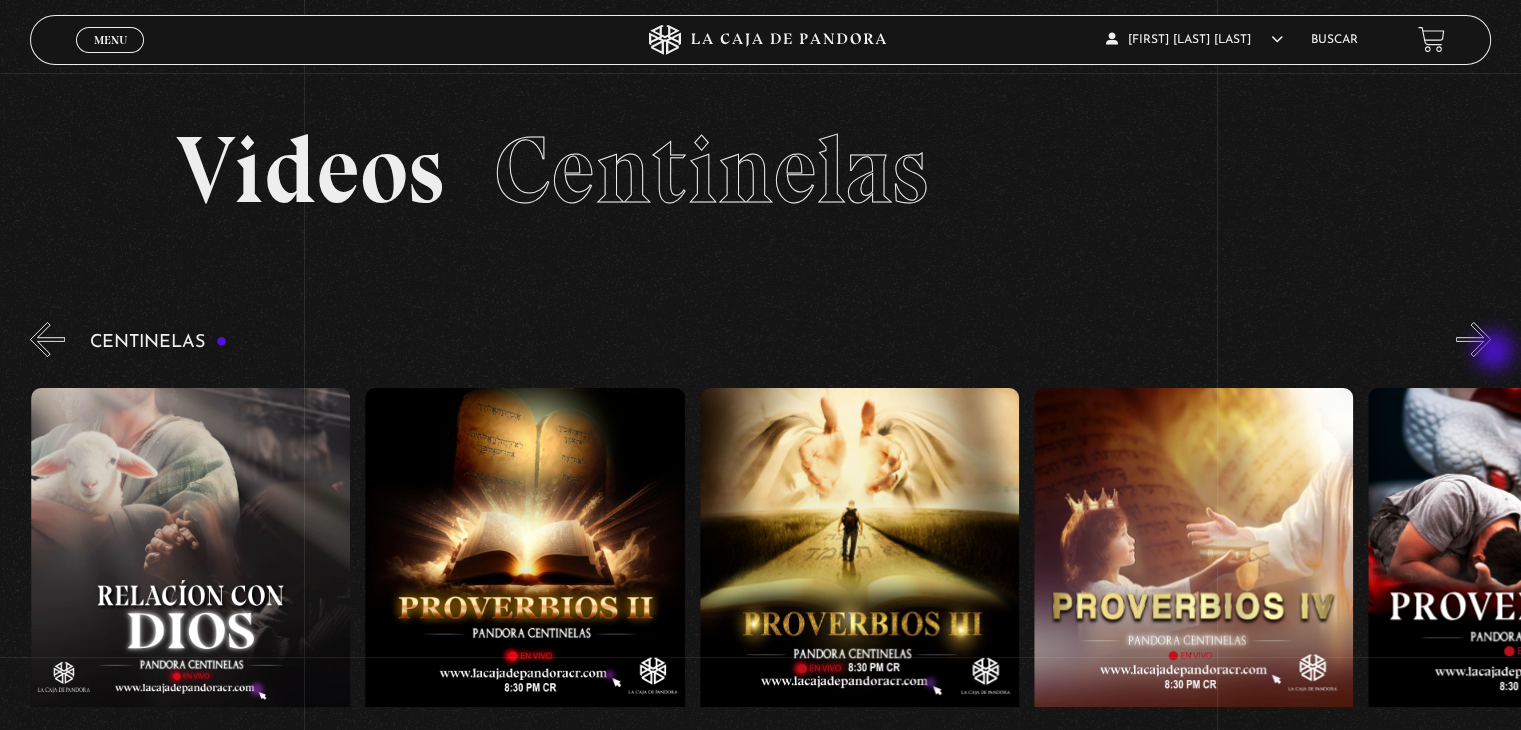 click on "»" at bounding box center (1473, 339) 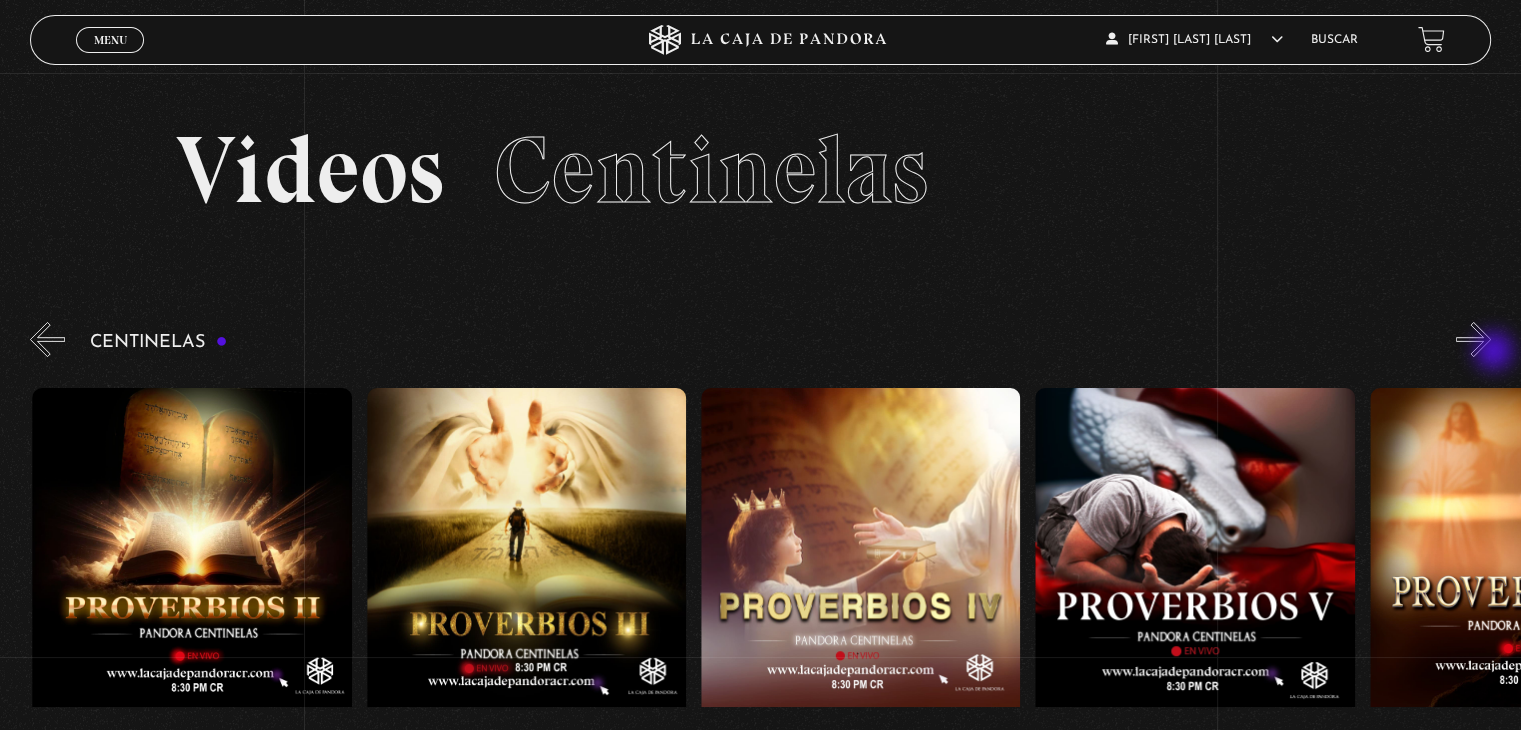 click on "»" at bounding box center [1473, 339] 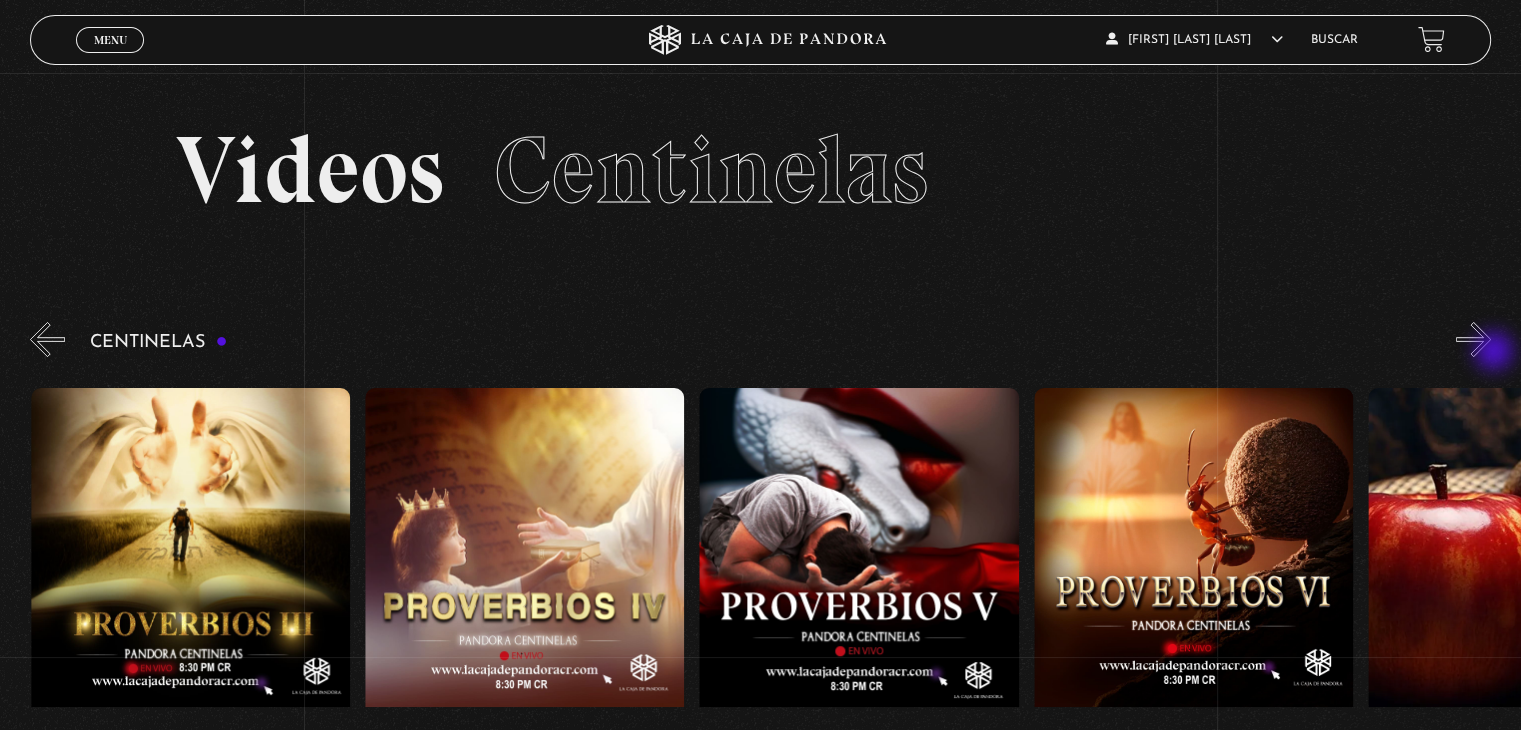 click on "»" at bounding box center [1473, 339] 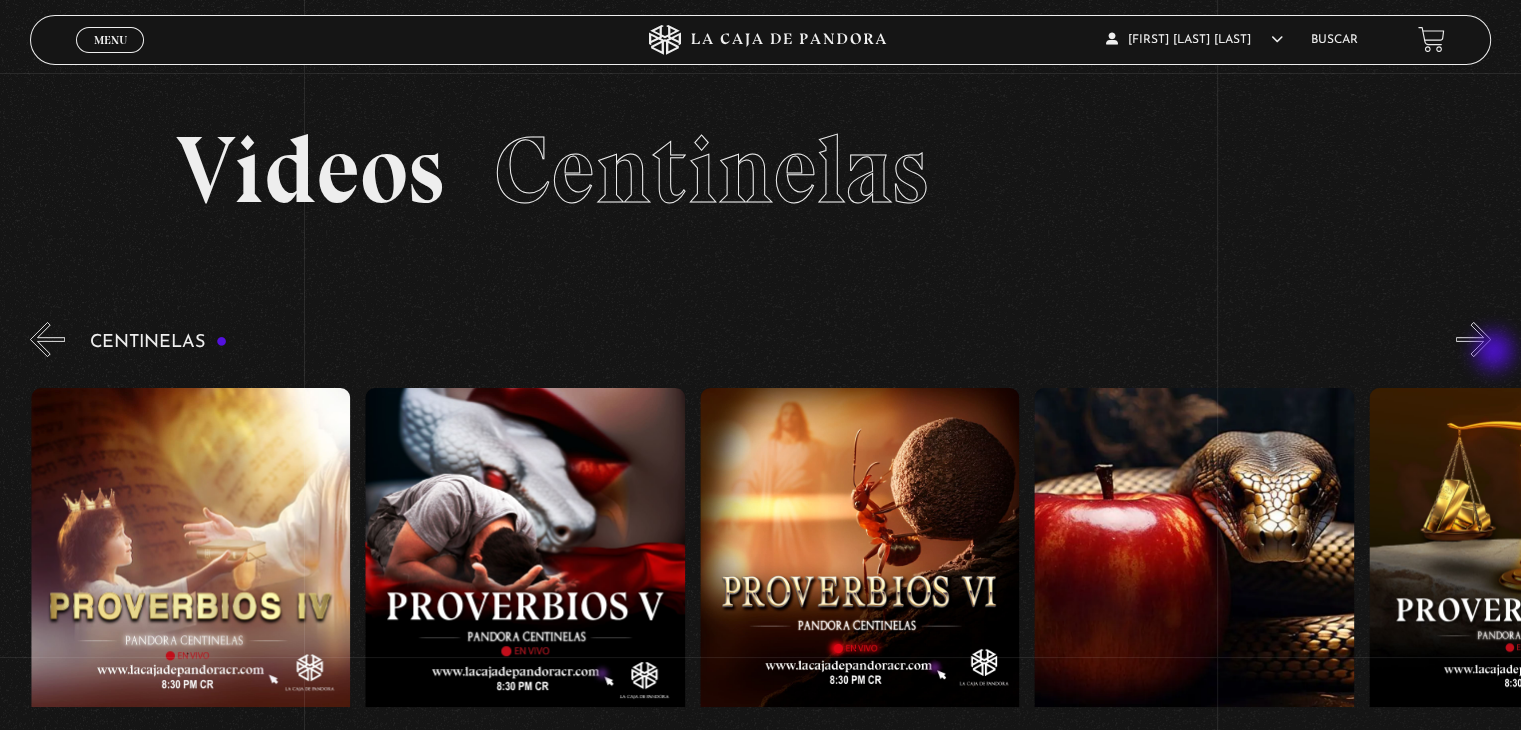 click on "»" at bounding box center [1473, 339] 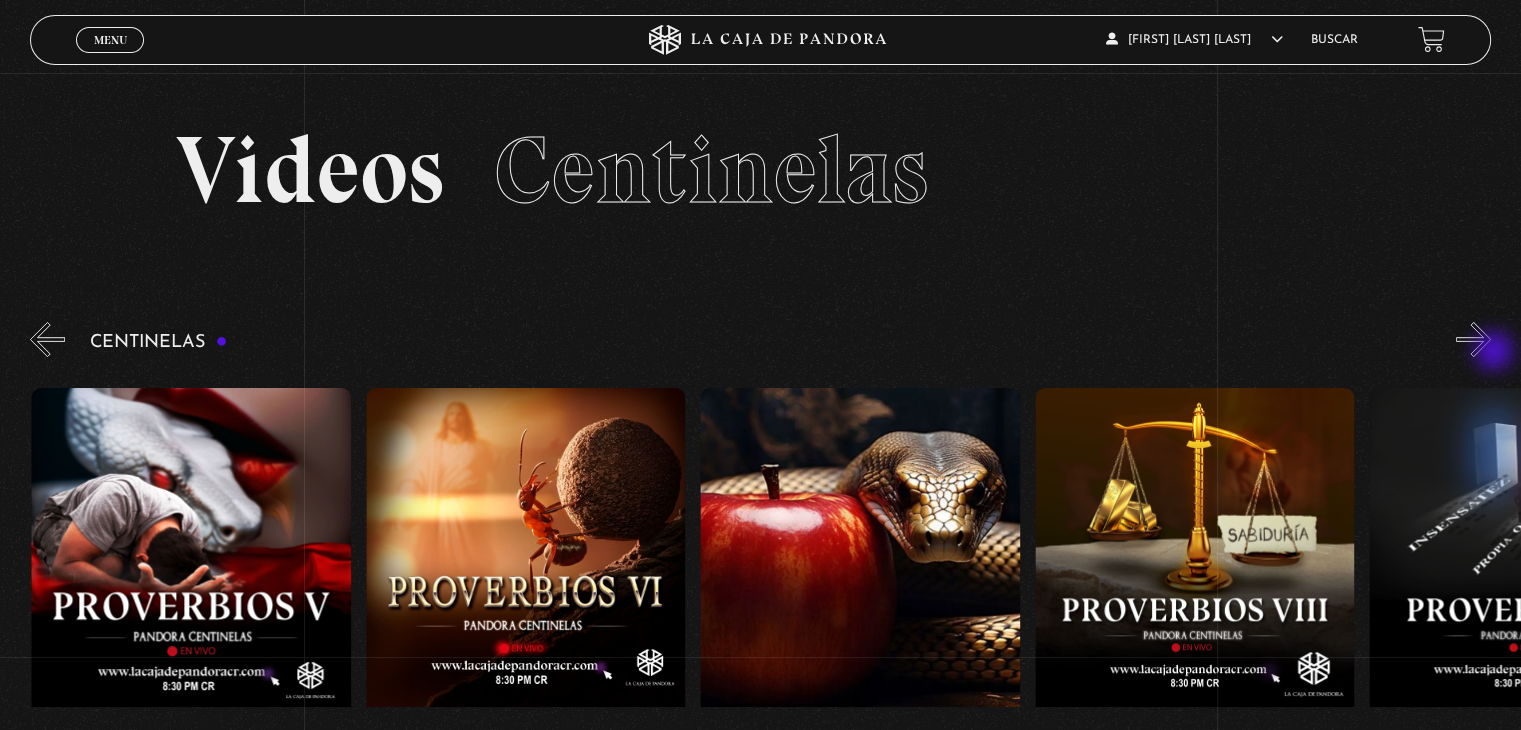 click on "»" at bounding box center [1473, 339] 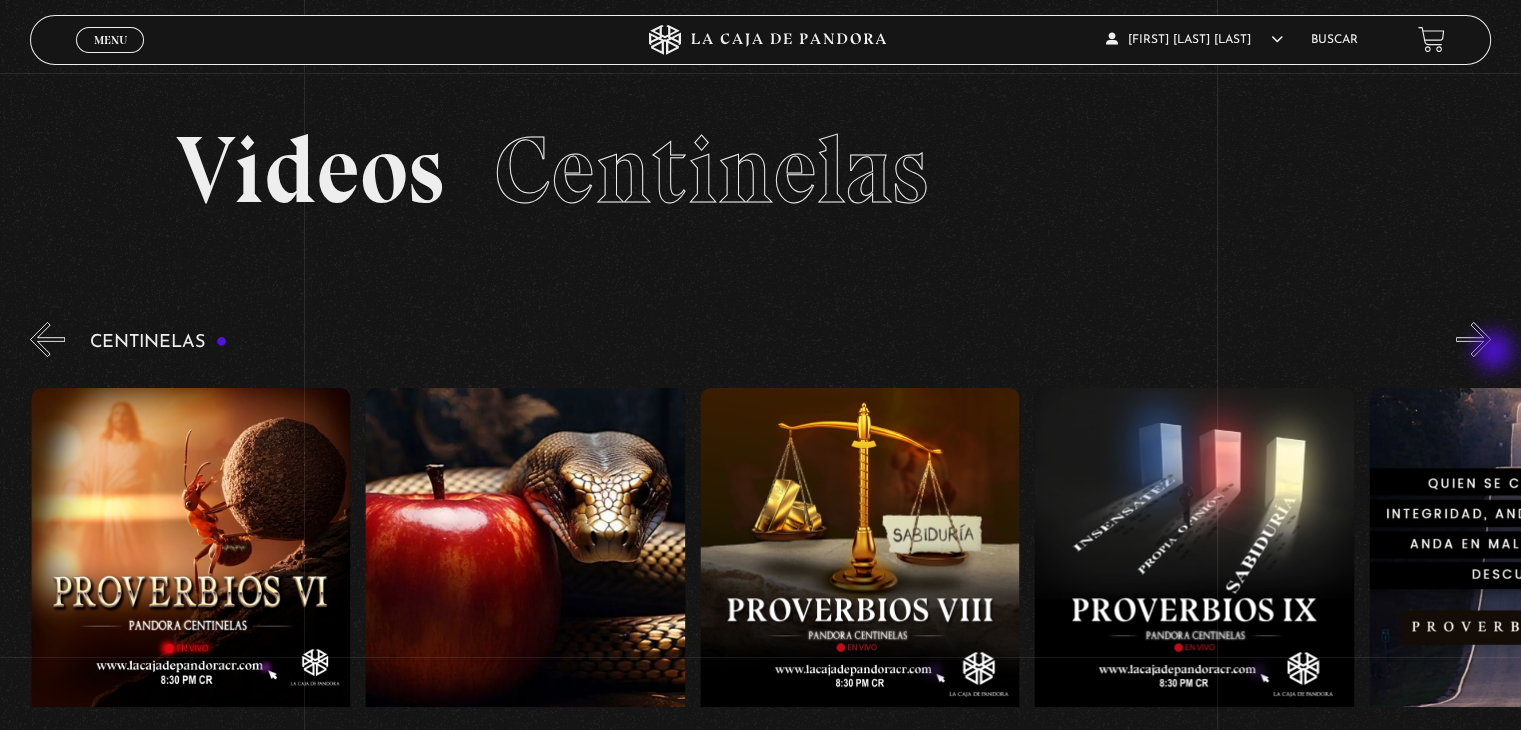 click on "»" at bounding box center [1473, 339] 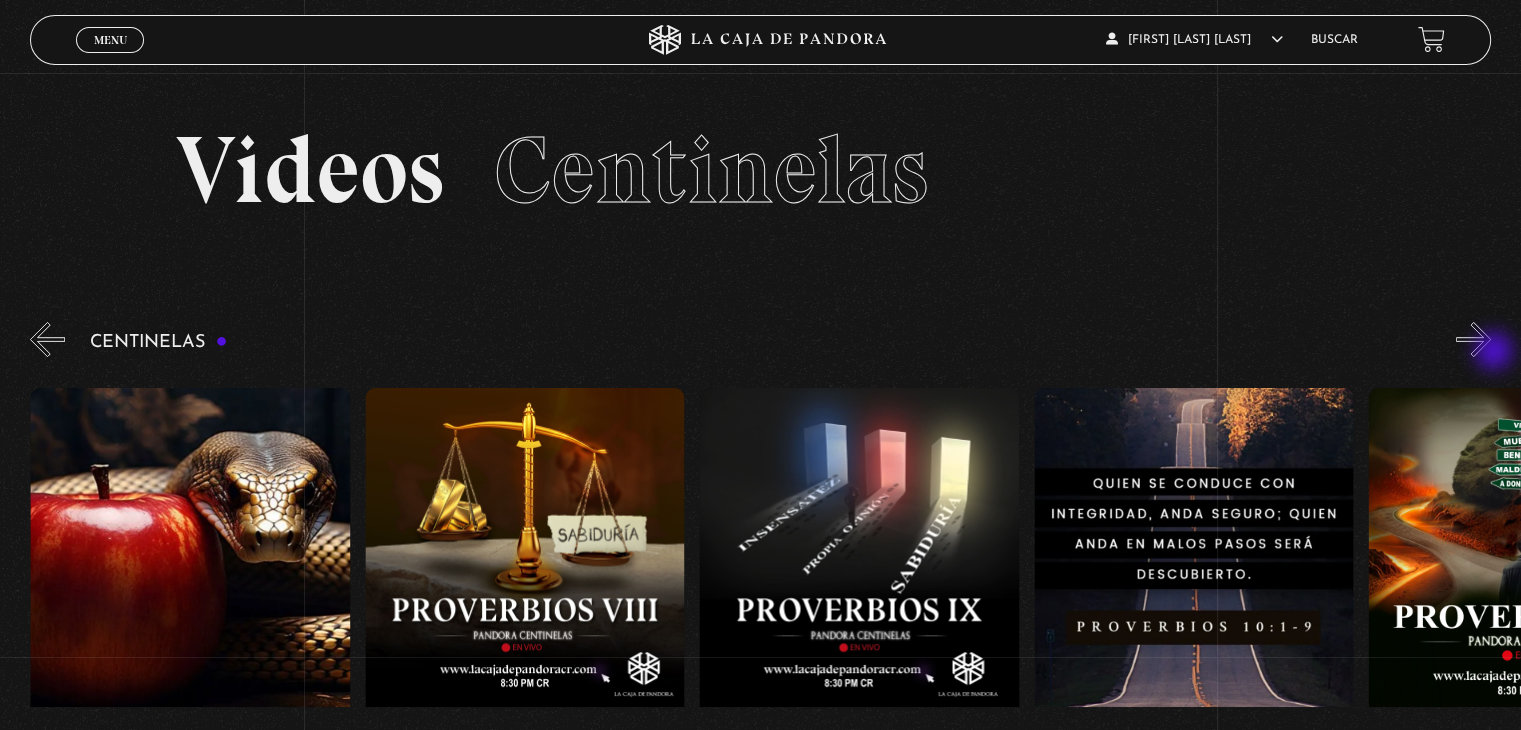 click on "»" at bounding box center (1473, 339) 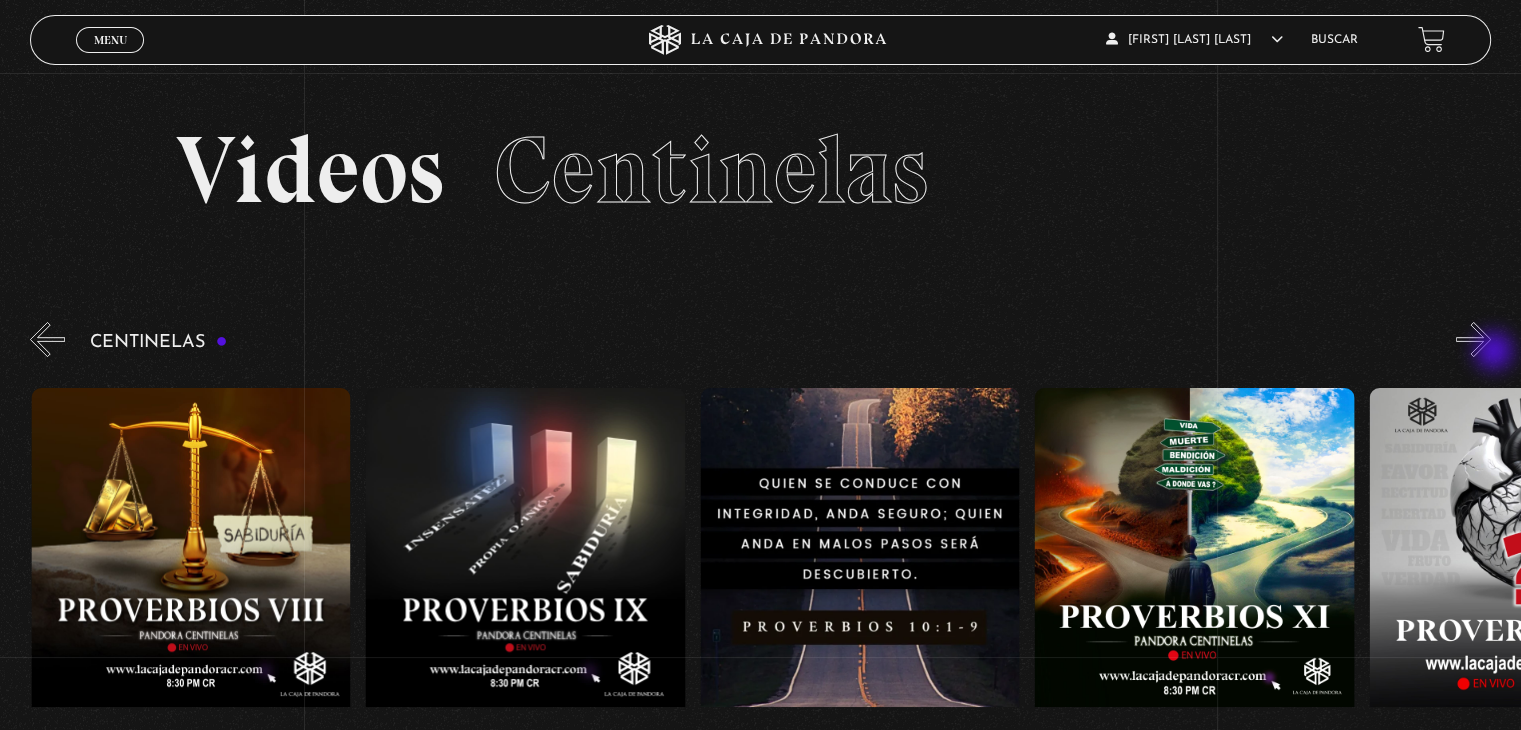 click on "»" at bounding box center [1473, 339] 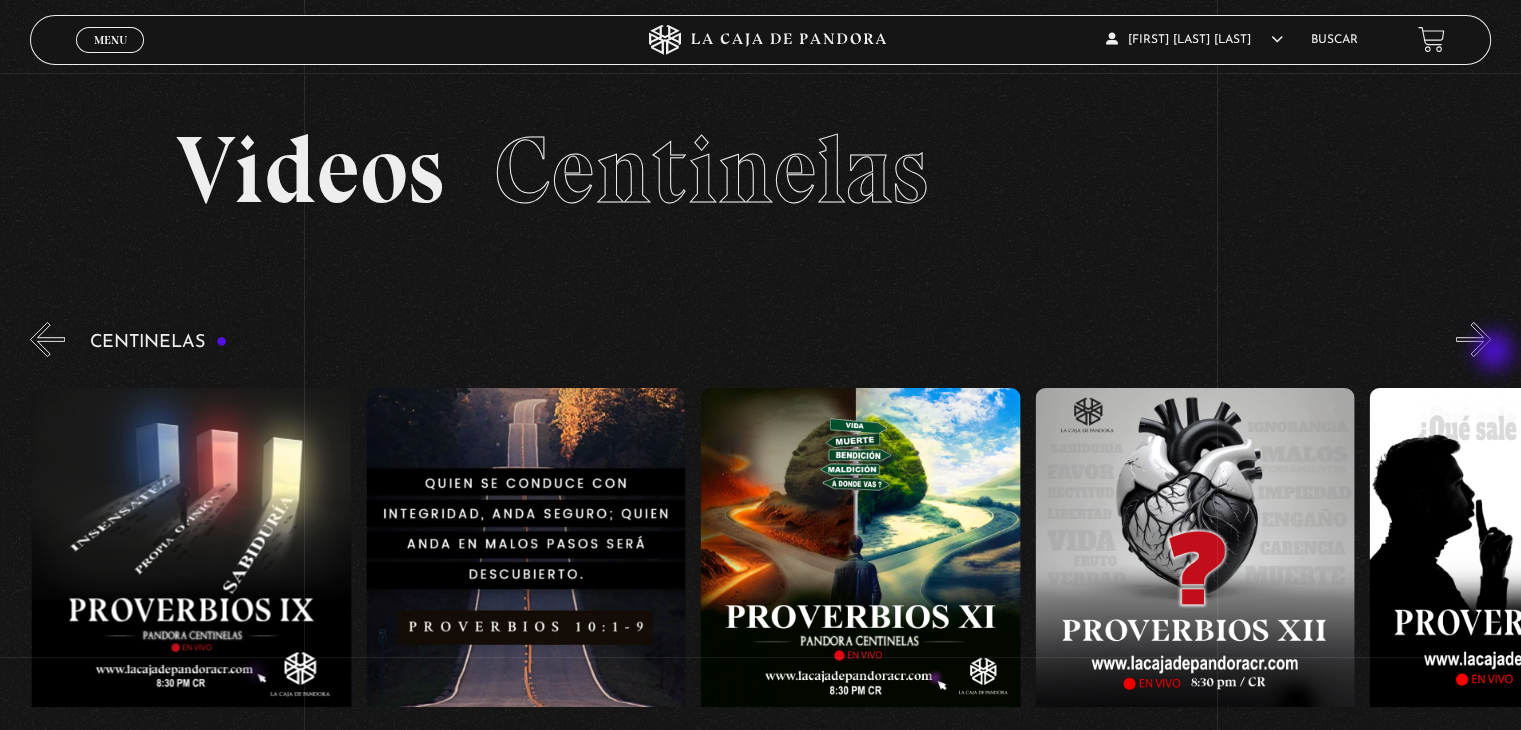 click on "»" at bounding box center [1473, 339] 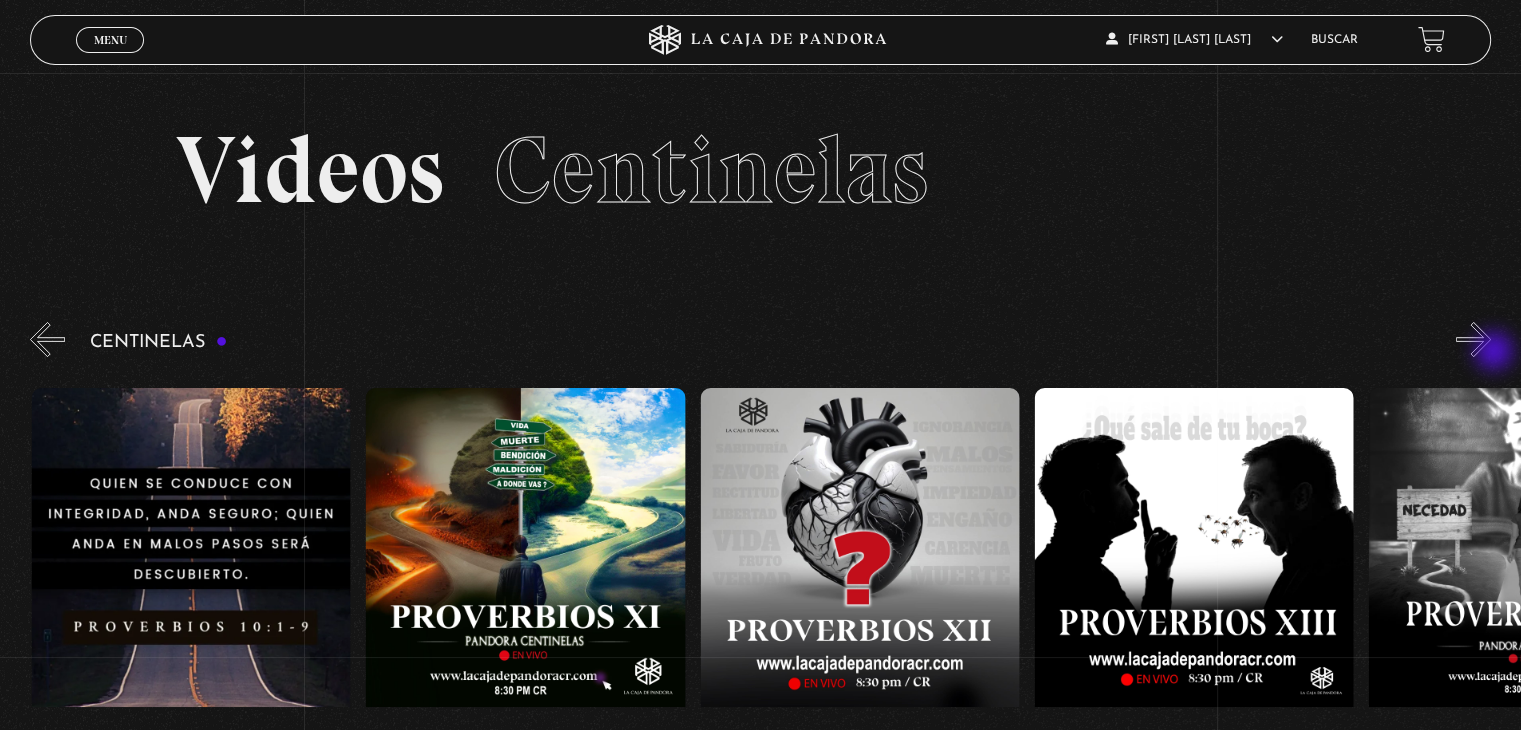 click on "»" at bounding box center (1473, 339) 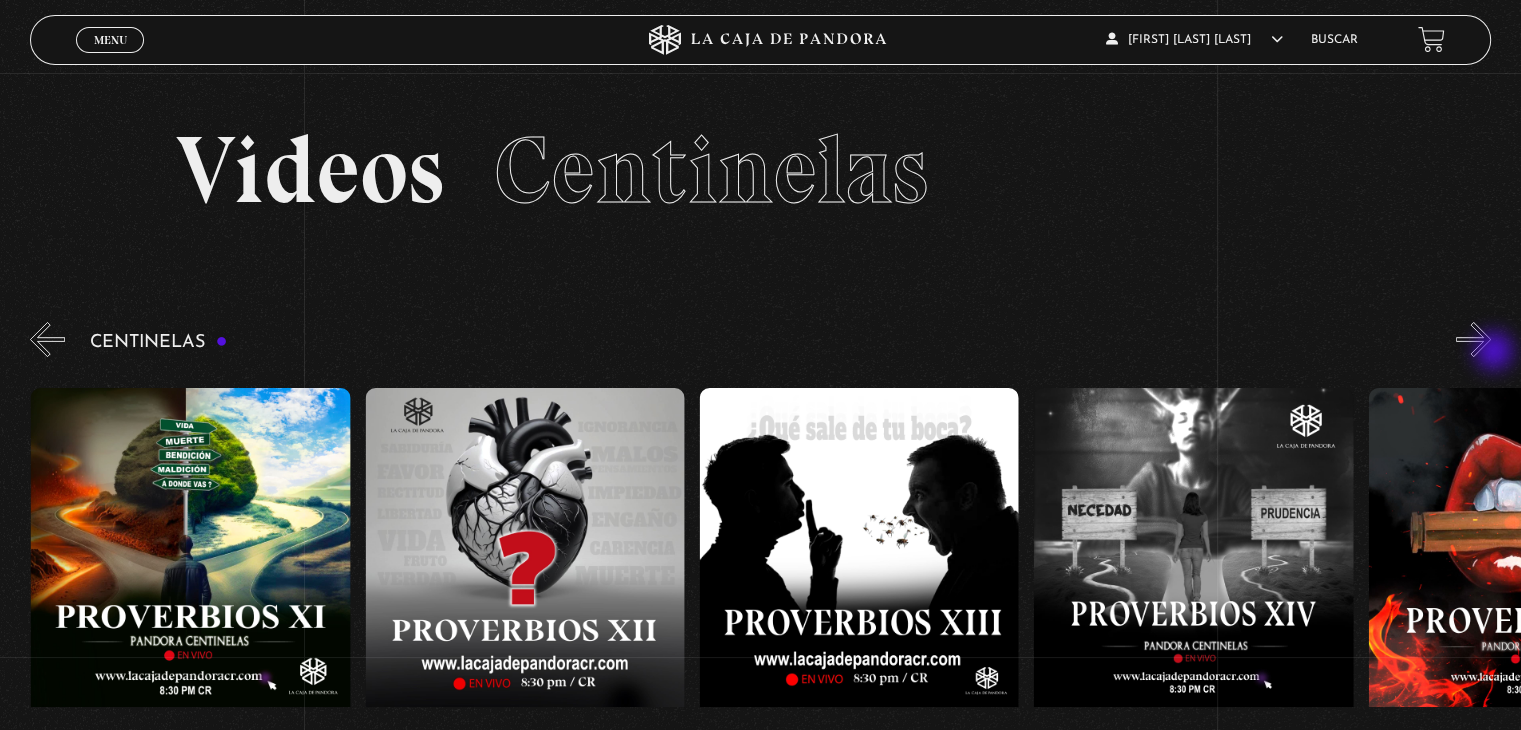 click on "»" at bounding box center [1473, 339] 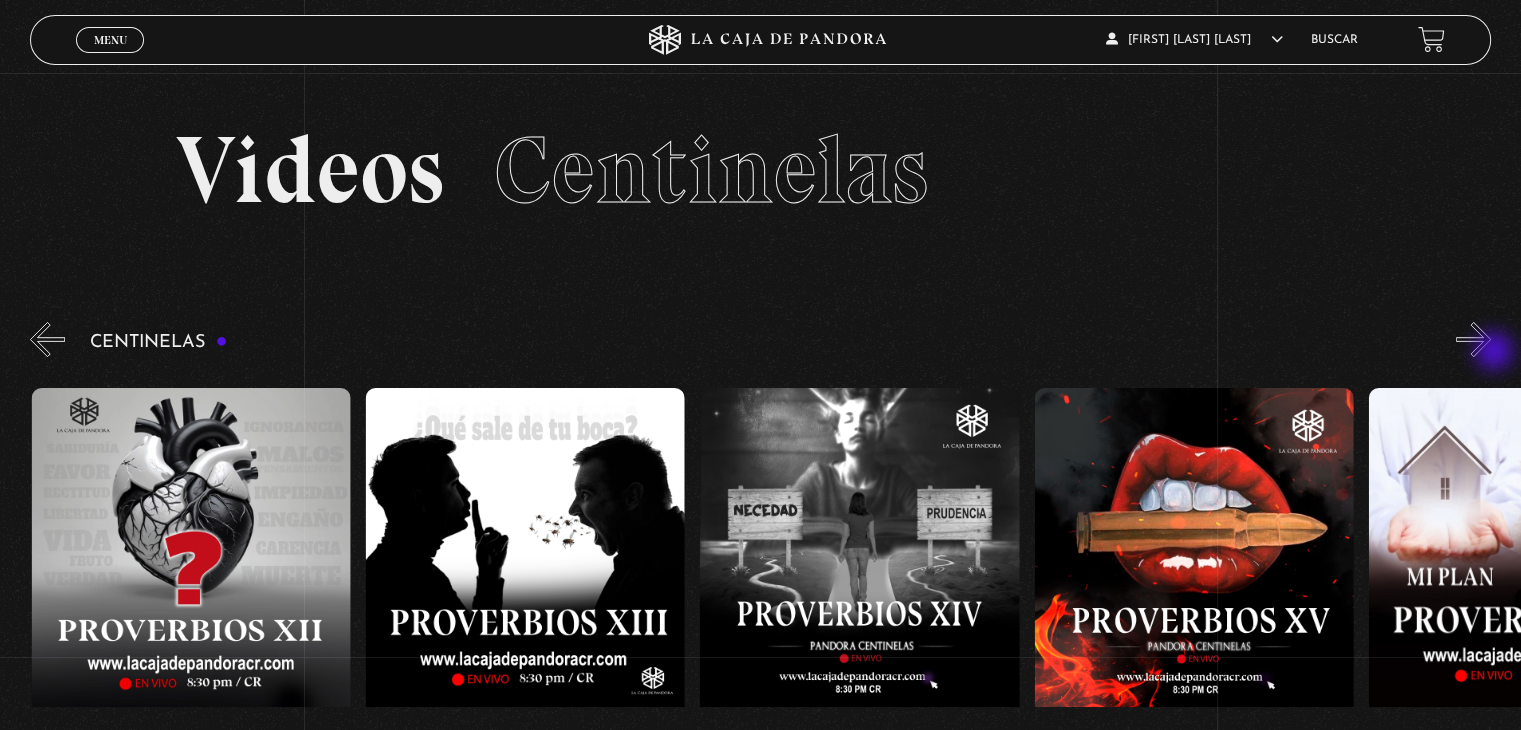 click on "»" at bounding box center [1473, 339] 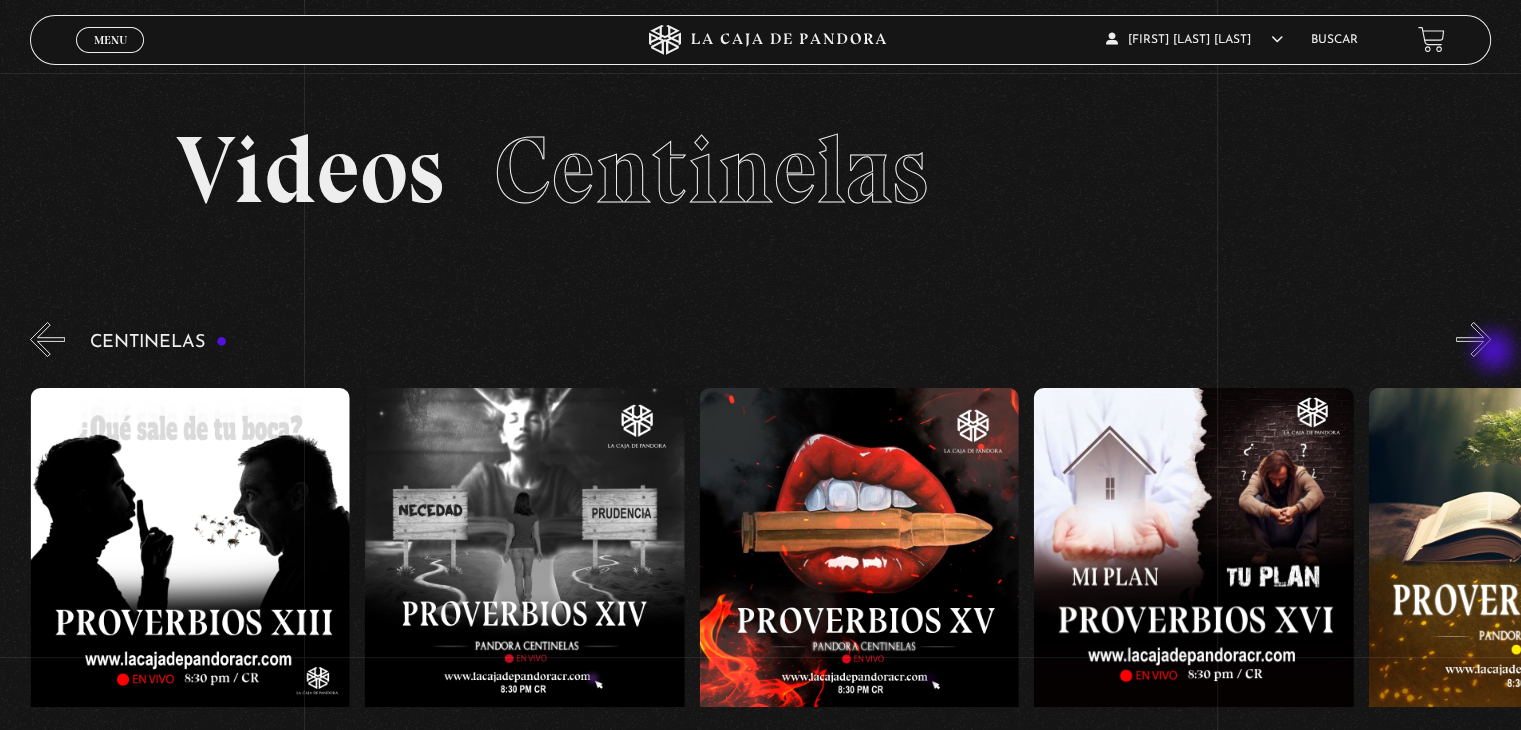 click on "»" at bounding box center [1473, 339] 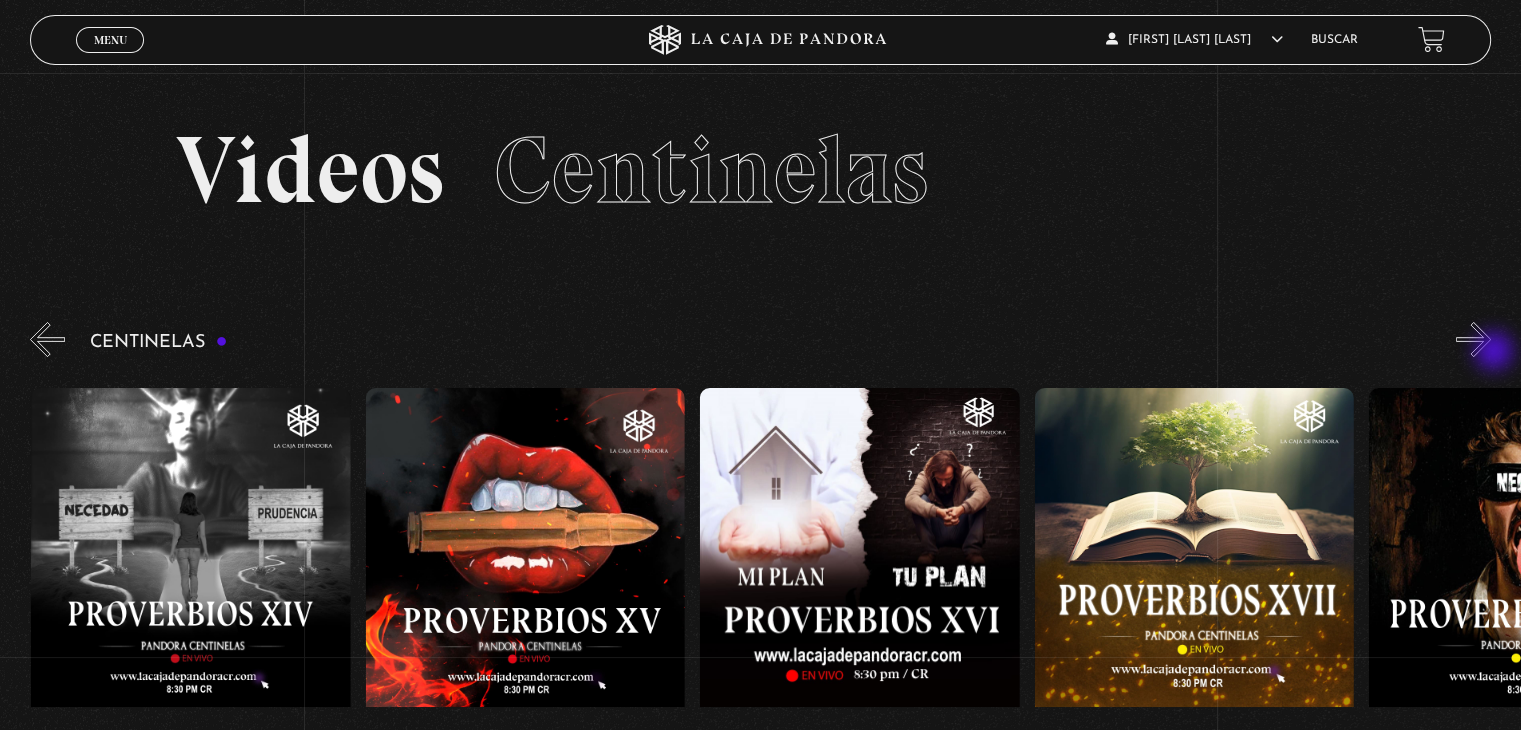 click on "»" at bounding box center [1473, 339] 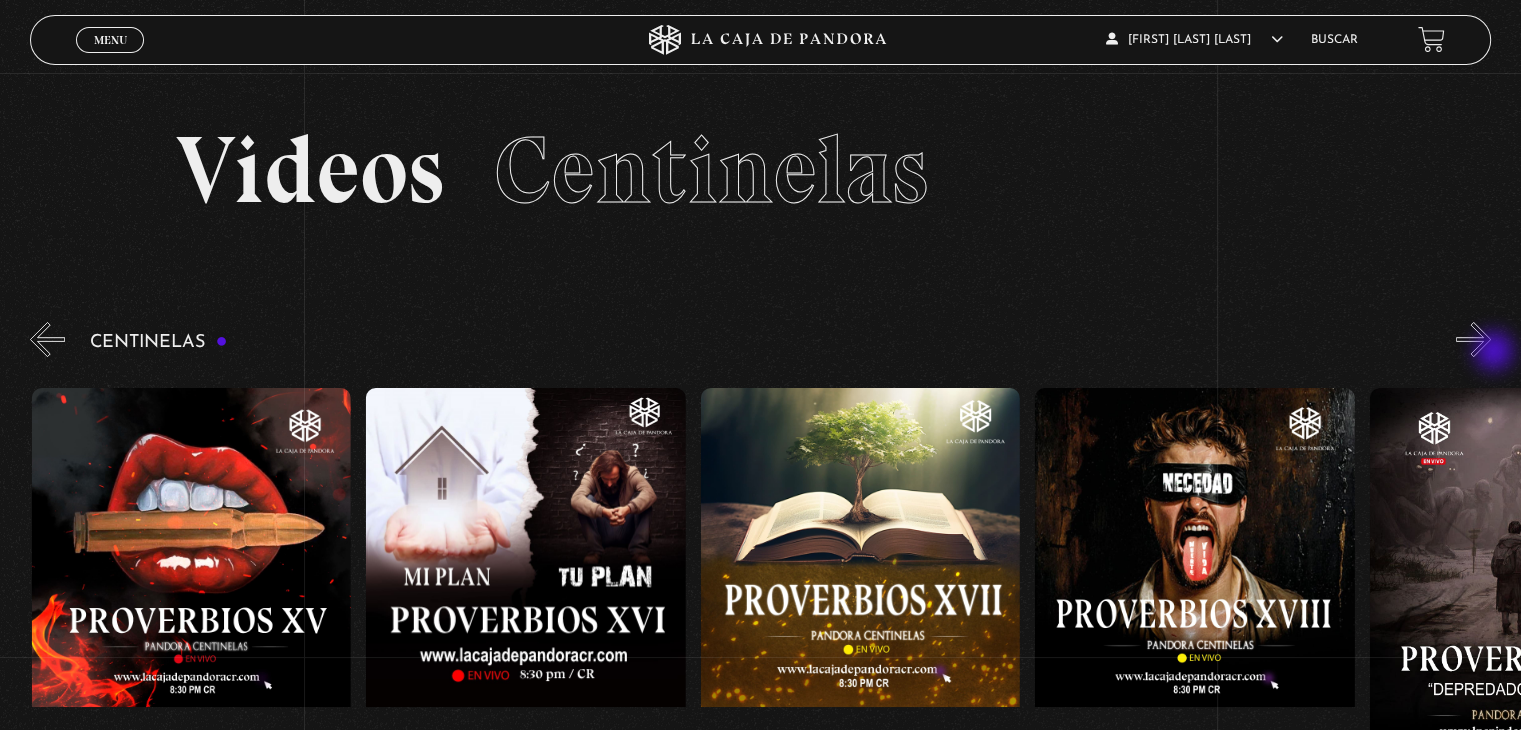 click on "»" at bounding box center (1473, 339) 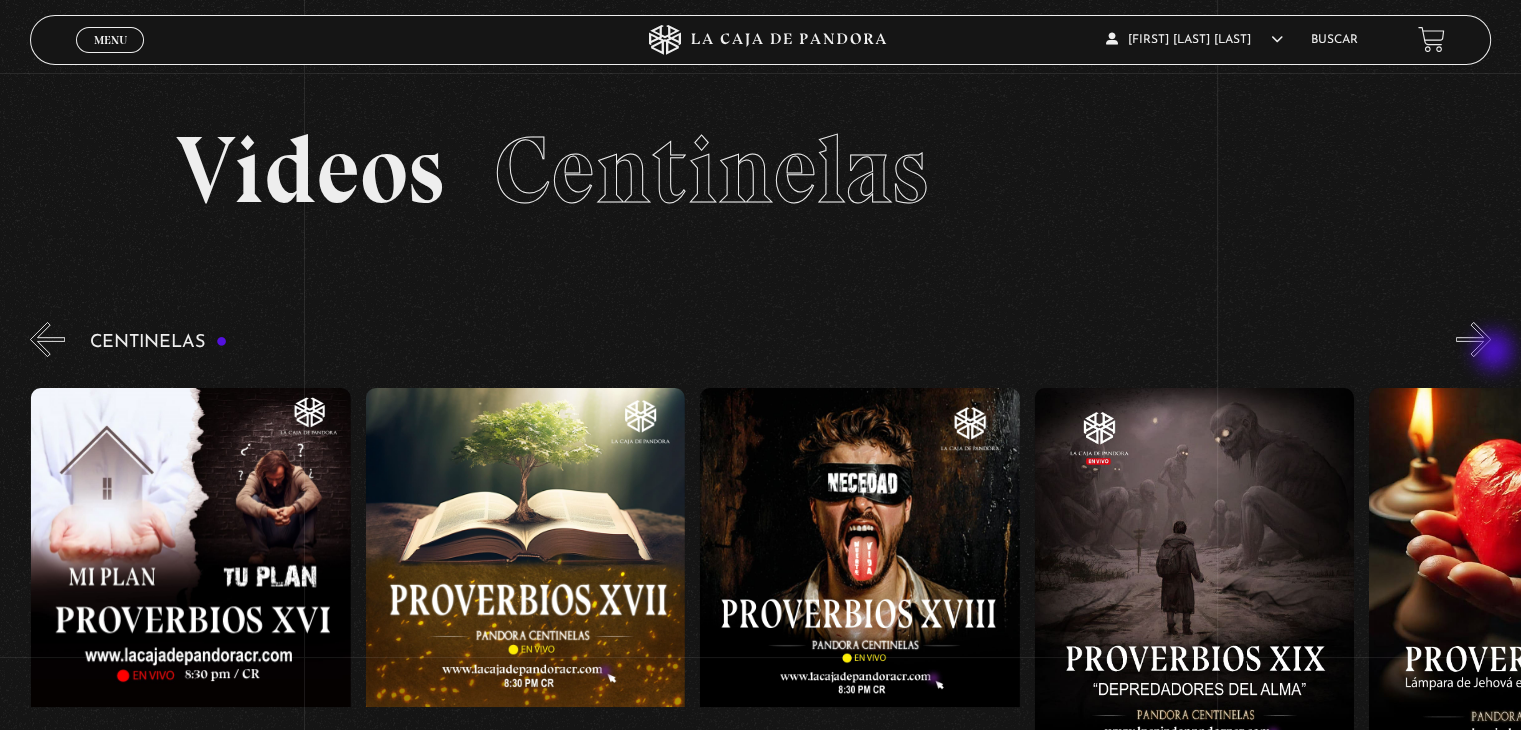 click on "»" at bounding box center [1473, 339] 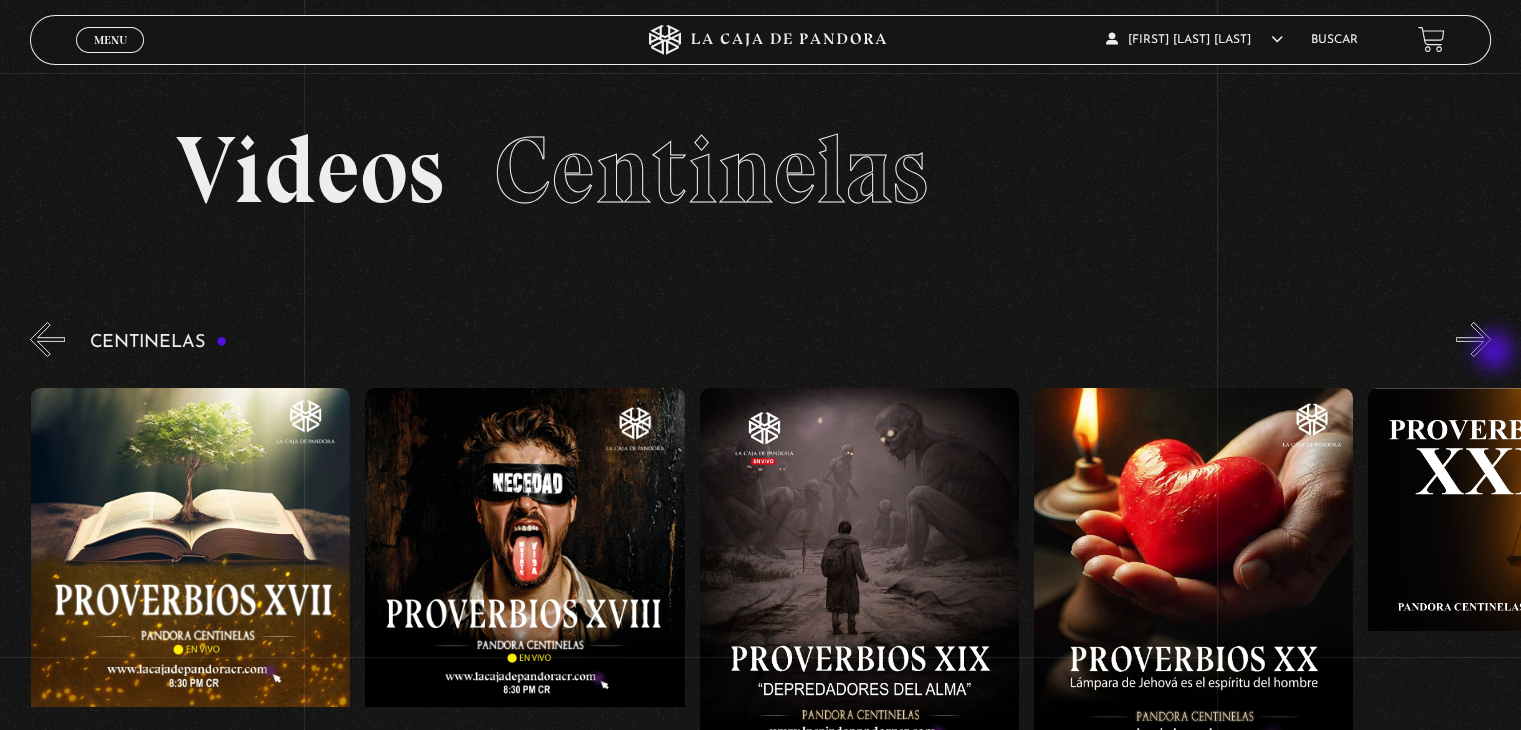 click on "»" at bounding box center (1473, 339) 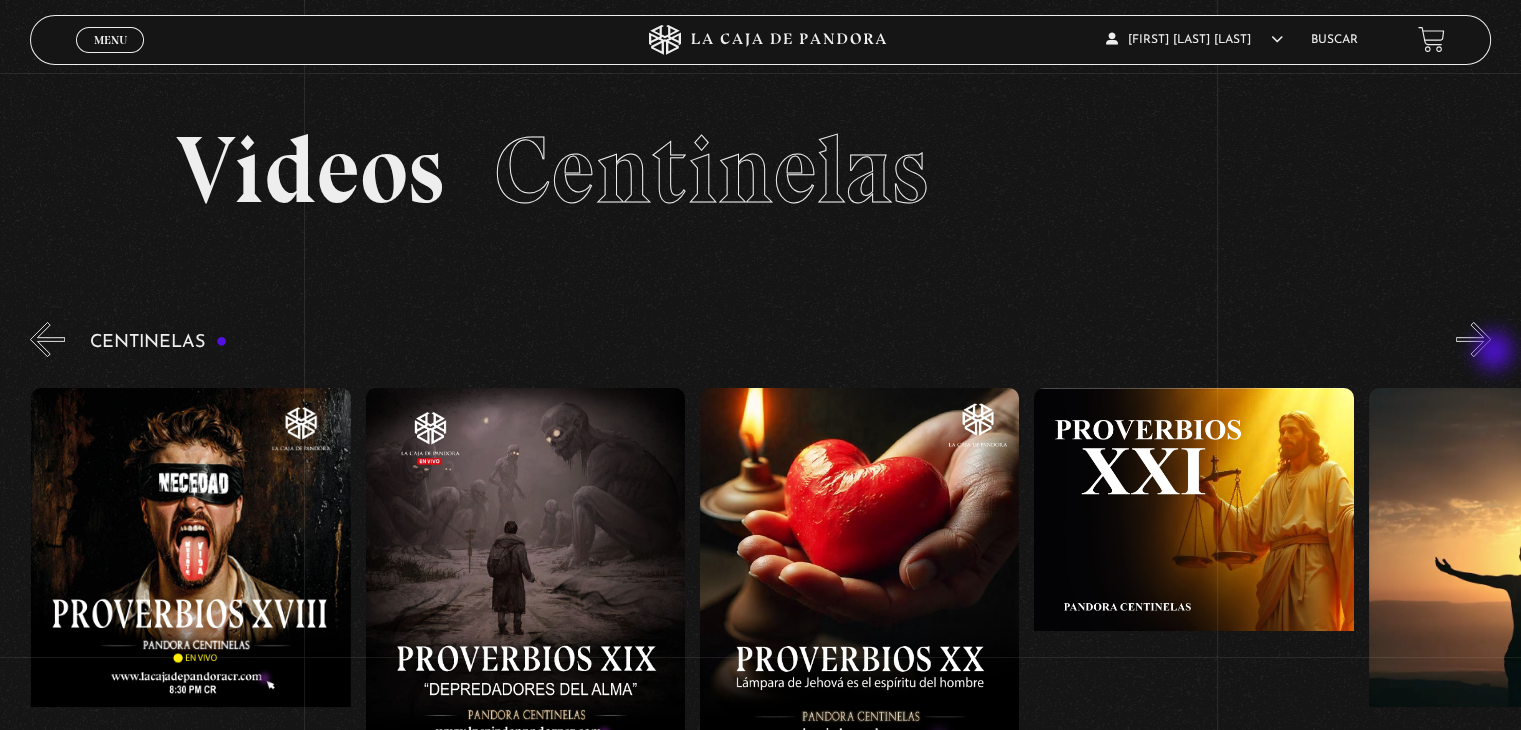 click on "»" at bounding box center [1473, 339] 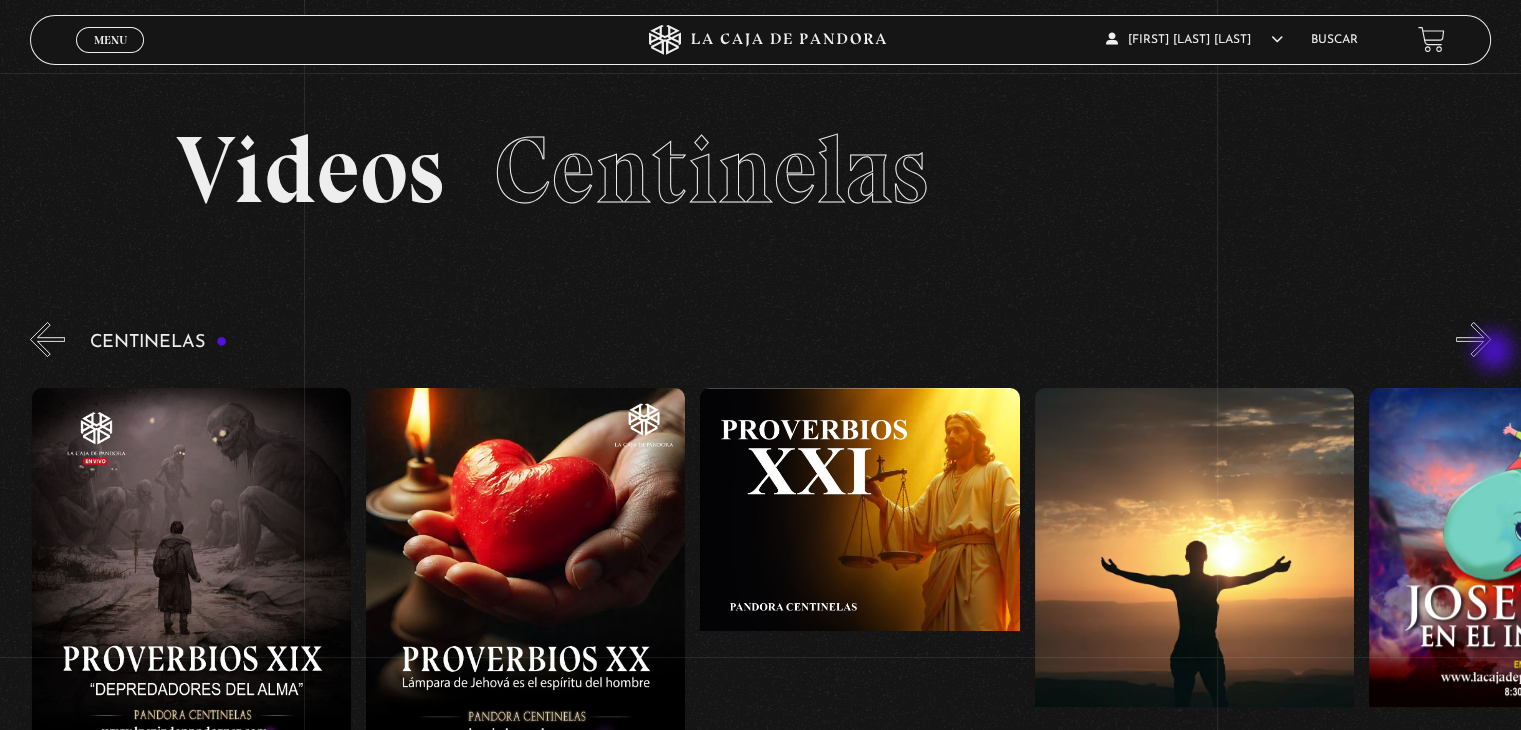 scroll, scrollTop: 0, scrollLeft: 7023, axis: horizontal 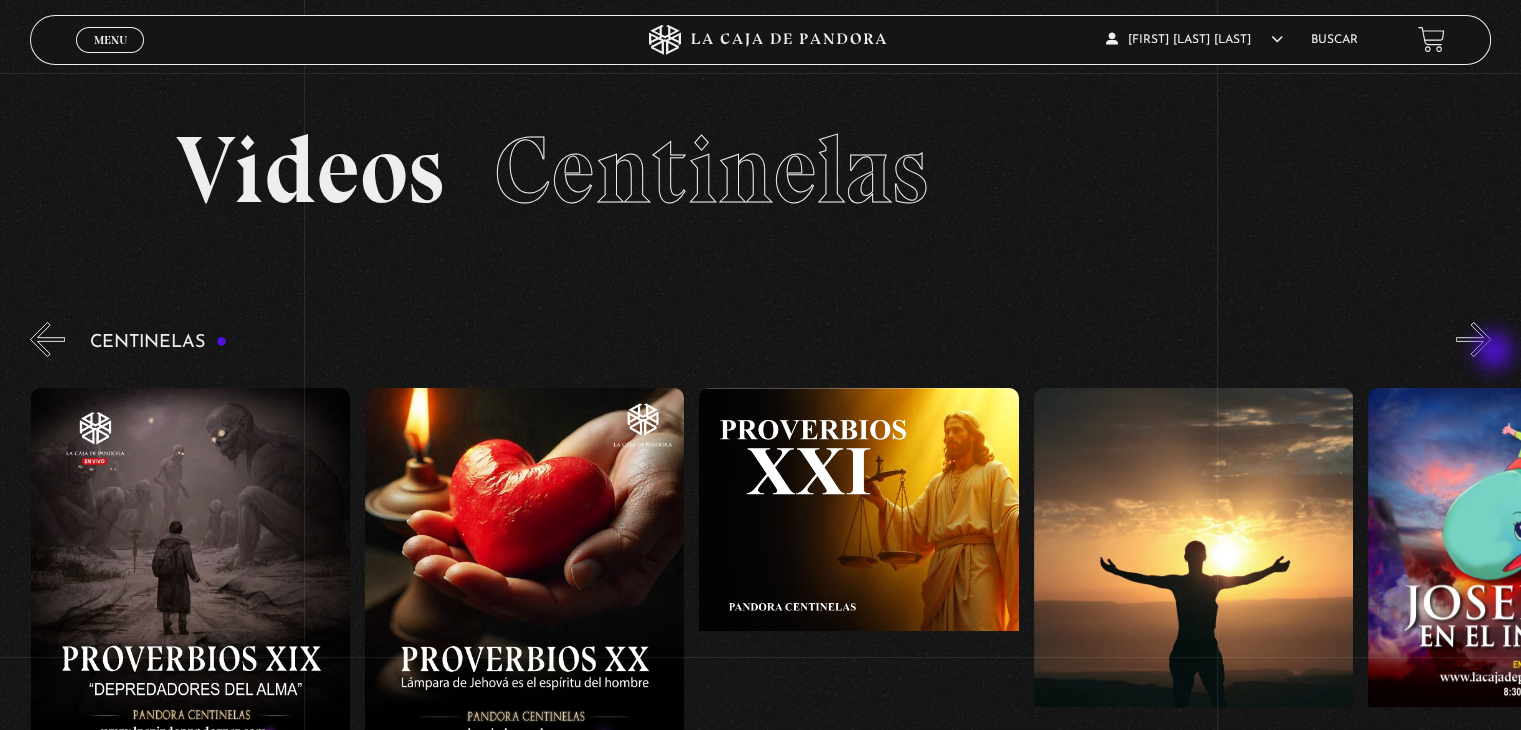 click on "»" at bounding box center (1473, 339) 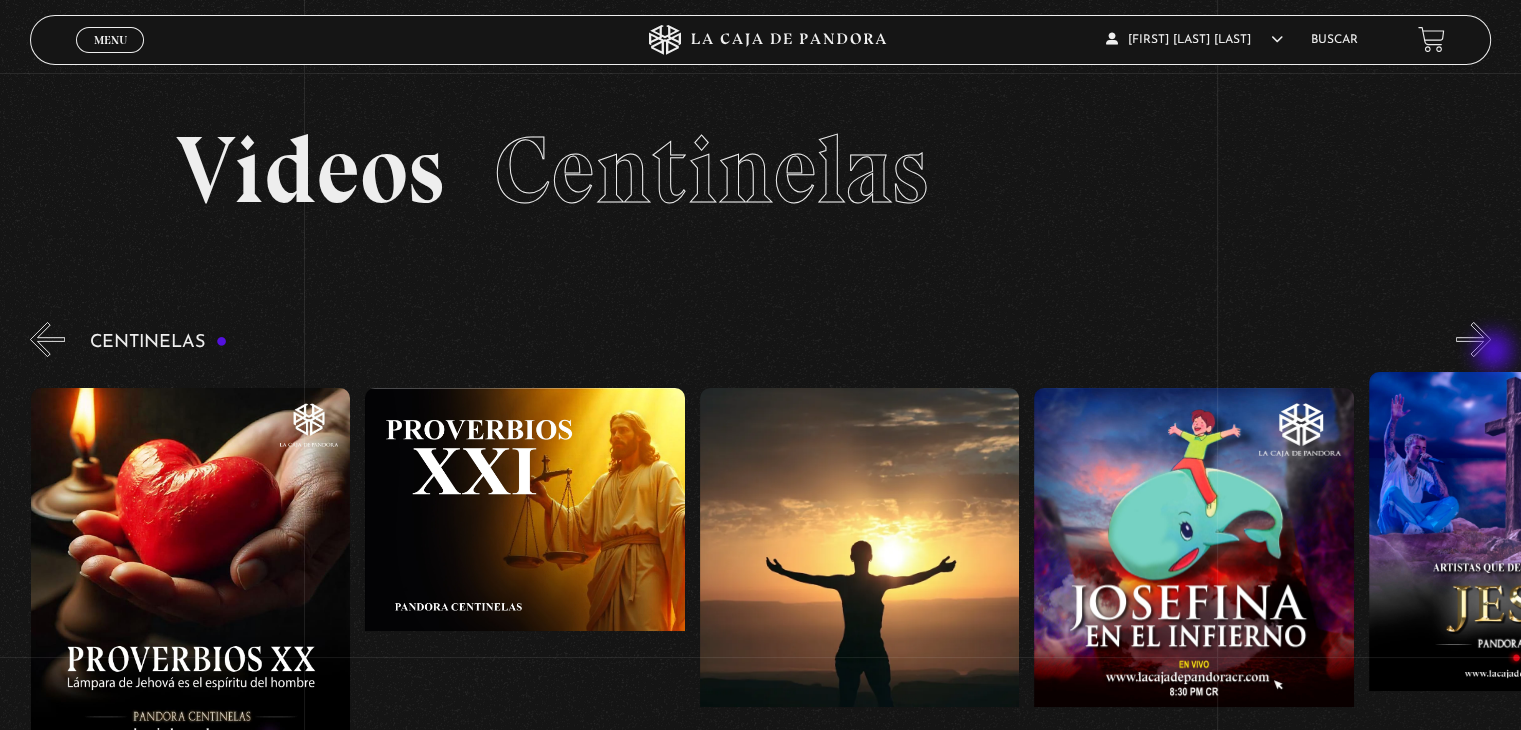 click on "»" at bounding box center [1473, 339] 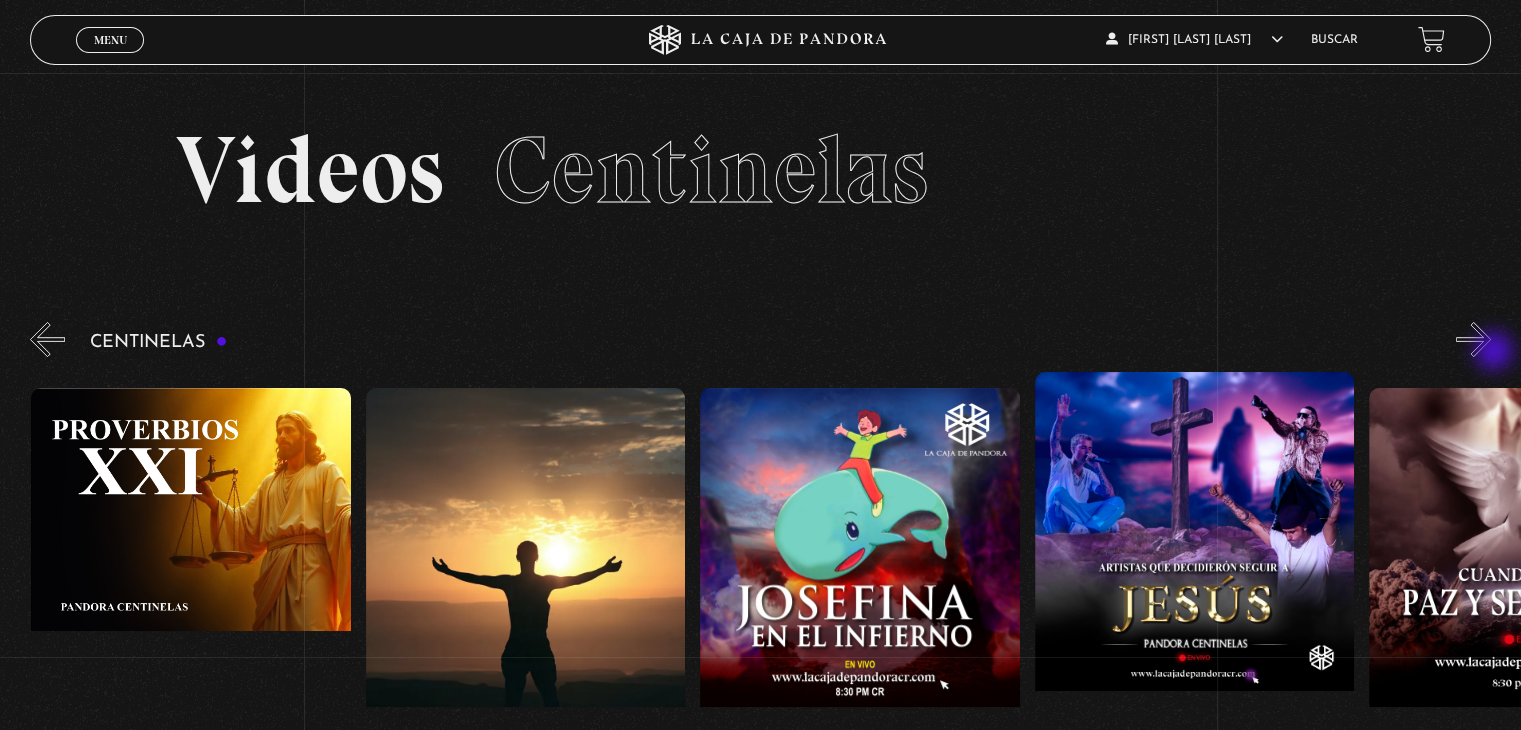 scroll, scrollTop: 0, scrollLeft: 7692, axis: horizontal 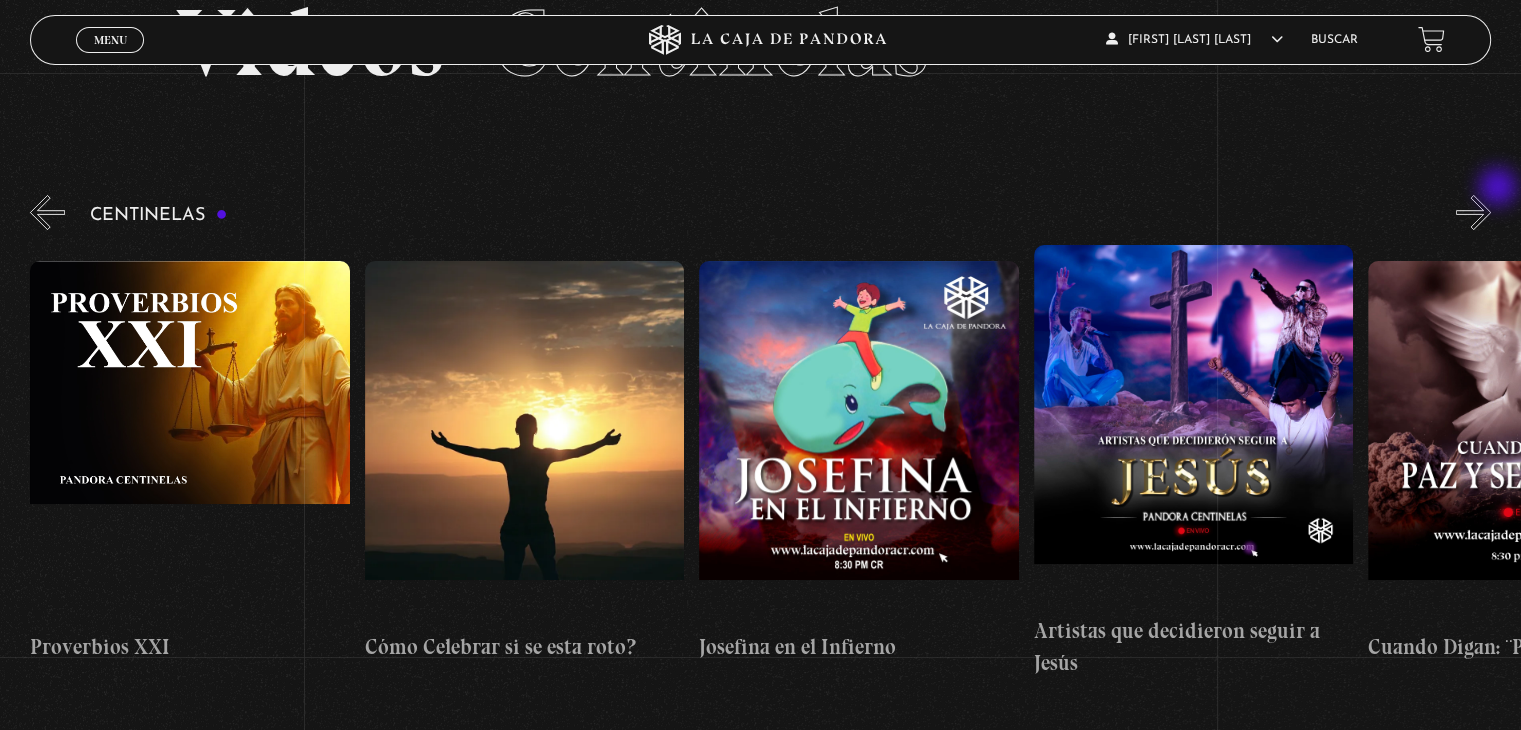 click on "Videos   Centinelas" at bounding box center (760, 68) 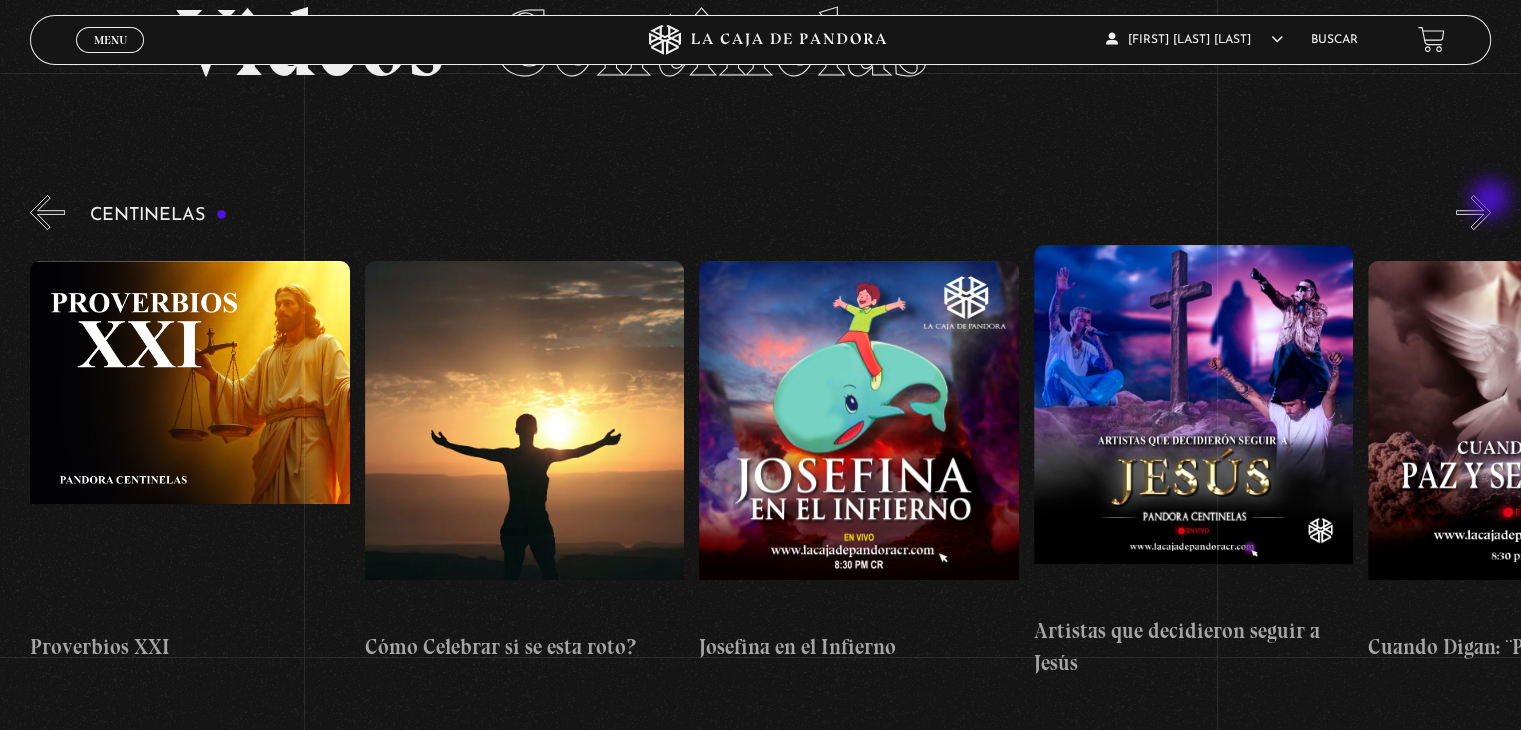click on "»" at bounding box center [1473, 212] 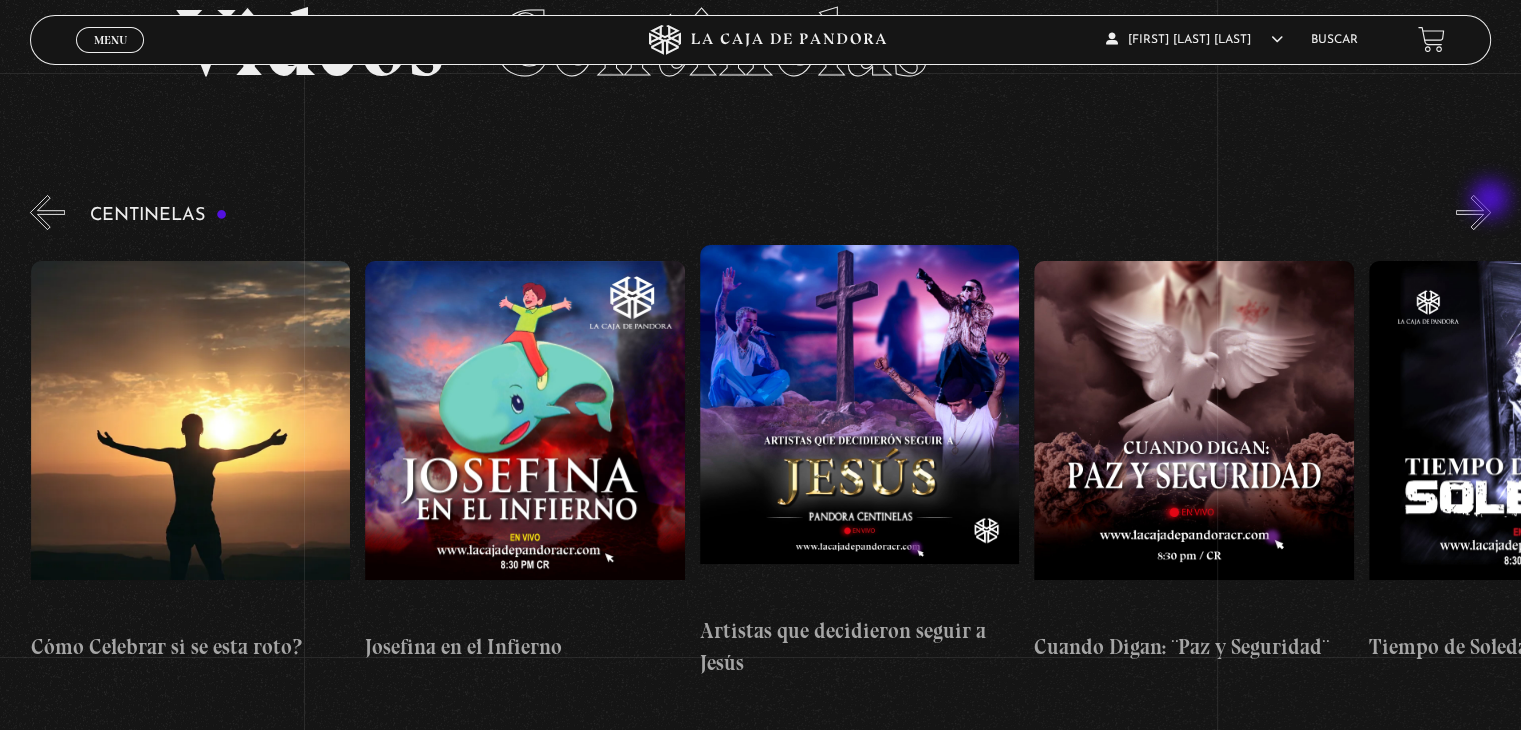 click on "»" at bounding box center (1473, 212) 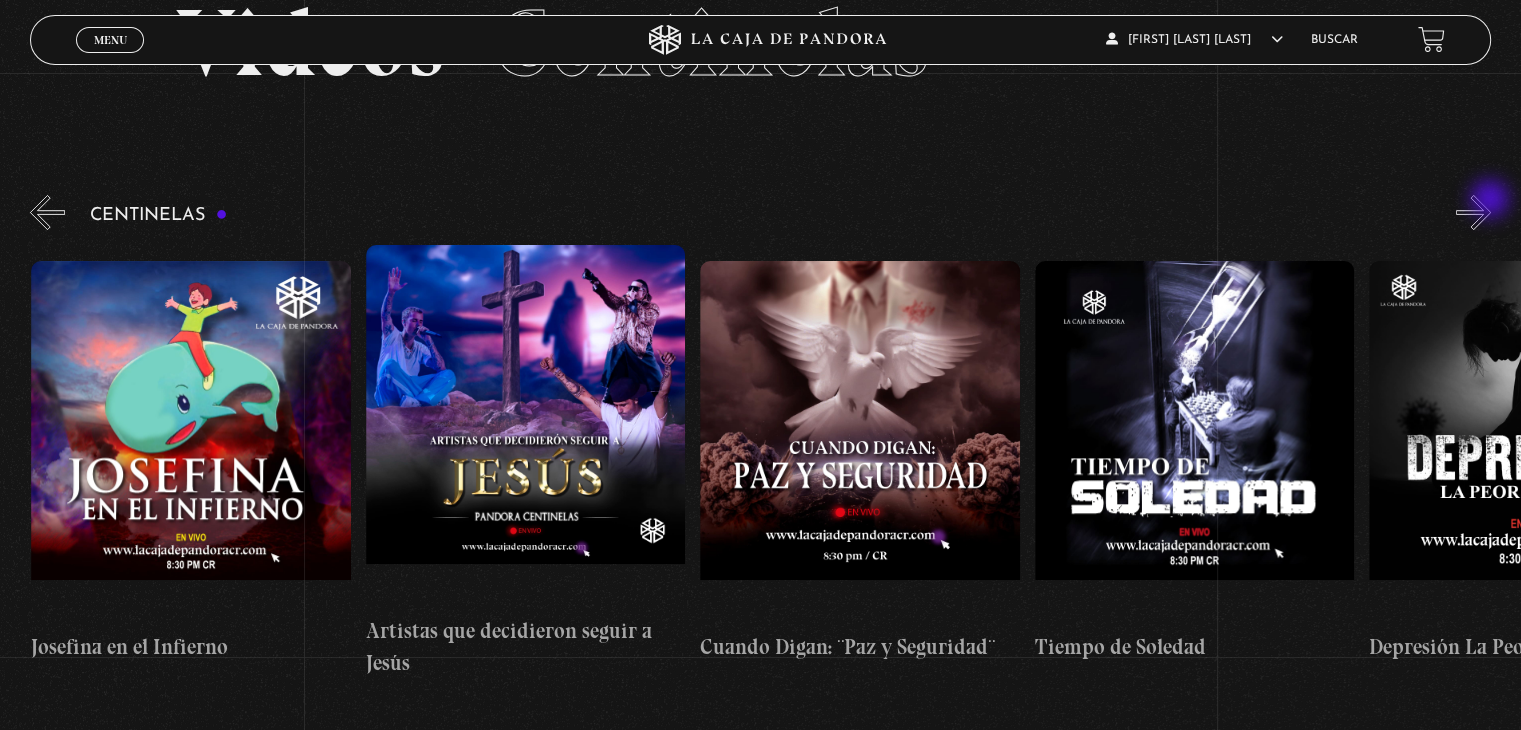 click on "»" at bounding box center (1473, 212) 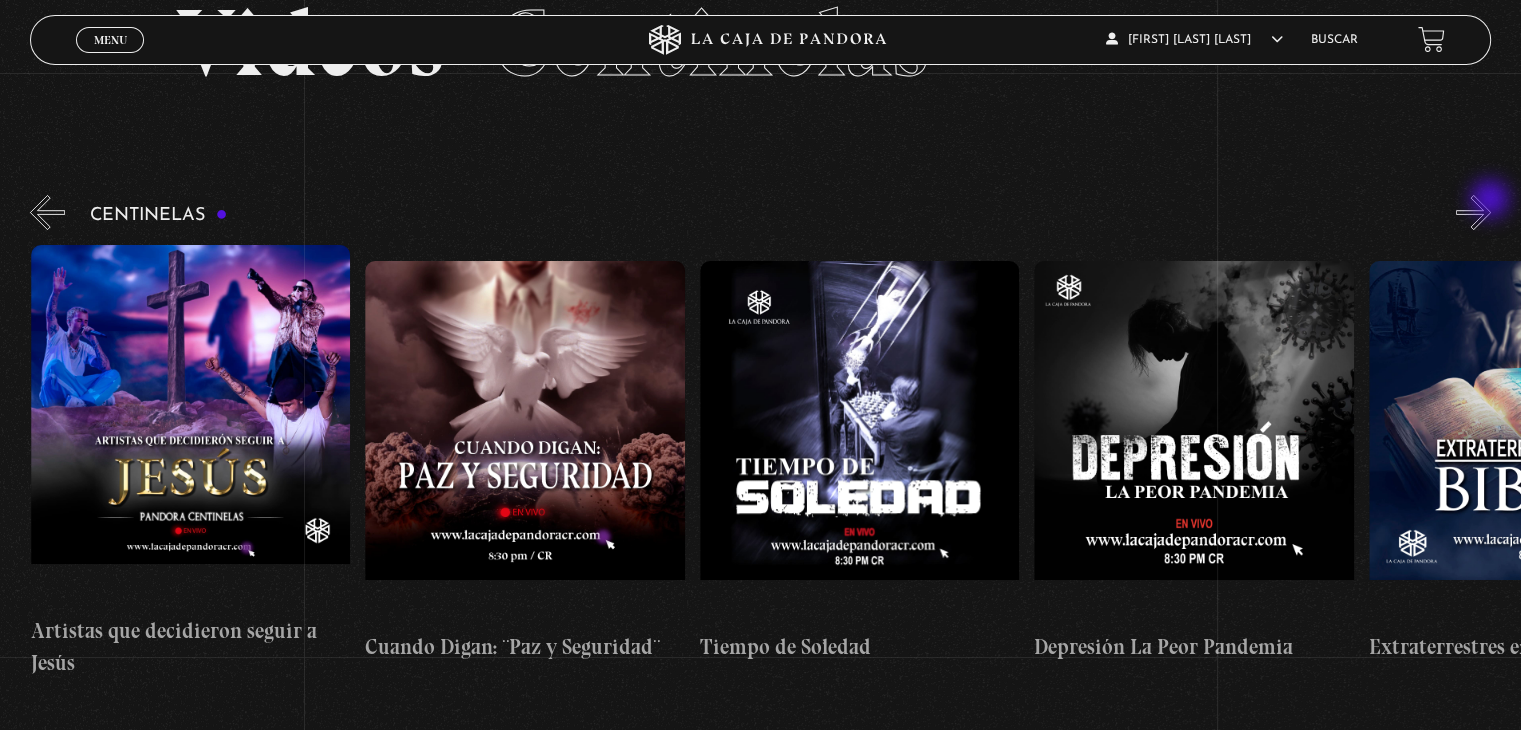 click on "»" at bounding box center (1473, 212) 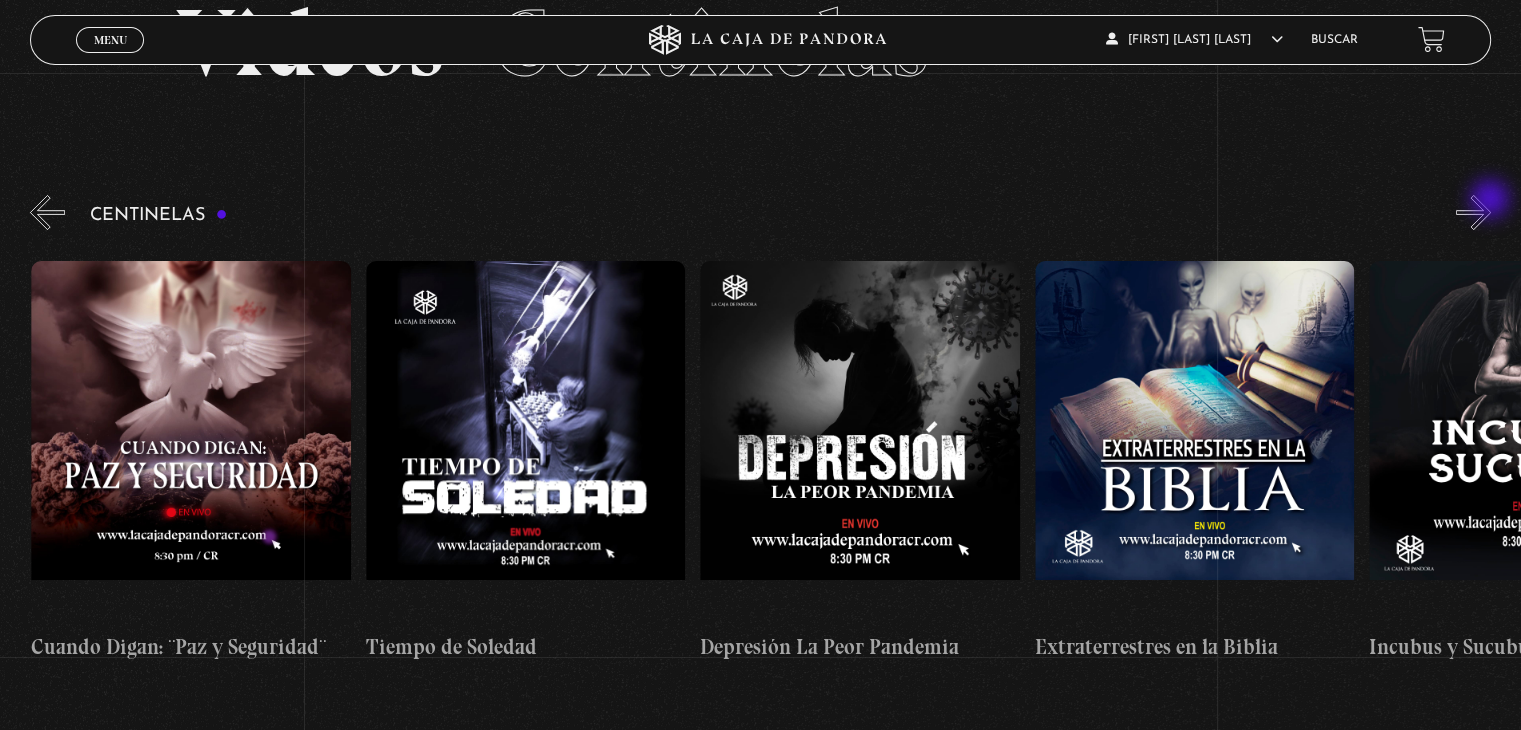 click on "»" at bounding box center [1473, 212] 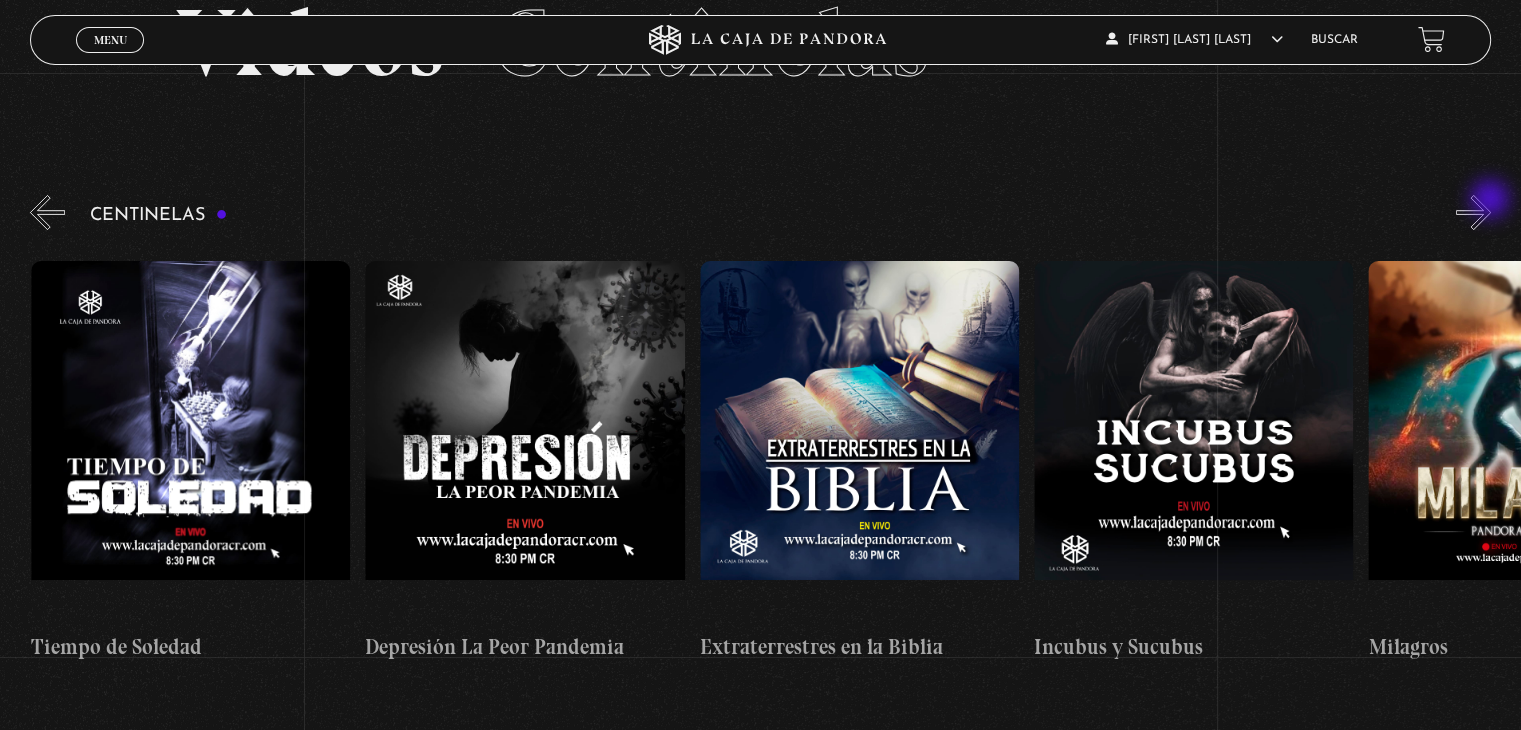 click on "»" at bounding box center (1473, 212) 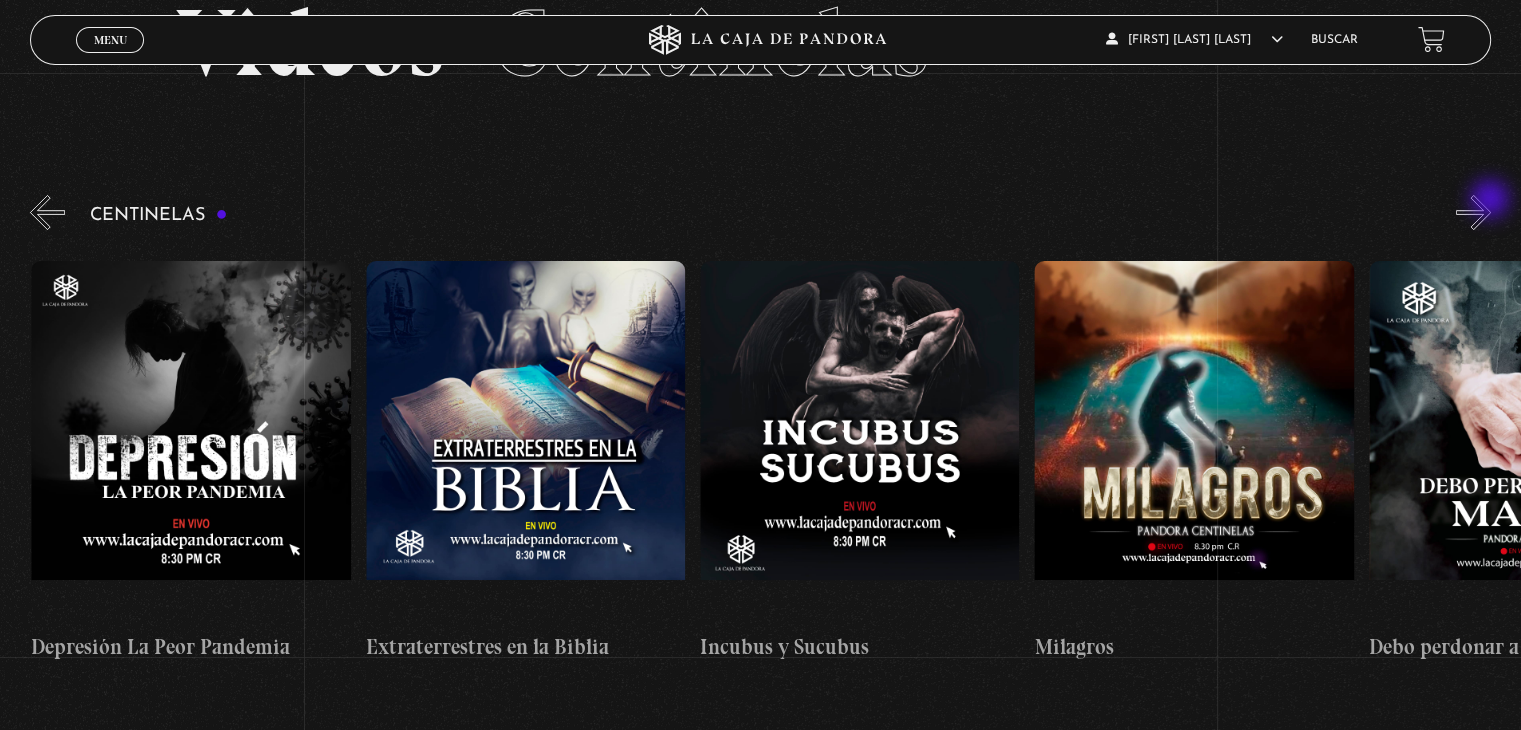 click on "»" at bounding box center (1473, 212) 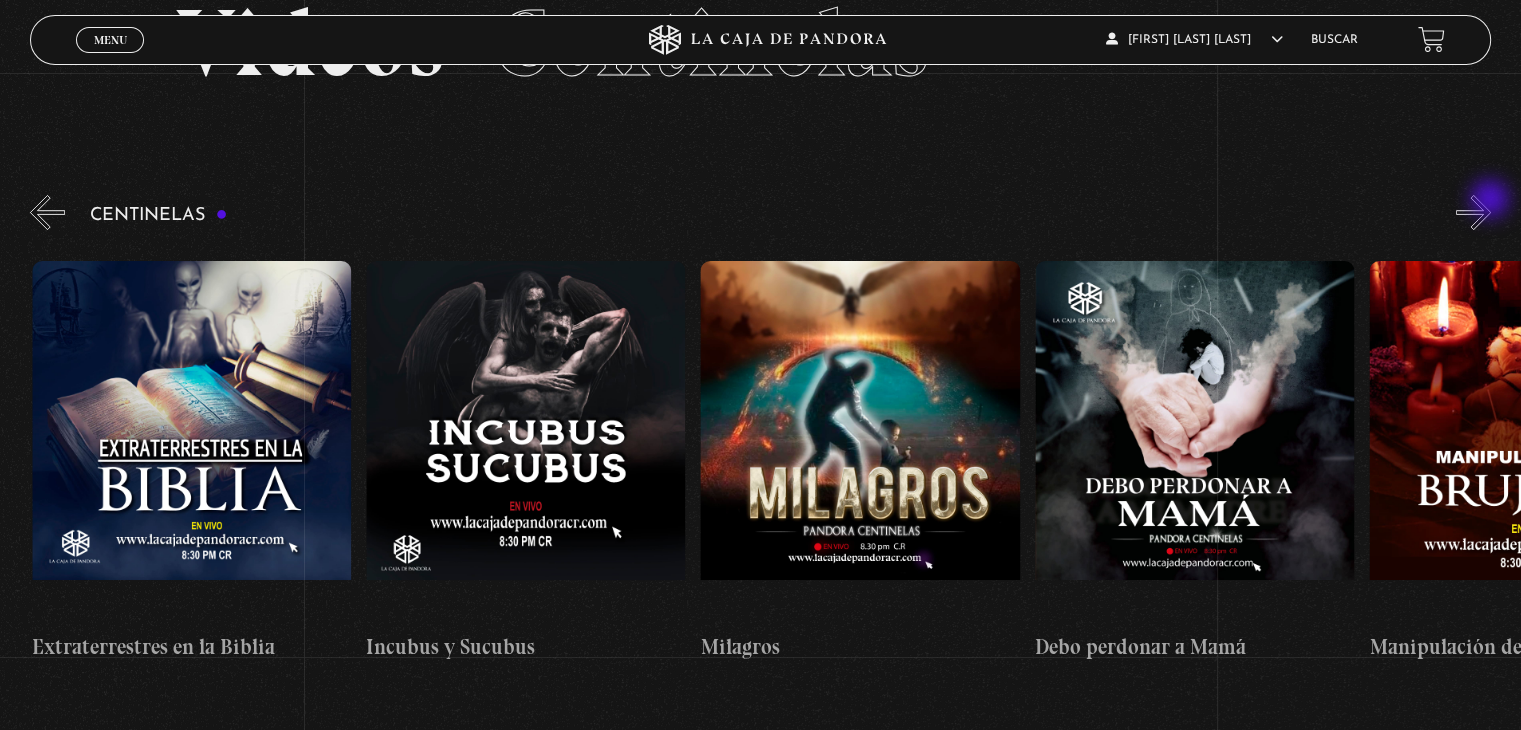 scroll, scrollTop: 0, scrollLeft: 10033, axis: horizontal 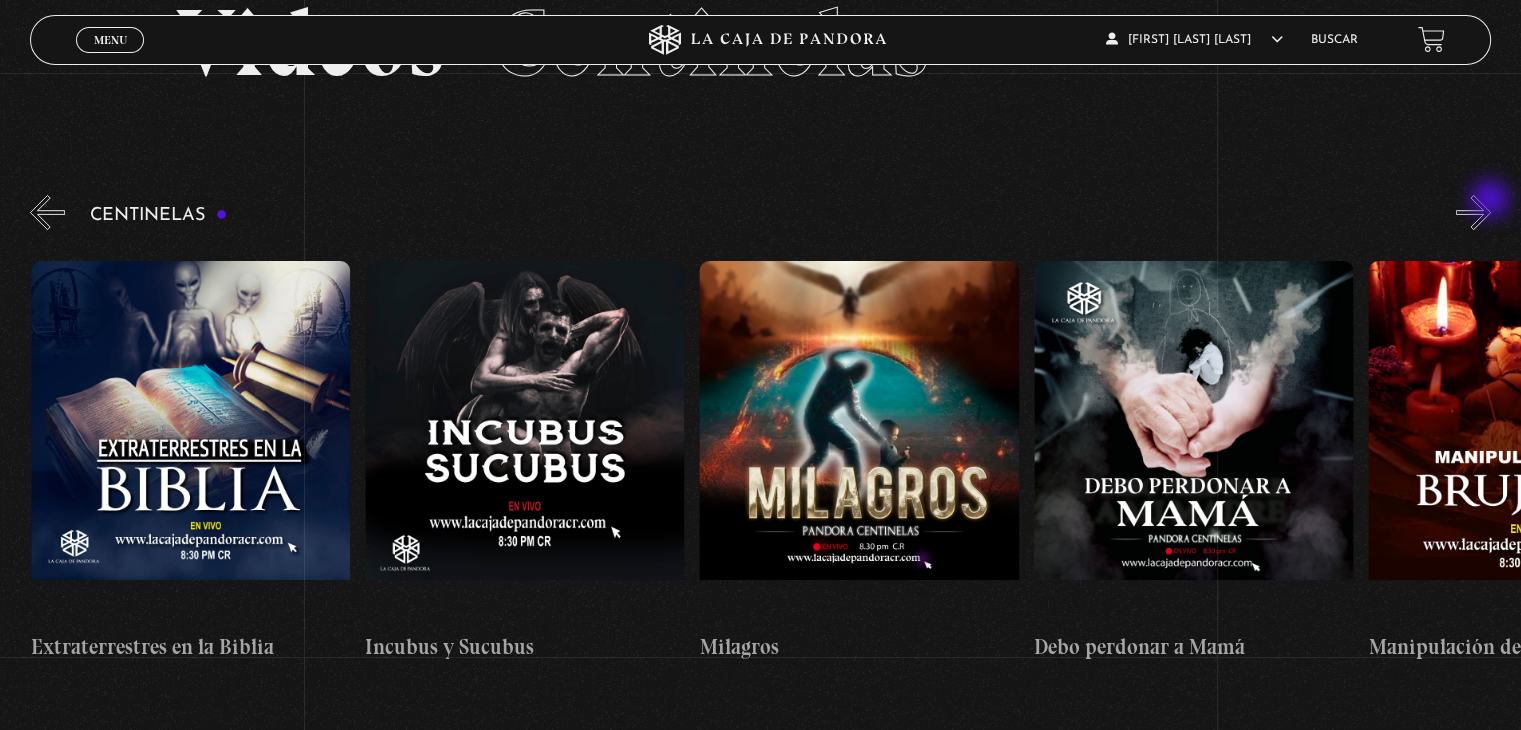 click on "»" at bounding box center (1473, 212) 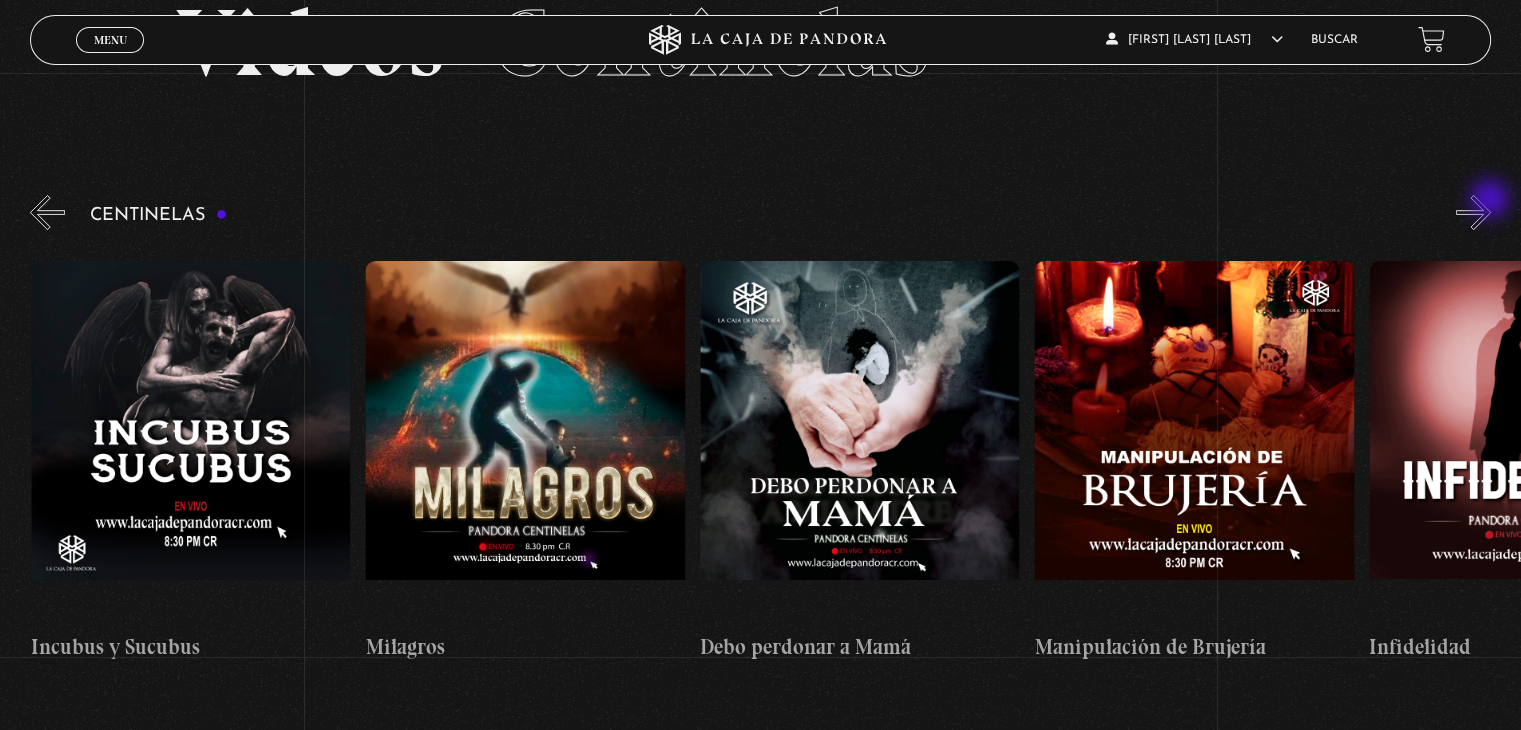 scroll, scrollTop: 0, scrollLeft: 10368, axis: horizontal 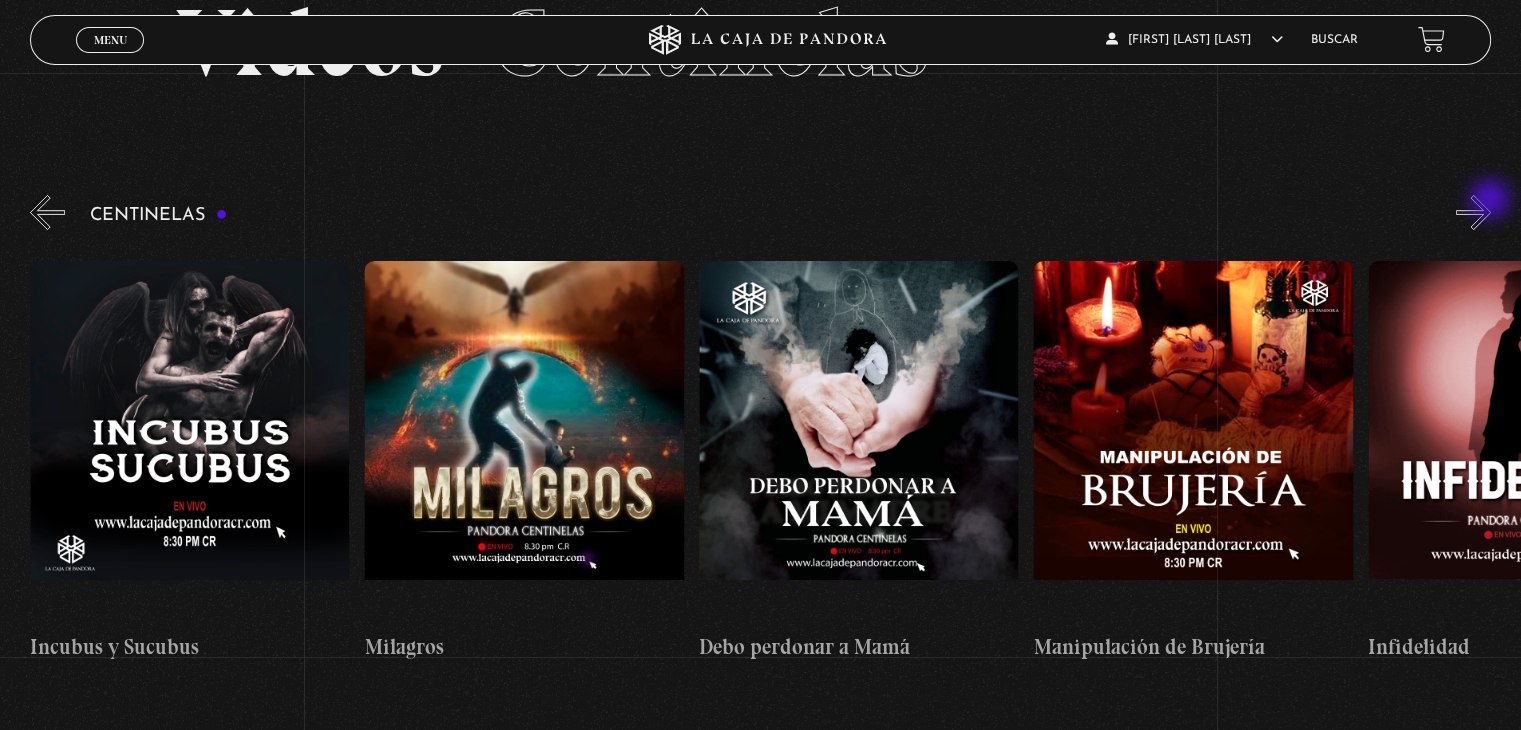 click on "»" at bounding box center [1473, 212] 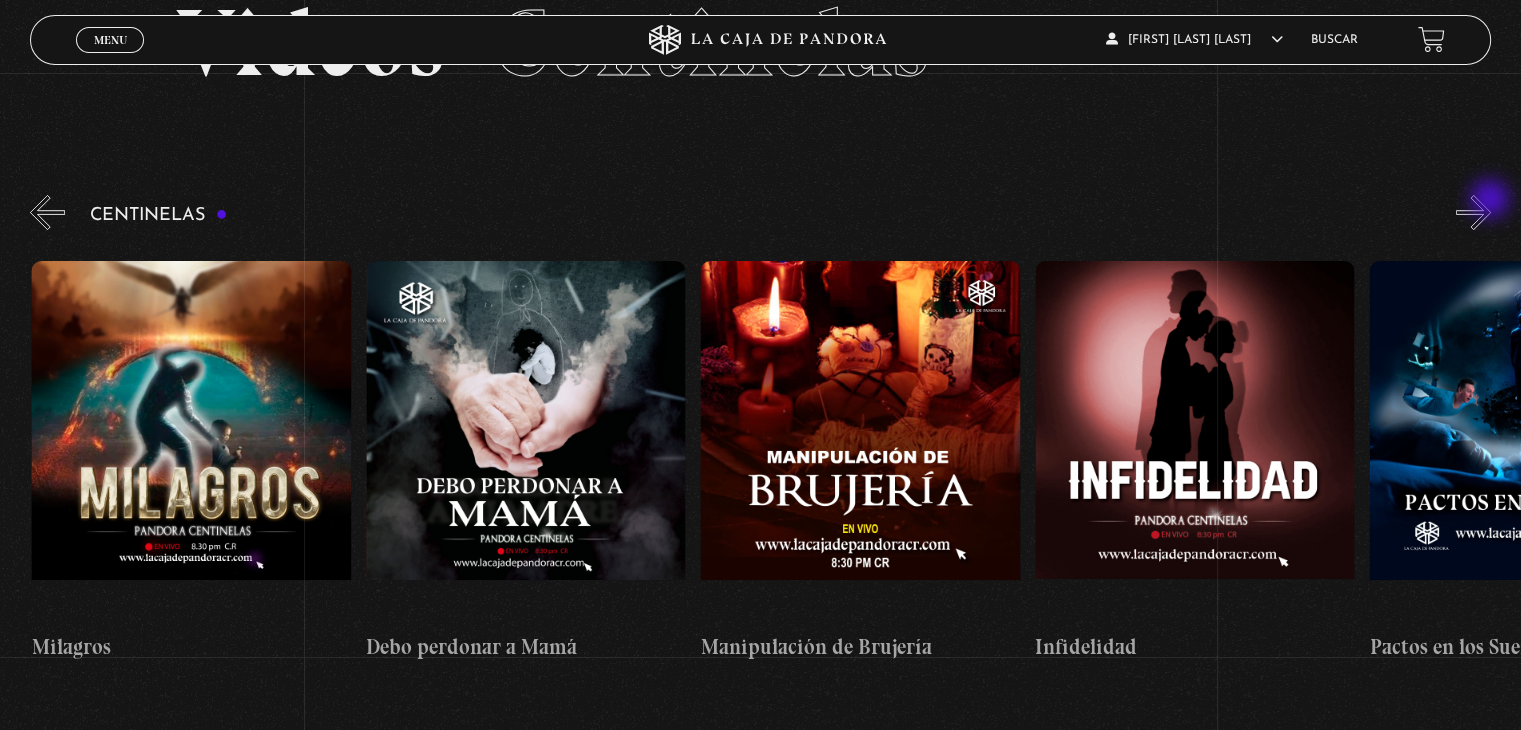 scroll, scrollTop: 0, scrollLeft: 10702, axis: horizontal 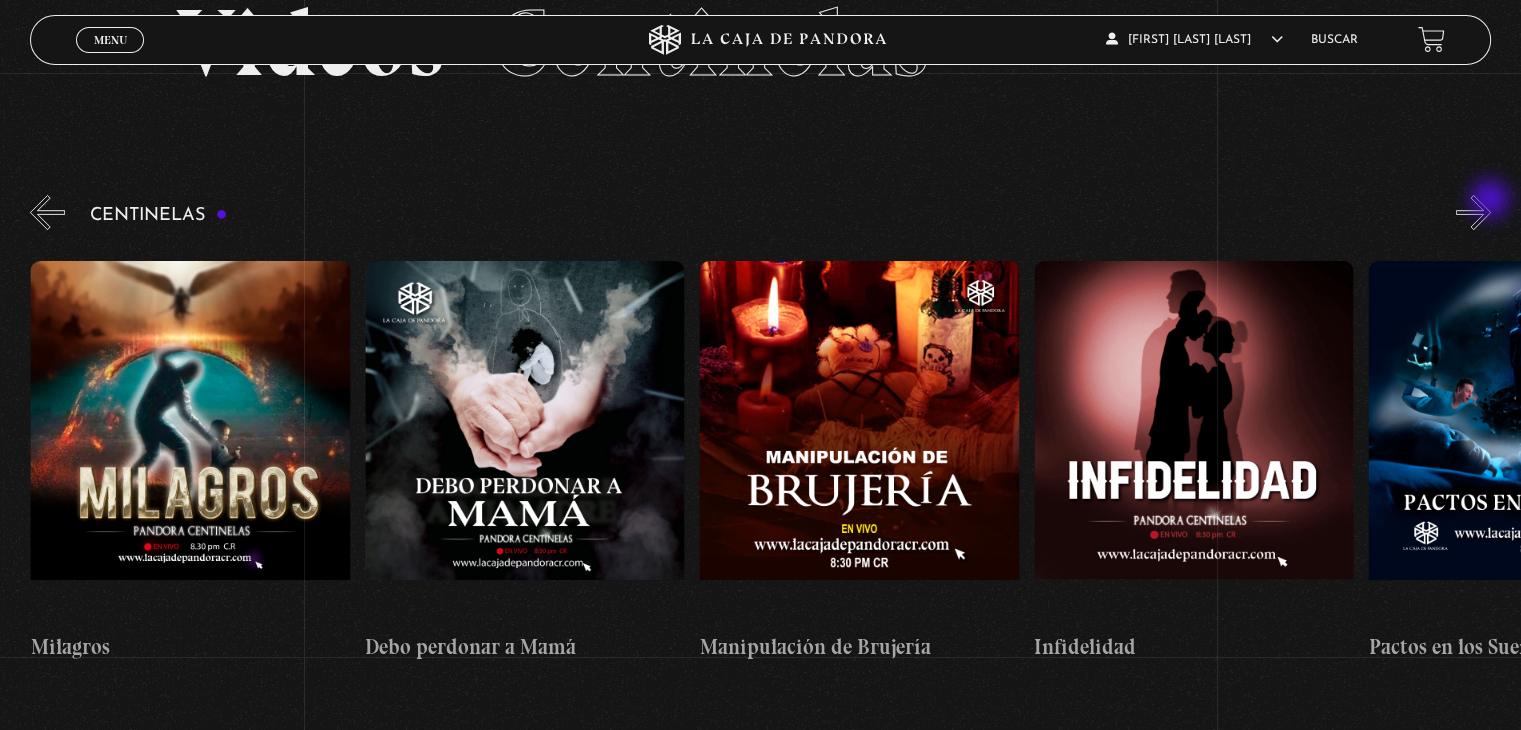 click on "»" at bounding box center [1473, 212] 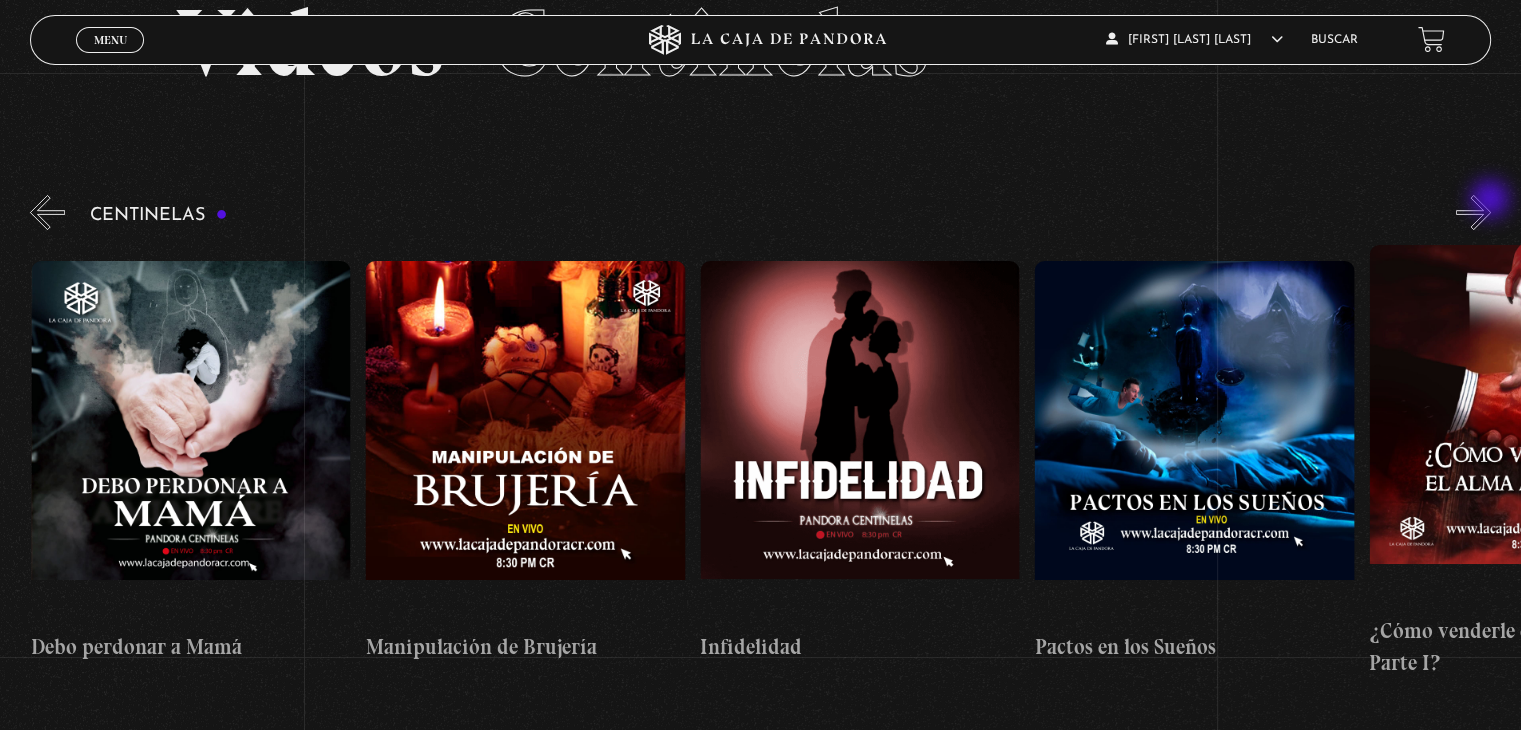 scroll, scrollTop: 0, scrollLeft: 11036, axis: horizontal 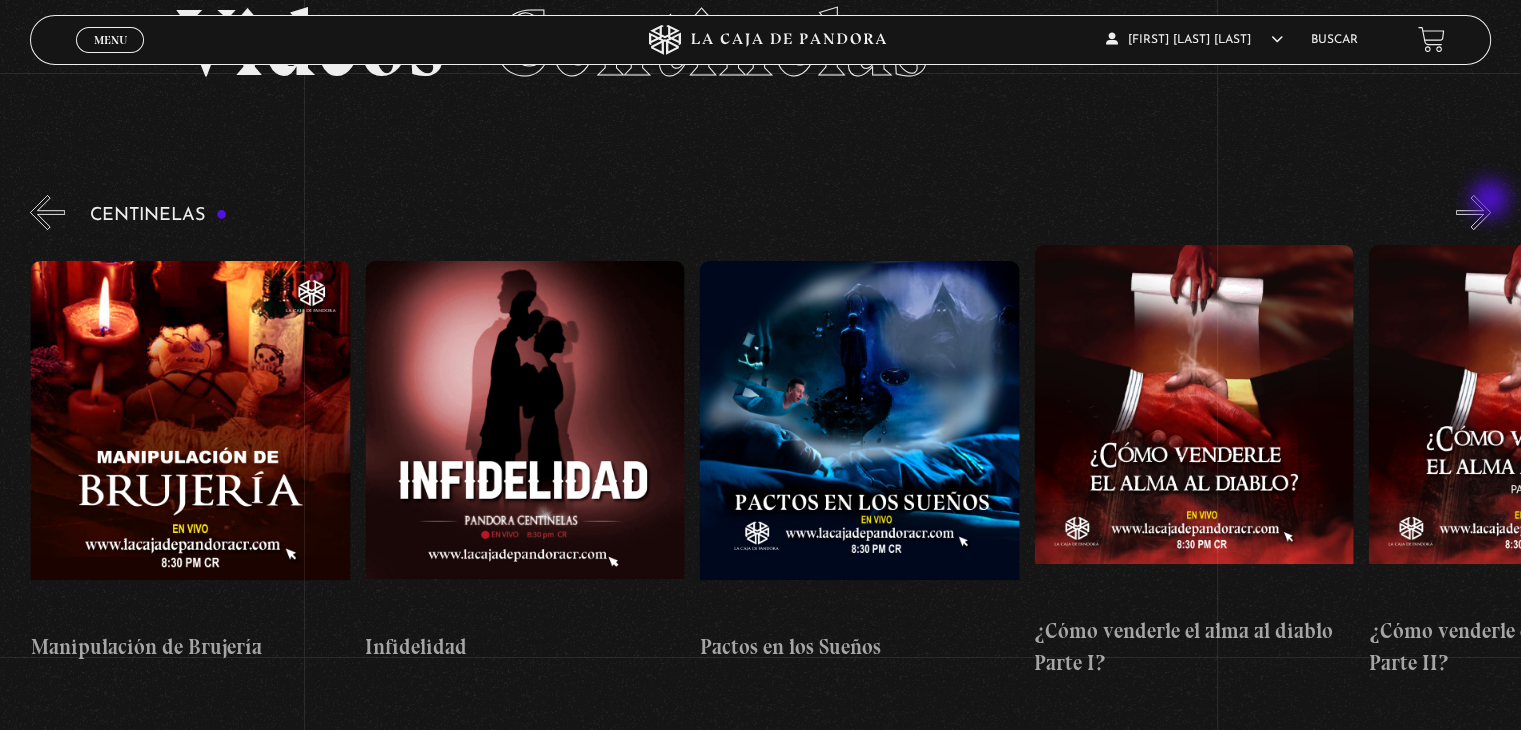 click on "»" at bounding box center [1473, 212] 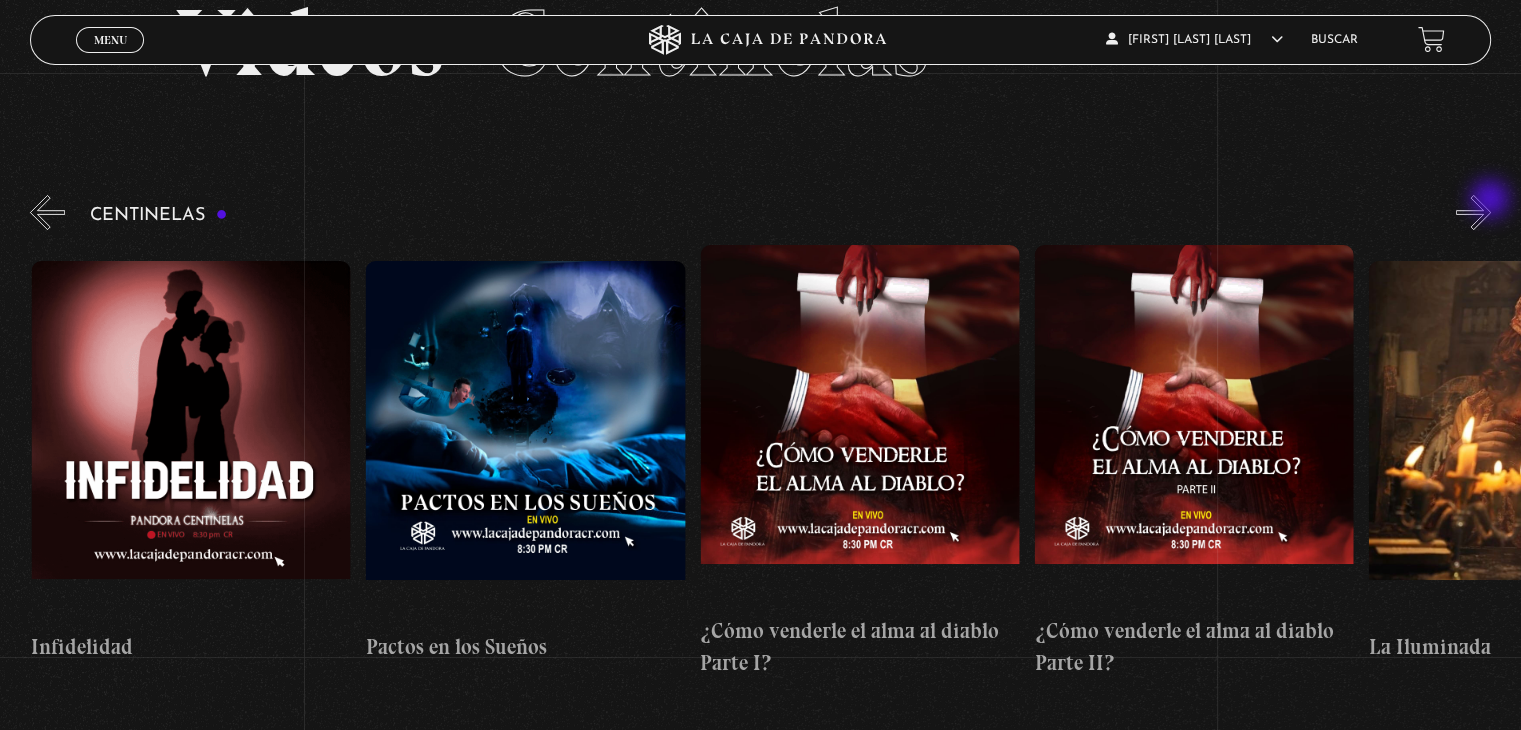 click on "»" at bounding box center [1473, 212] 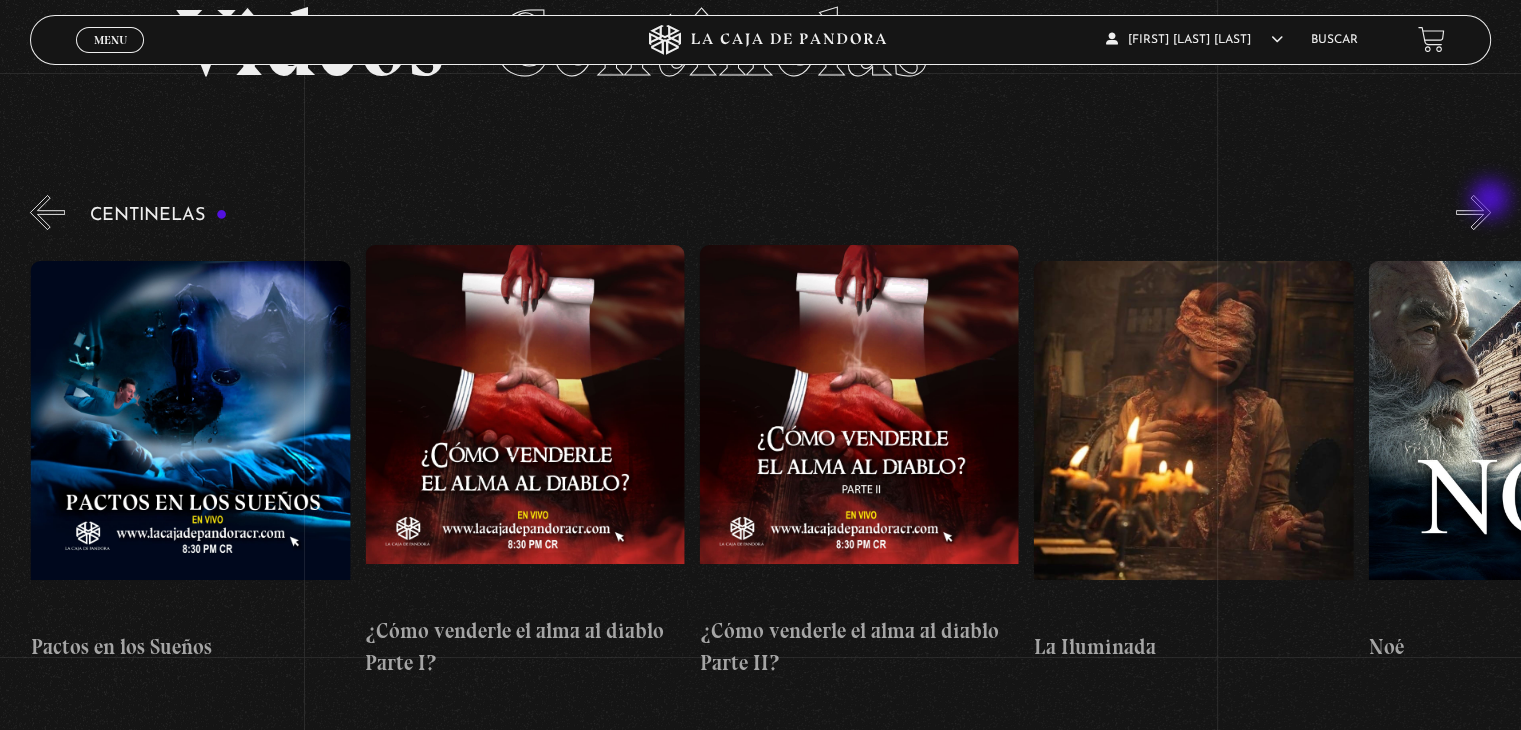 scroll, scrollTop: 0, scrollLeft: 12040, axis: horizontal 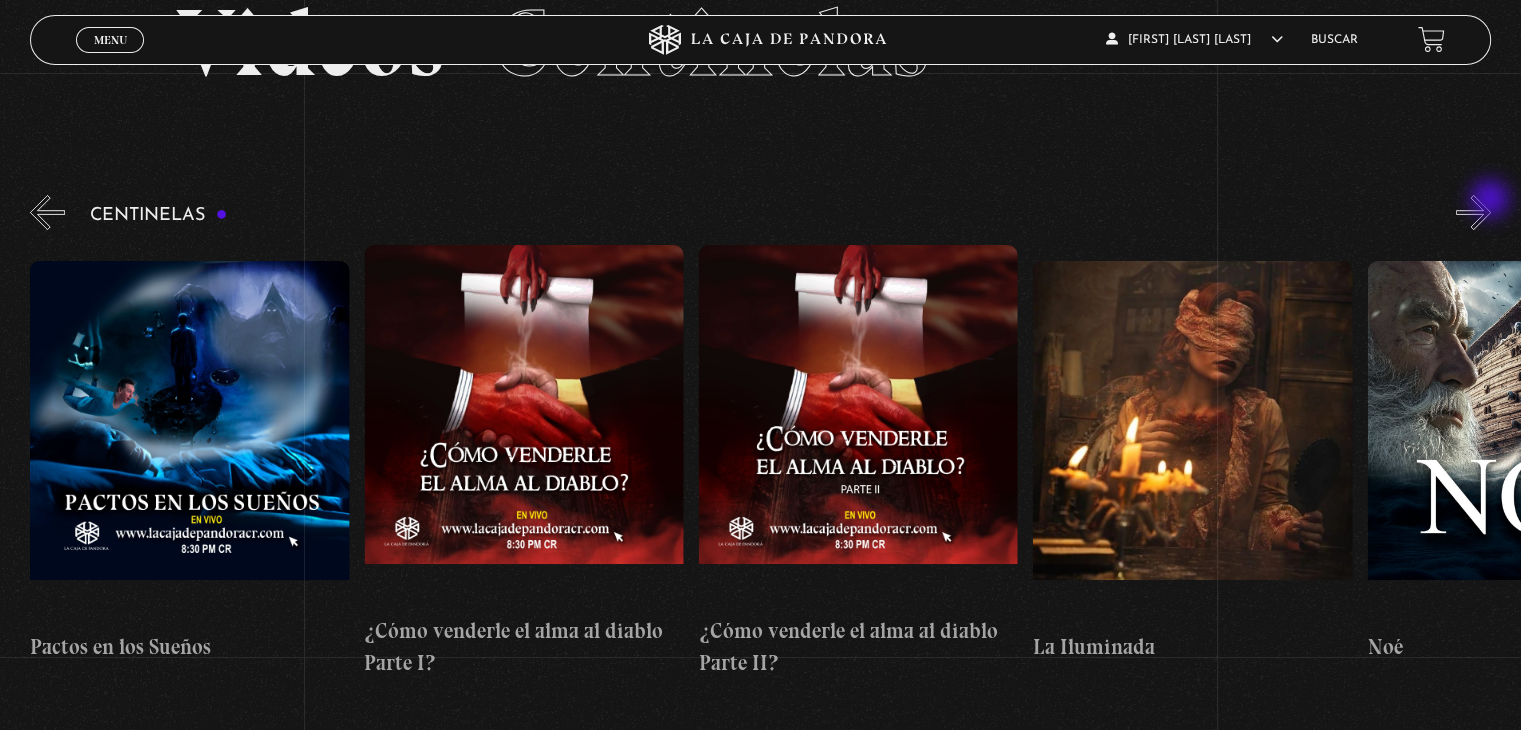 click on "»" at bounding box center [1473, 212] 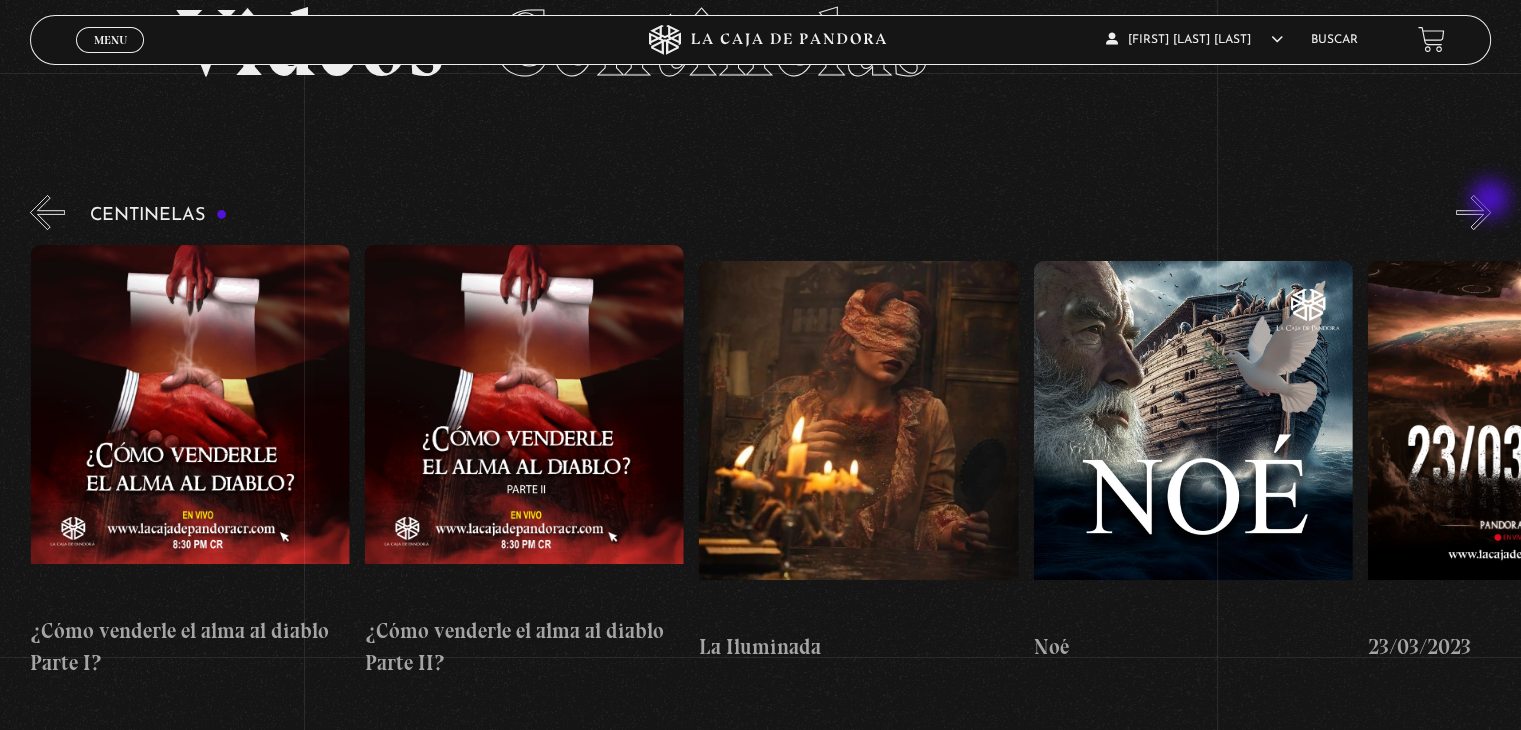 click on "»" at bounding box center (1473, 212) 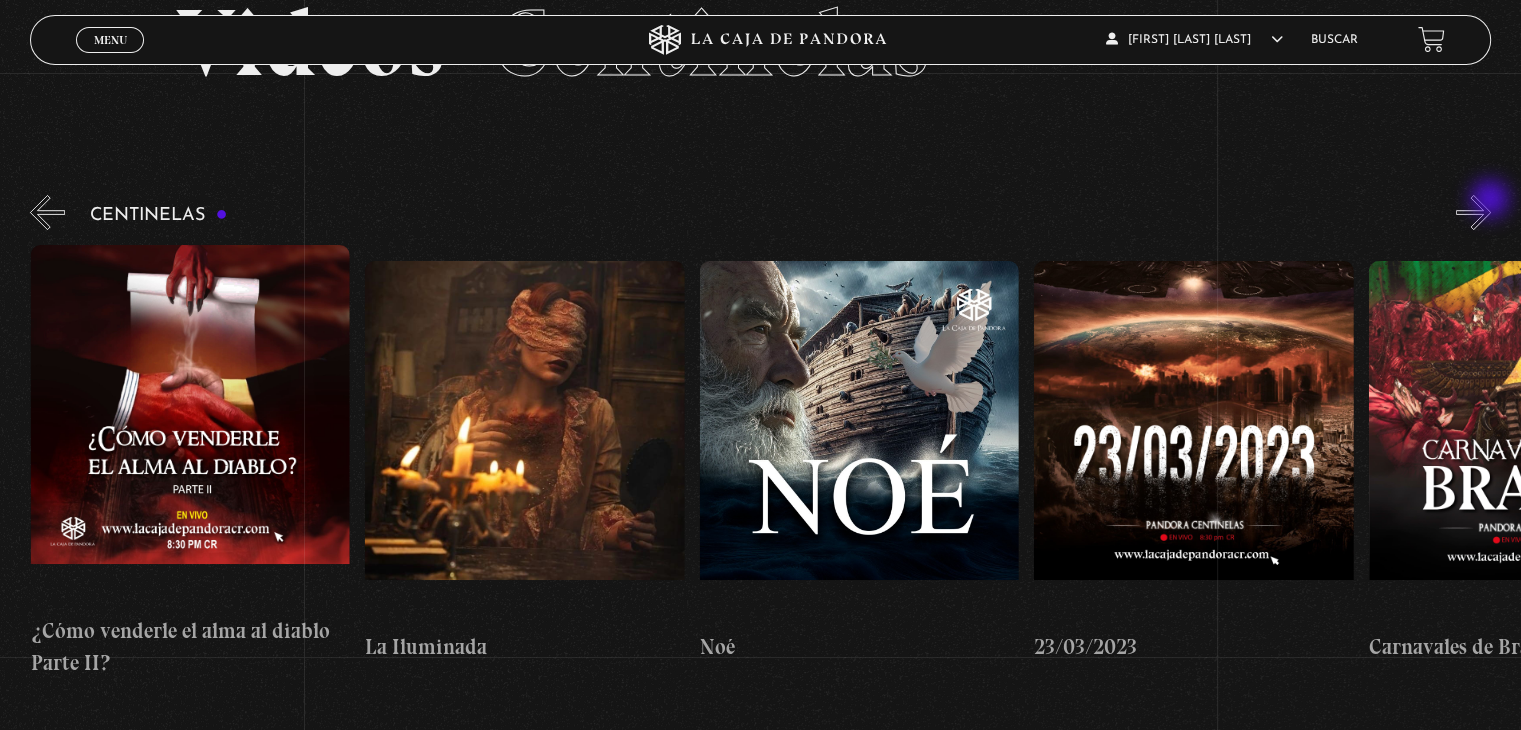 scroll, scrollTop: 0, scrollLeft: 12708, axis: horizontal 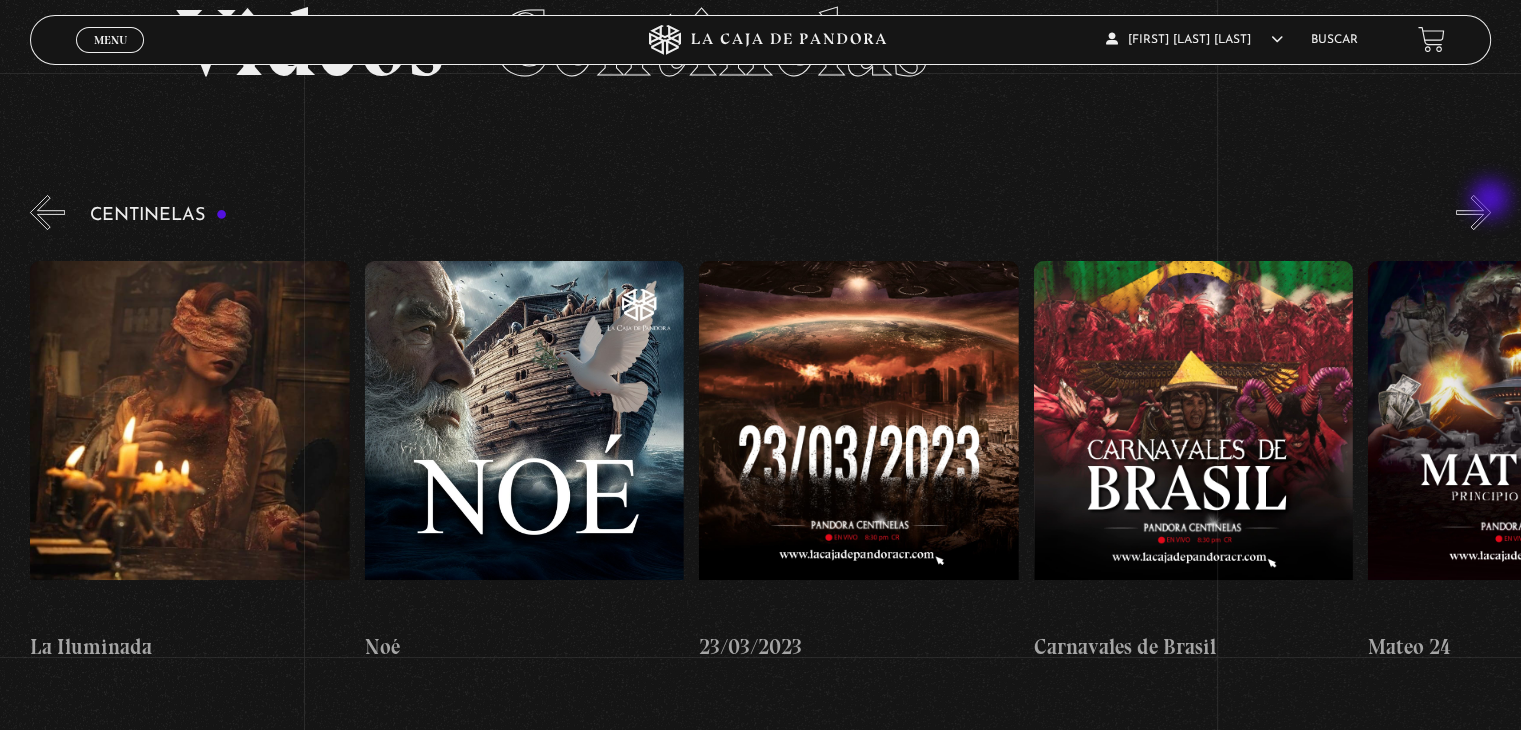 click on "»" at bounding box center [1473, 212] 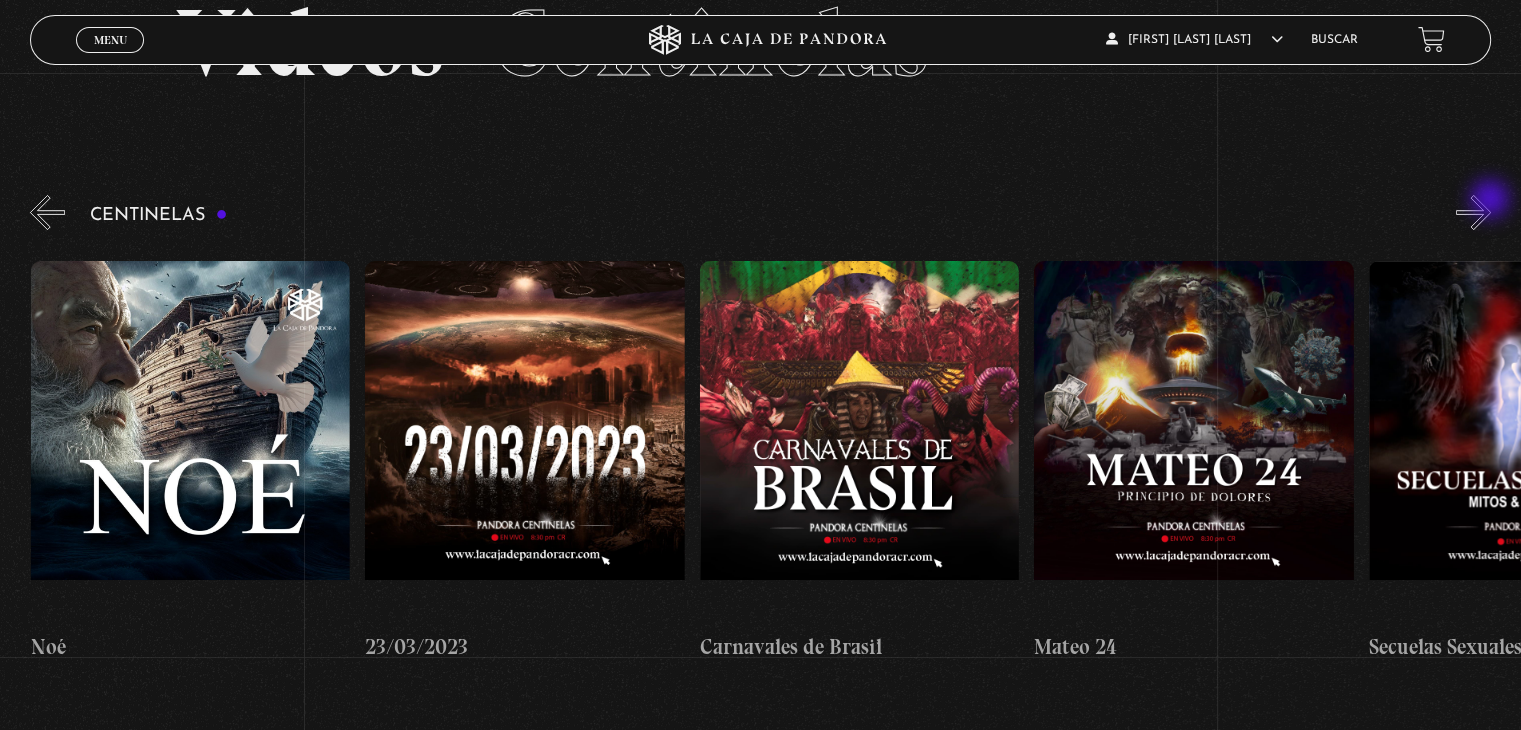 click on "»" at bounding box center (1473, 212) 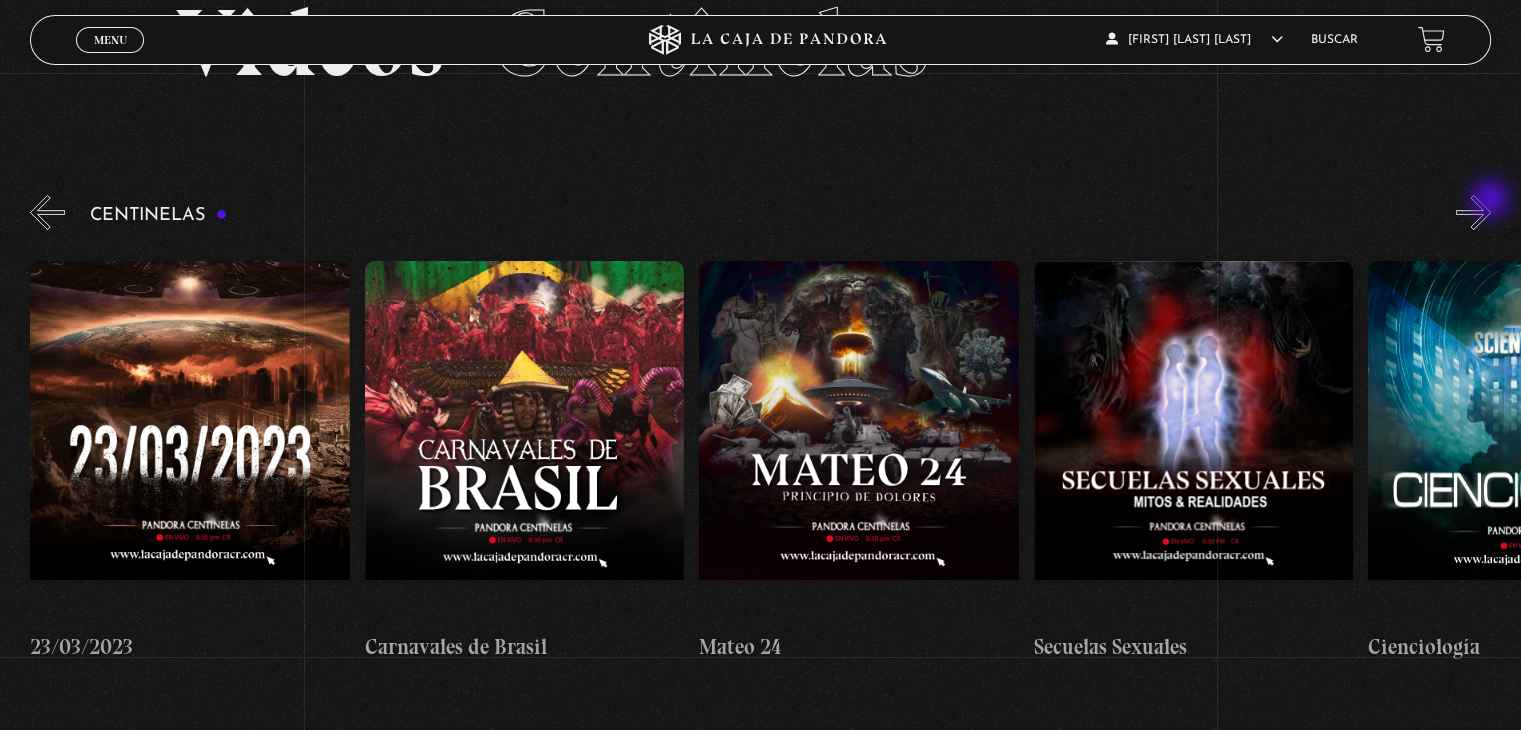 click on "»" at bounding box center [1473, 212] 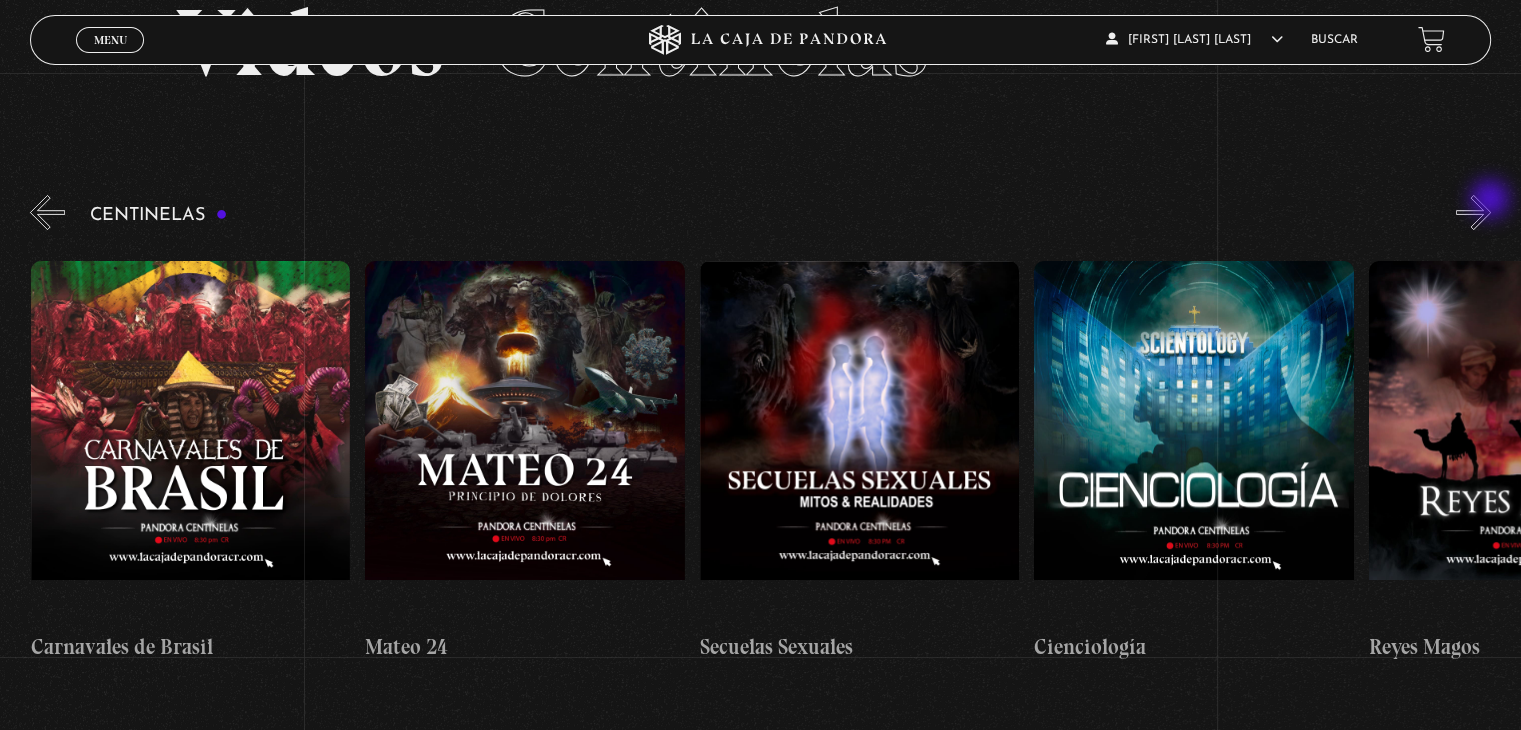 click on "»" at bounding box center (1473, 212) 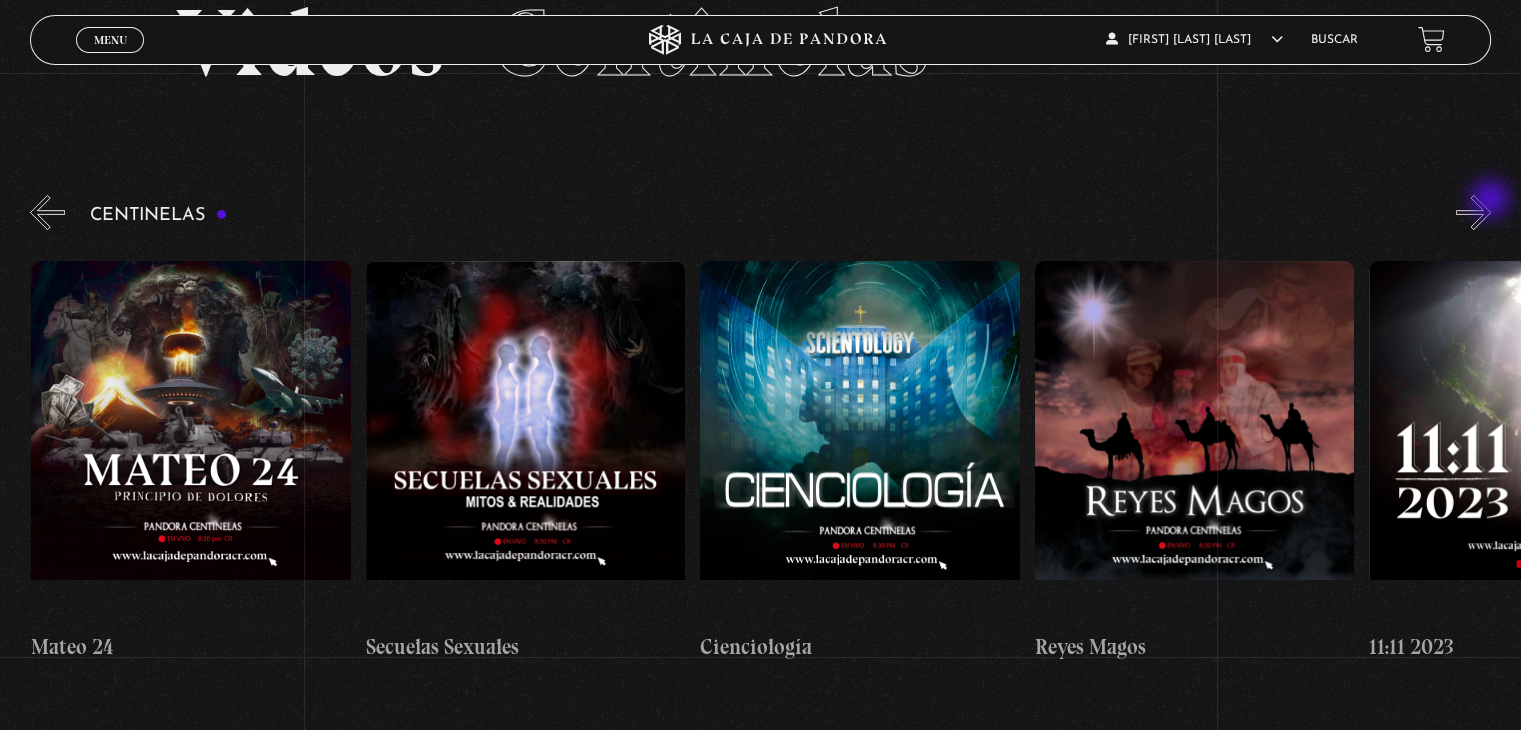 click on "»" at bounding box center (1473, 212) 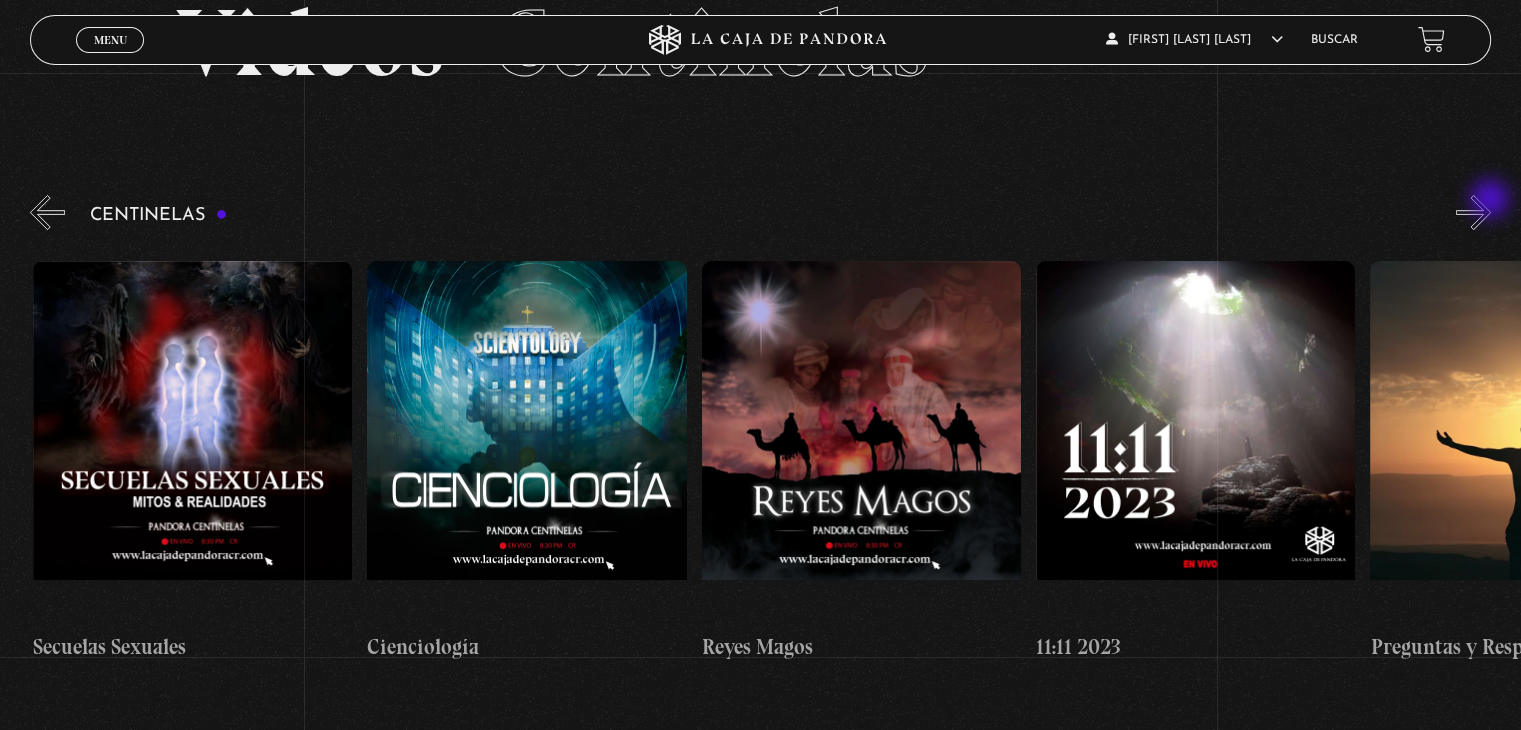 scroll, scrollTop: 0, scrollLeft: 14715, axis: horizontal 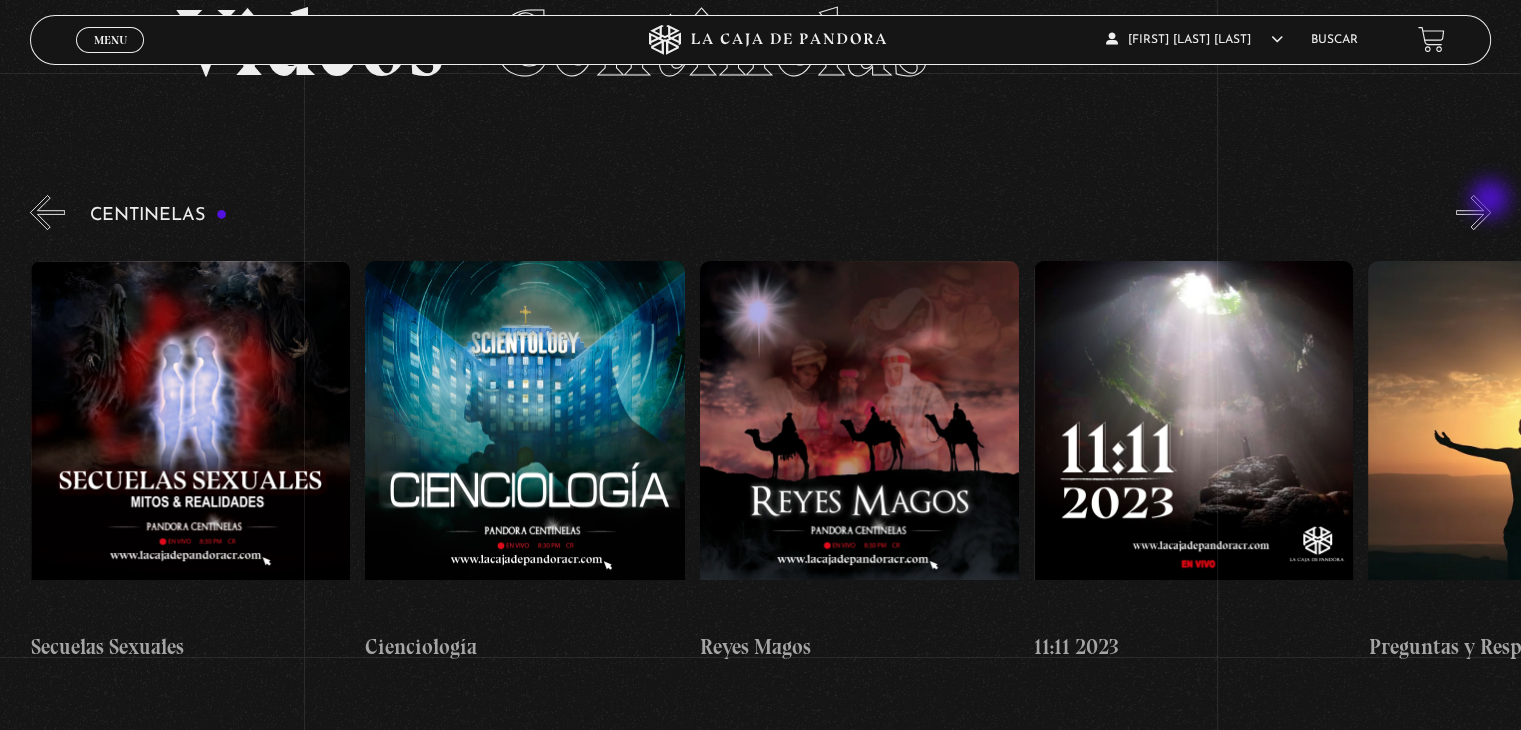 click on "»" at bounding box center (1473, 212) 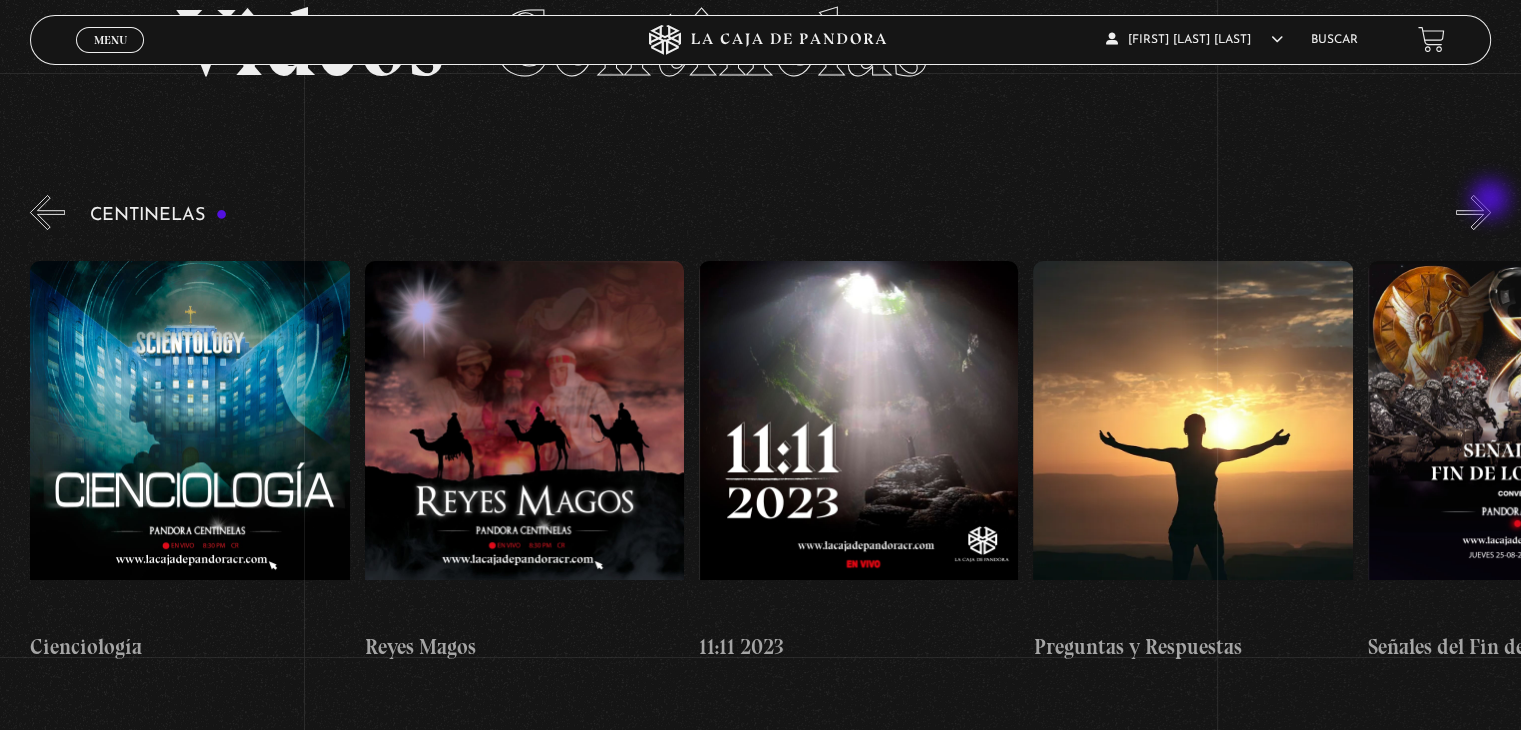 click on "»" at bounding box center [1473, 212] 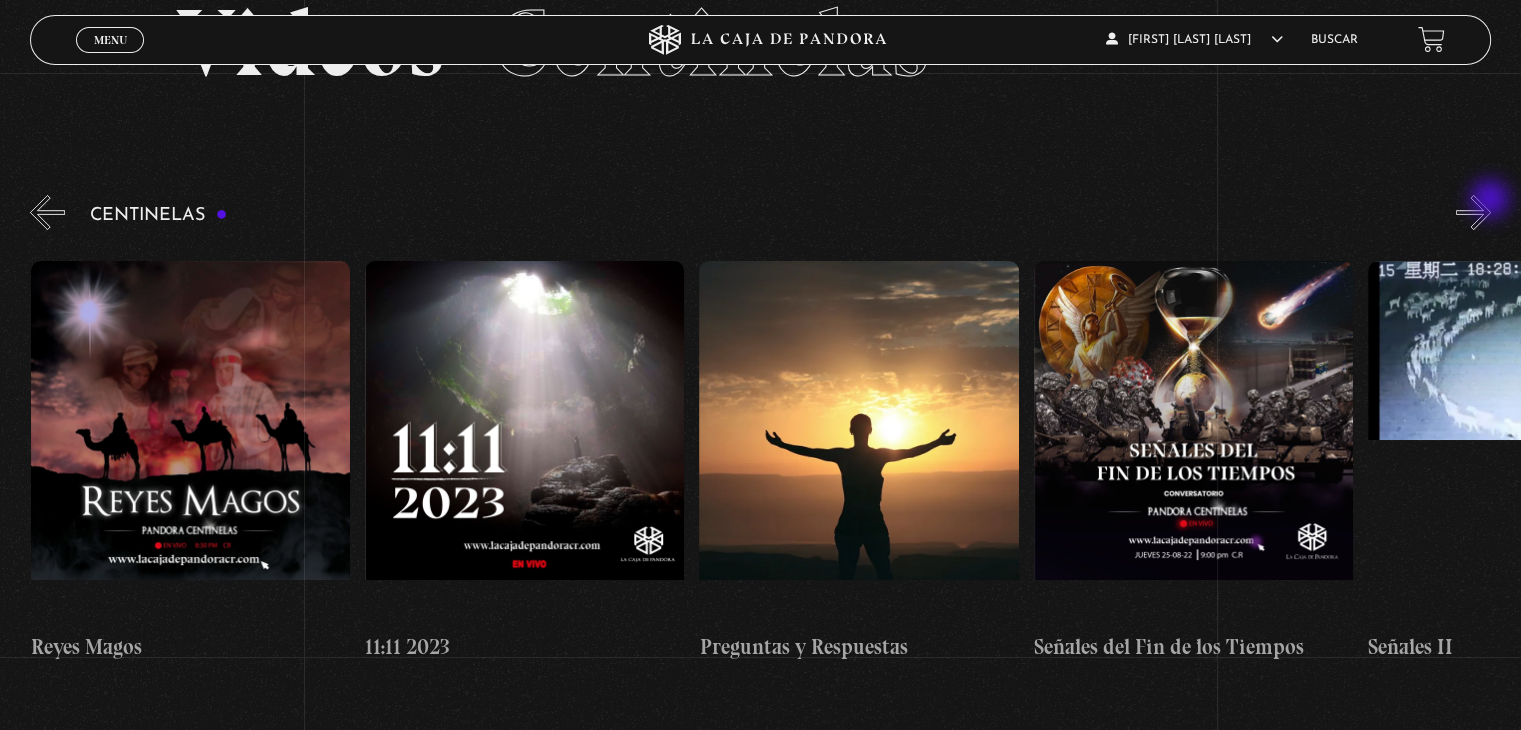 click on "»" at bounding box center [1473, 212] 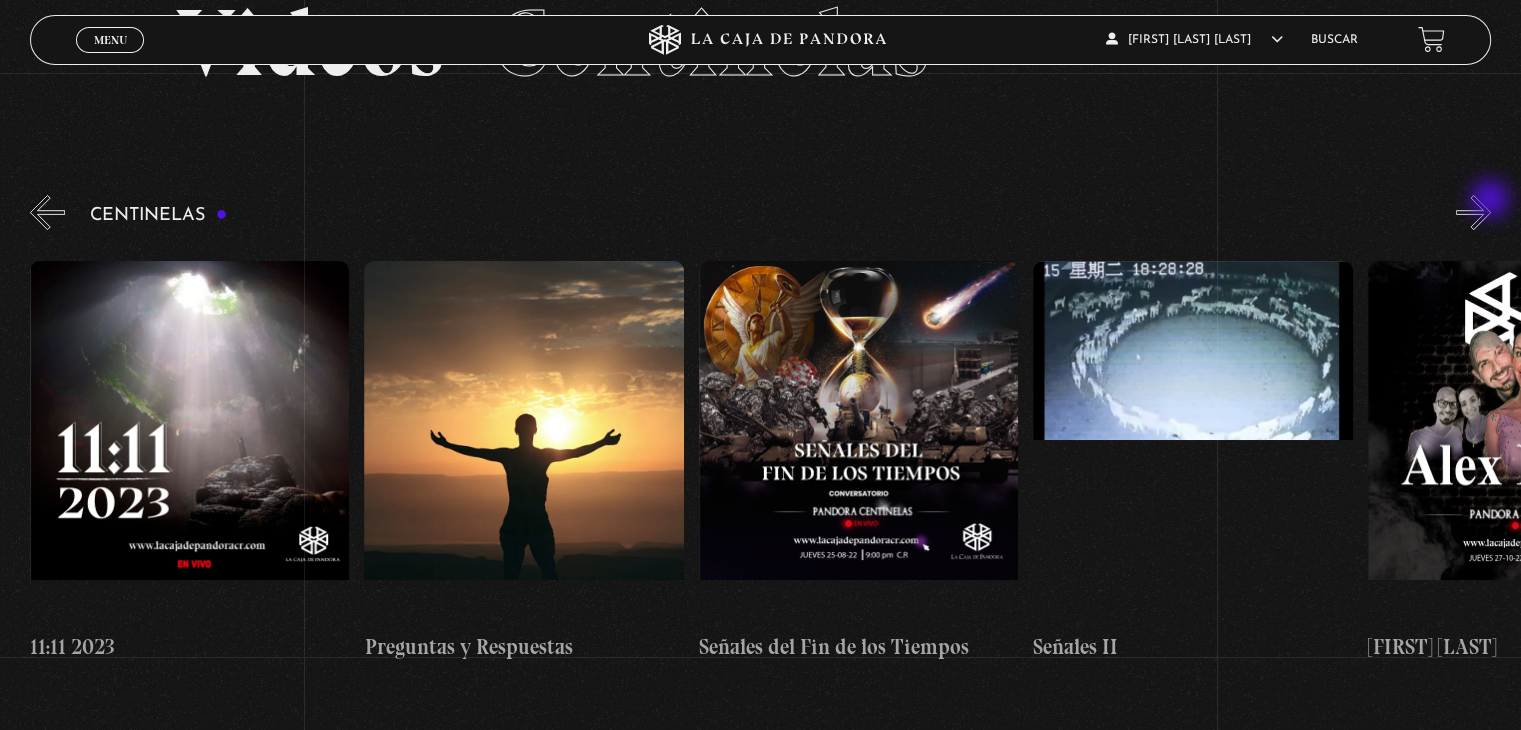 click on "»" at bounding box center (1473, 212) 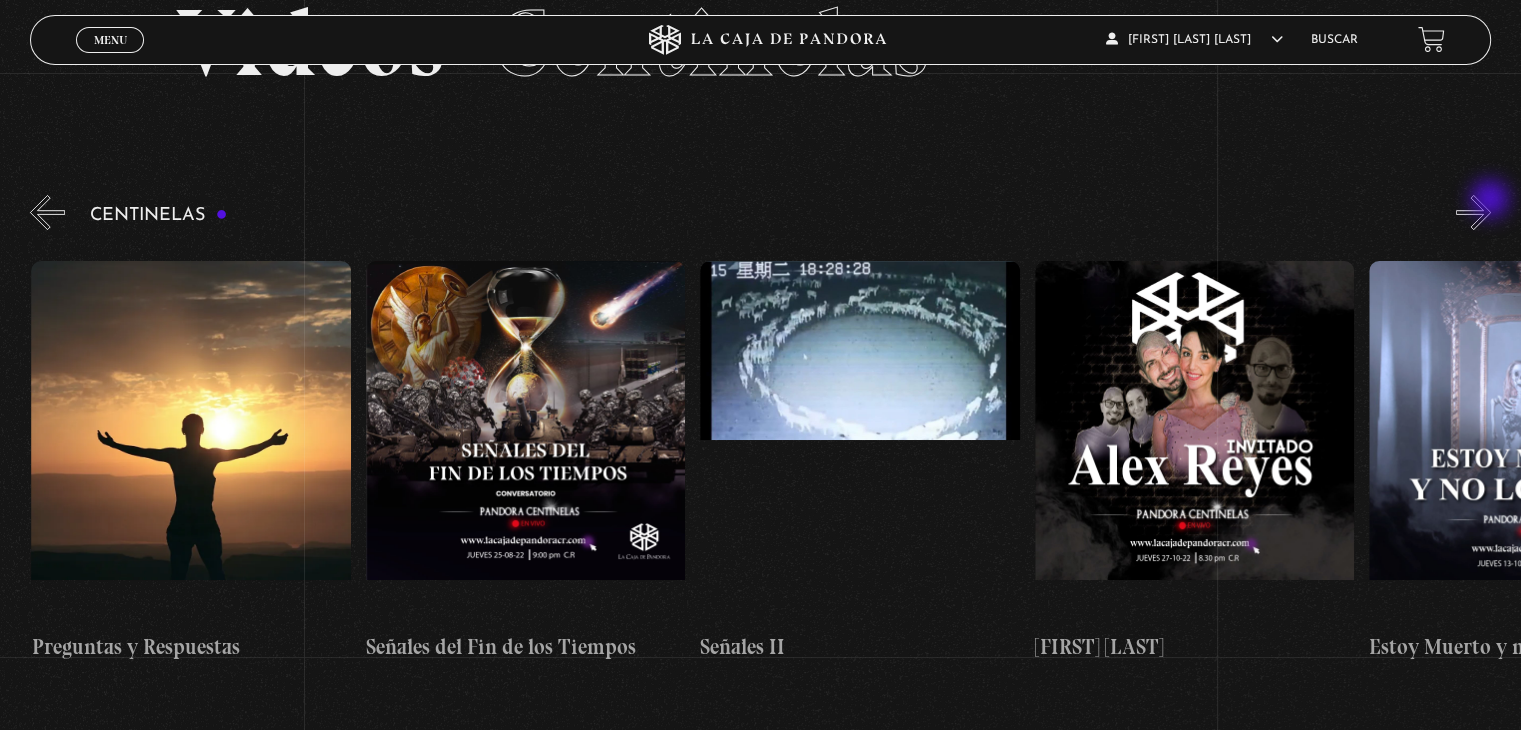 click on "»" at bounding box center (1473, 212) 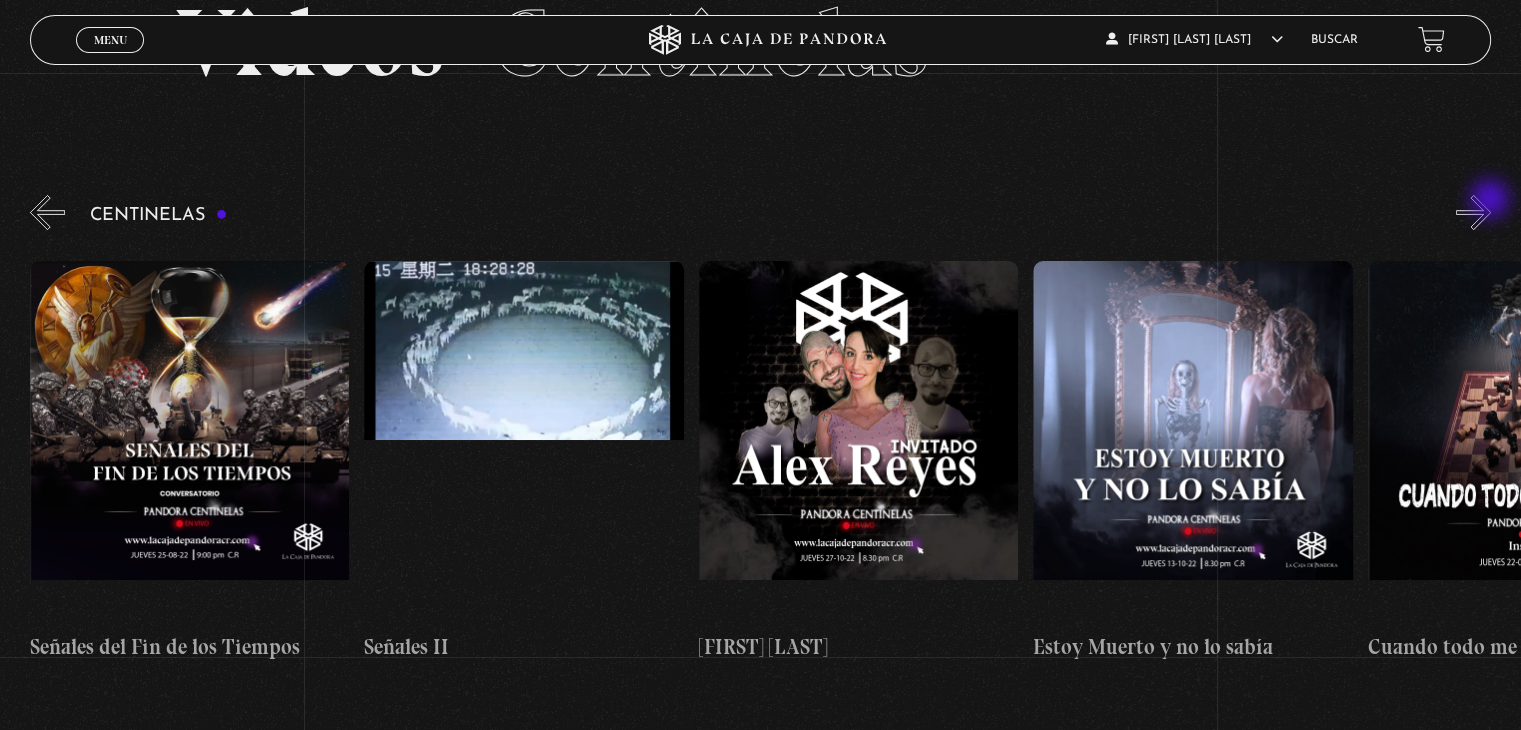 click on "»" at bounding box center [1473, 212] 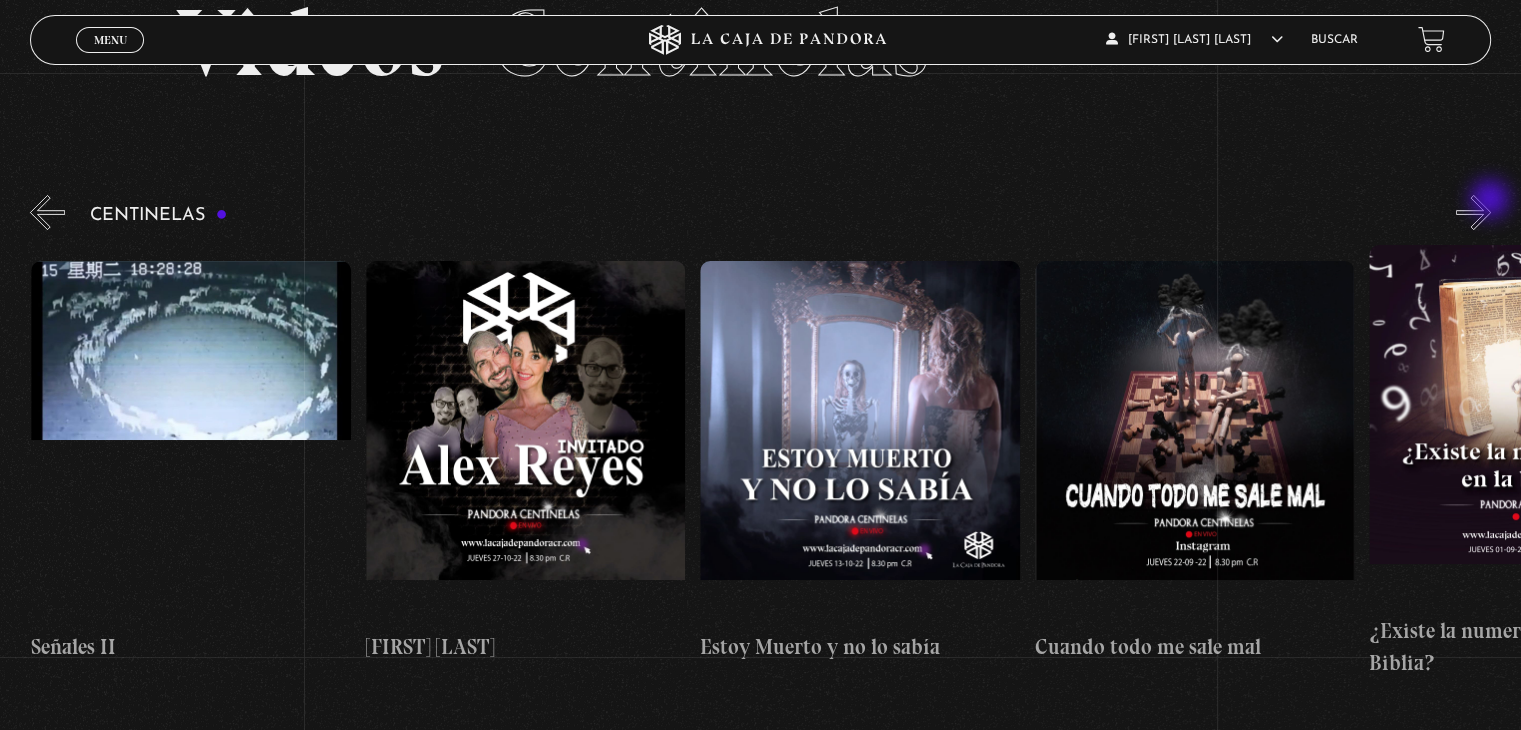 click on "»" at bounding box center [1473, 212] 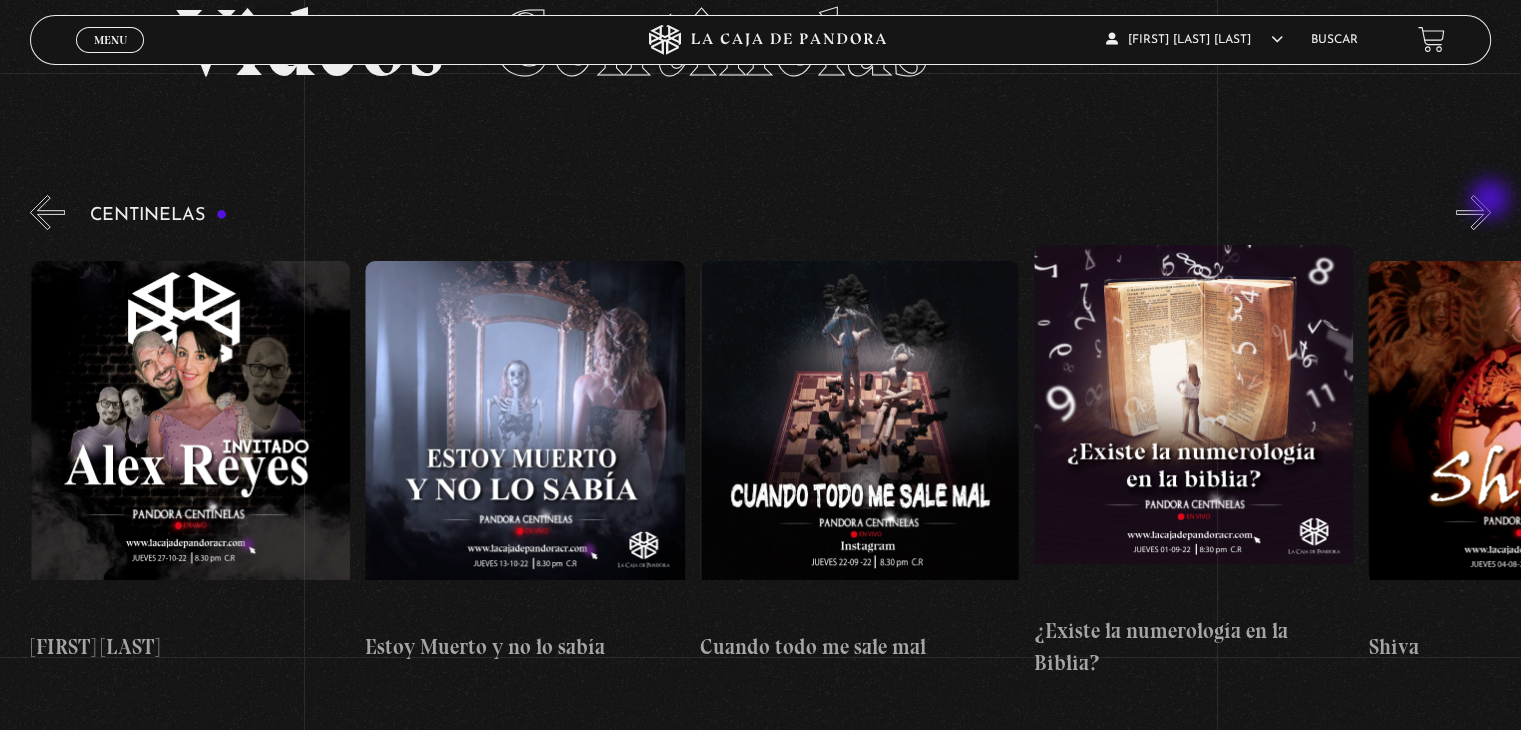 click on "»" at bounding box center (1473, 212) 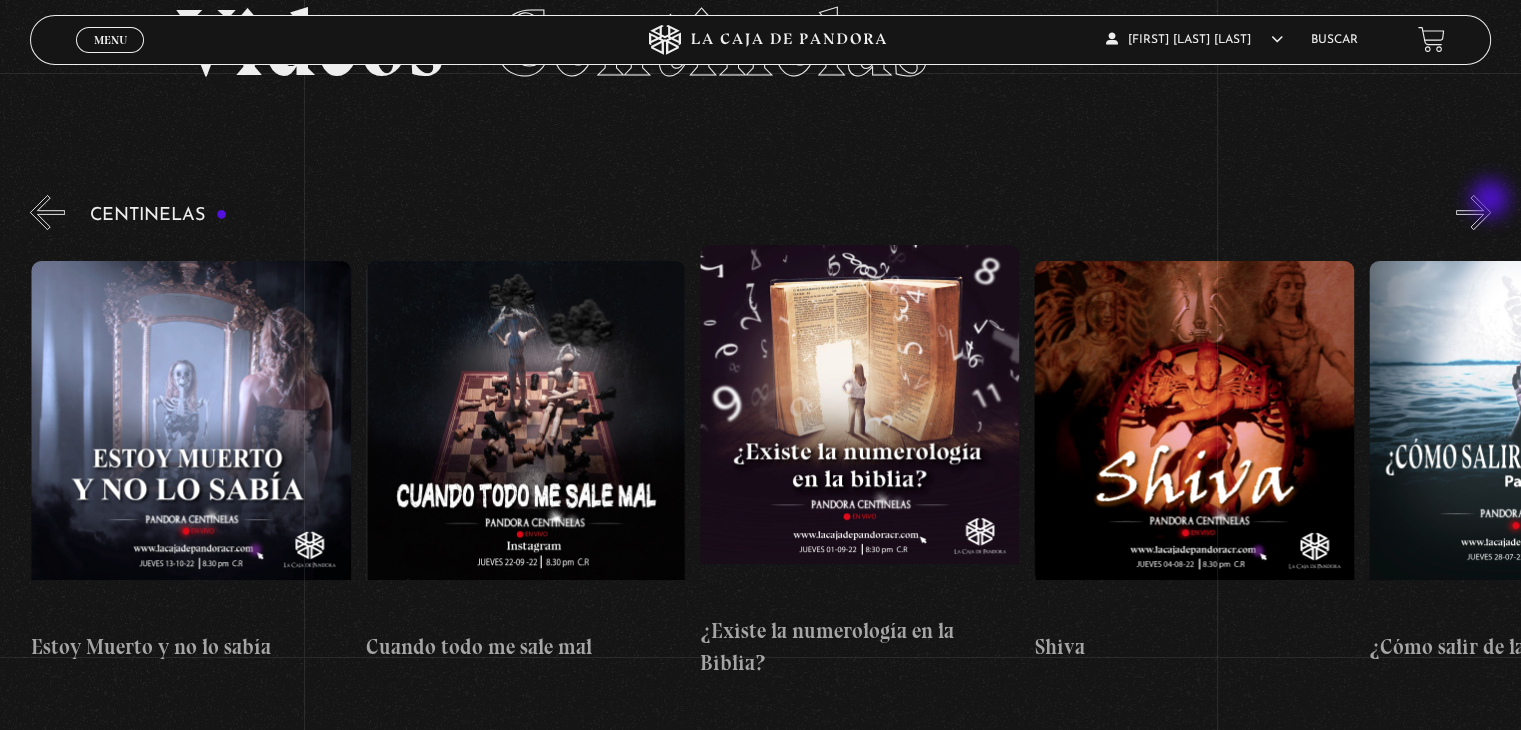click on "»" at bounding box center (1473, 212) 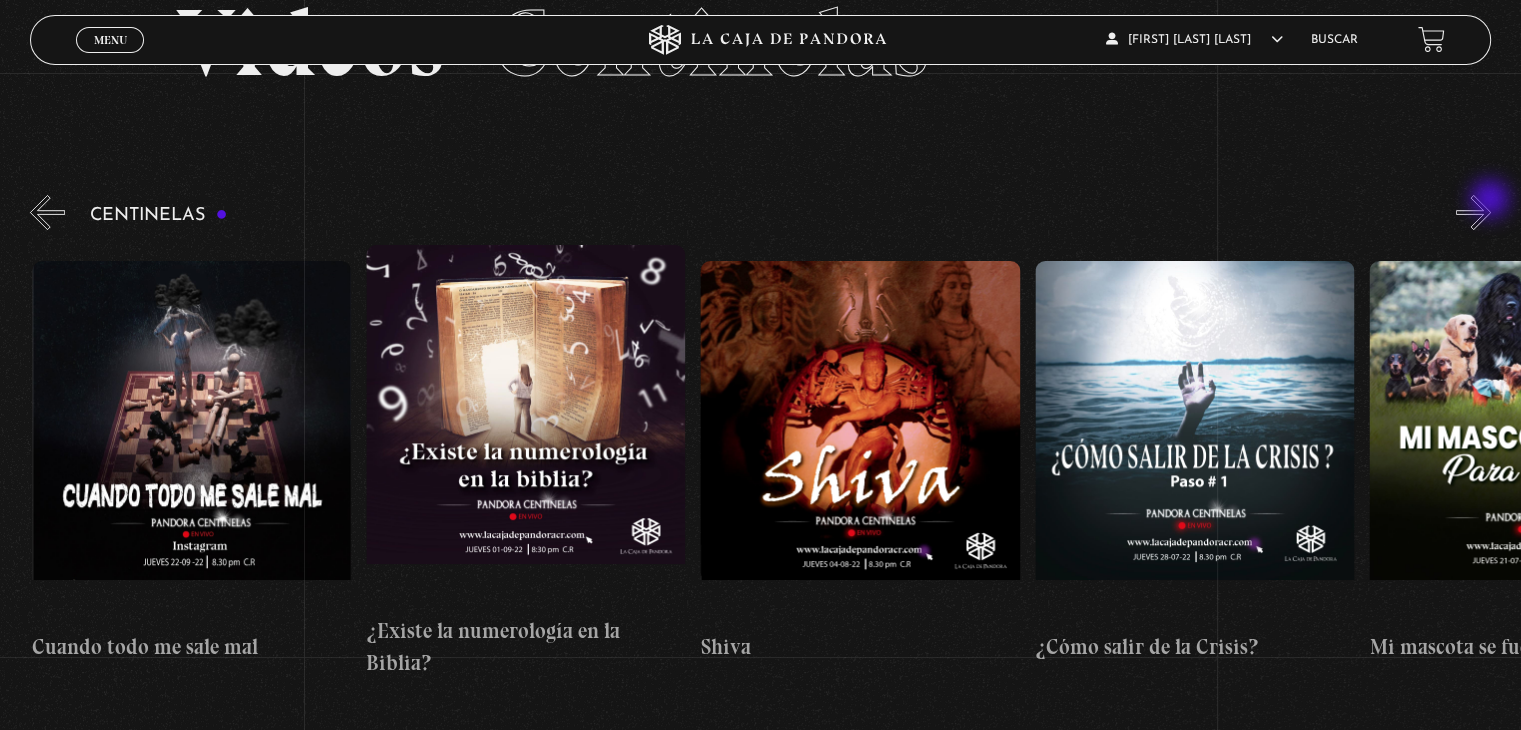 click on "»" at bounding box center [1473, 212] 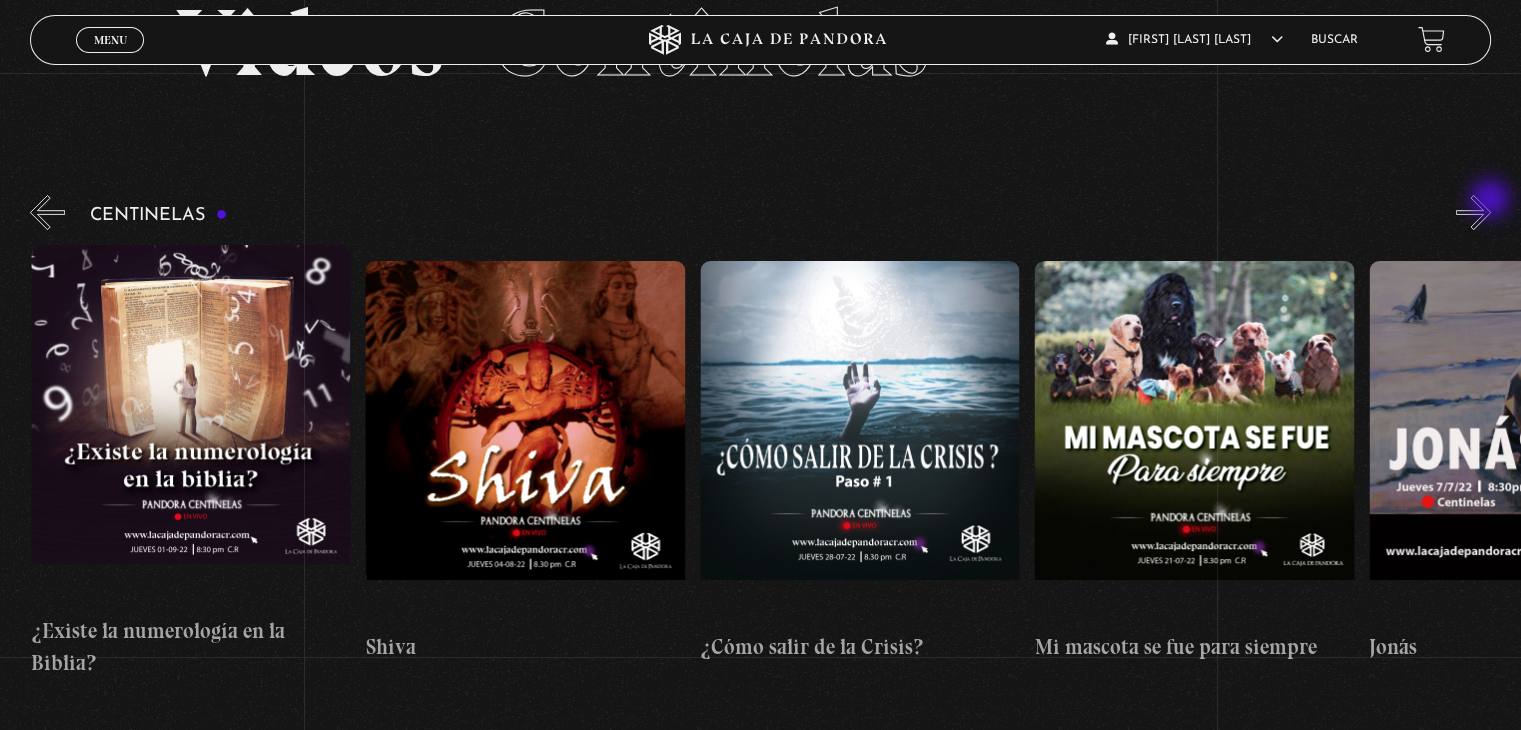 click on "»" at bounding box center [1473, 212] 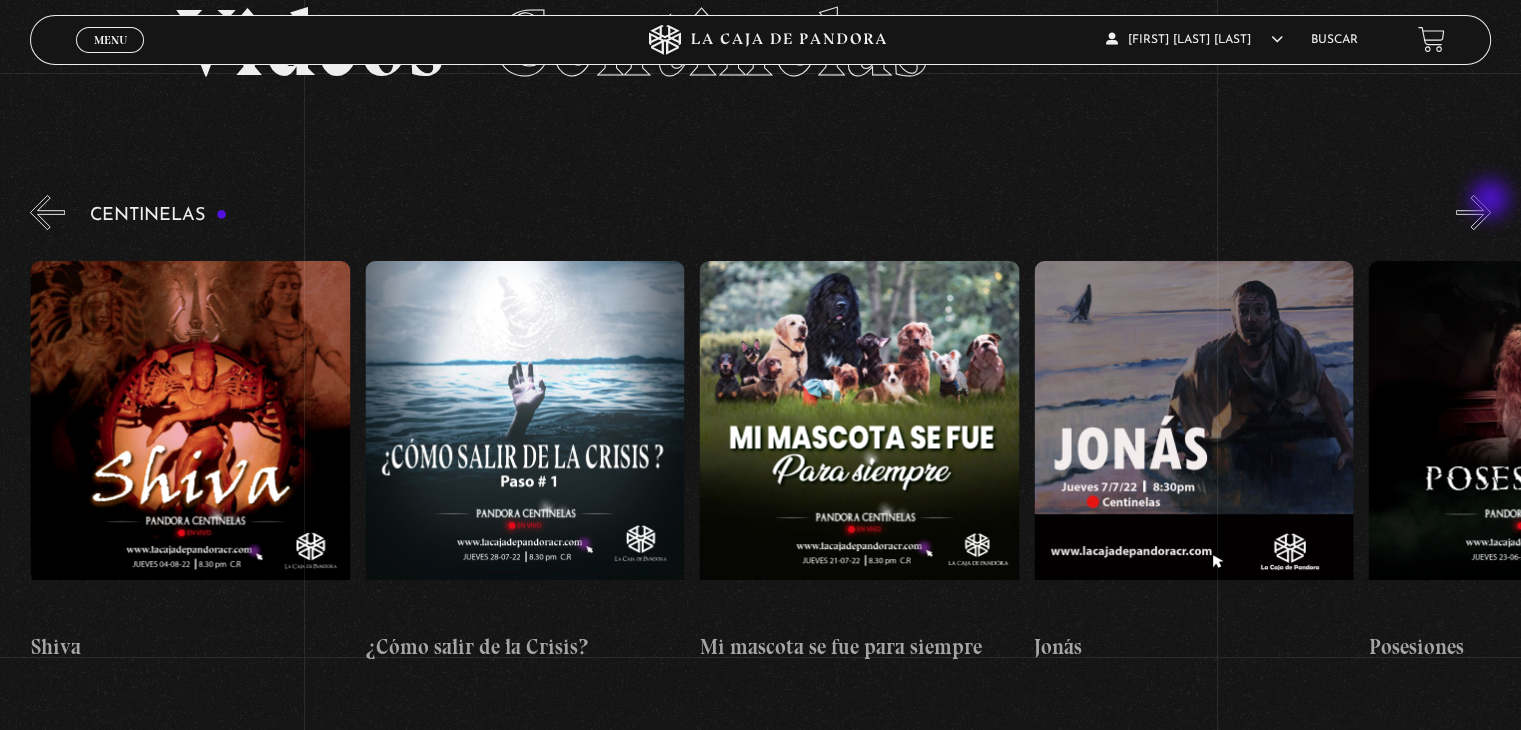 click on "»" at bounding box center (1473, 212) 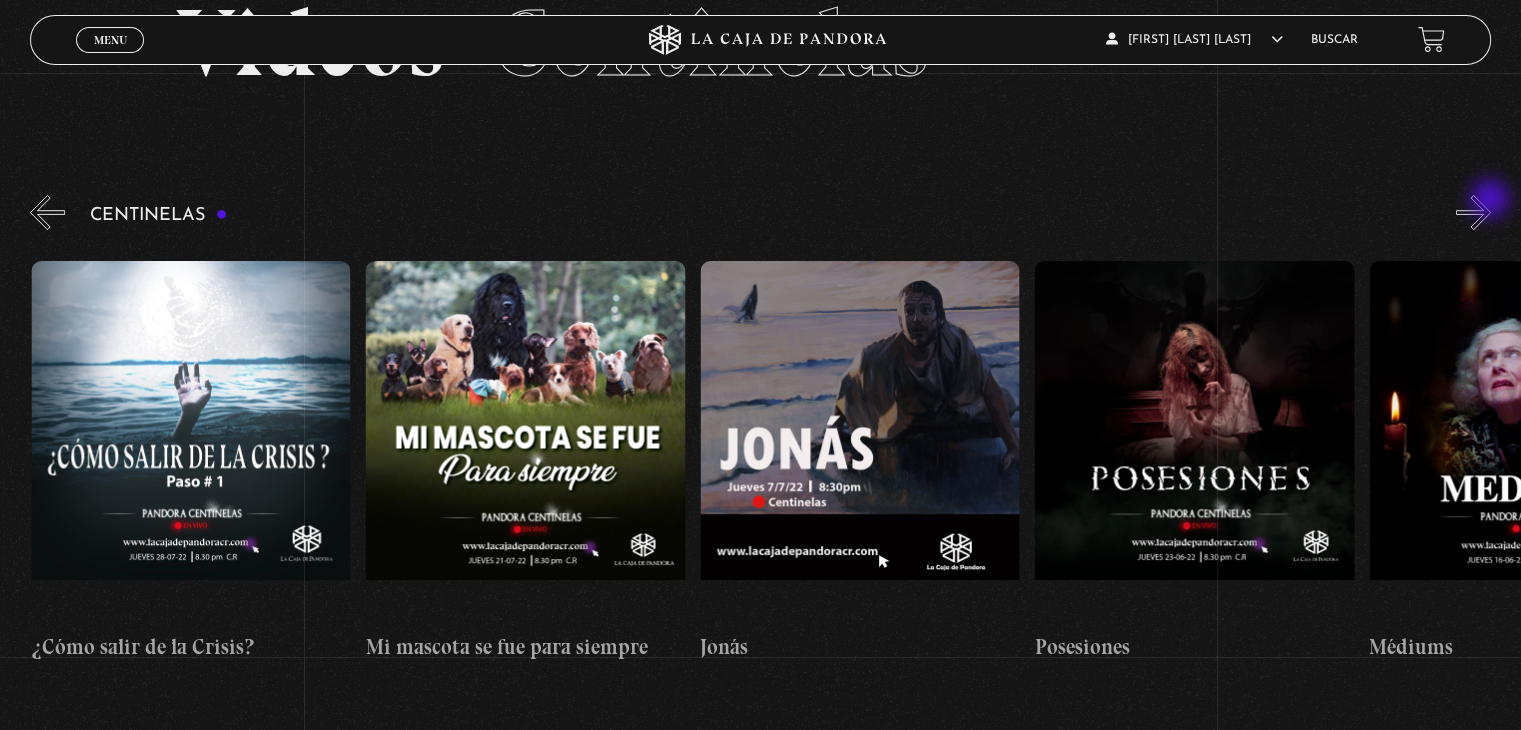 click on "»" at bounding box center [1473, 212] 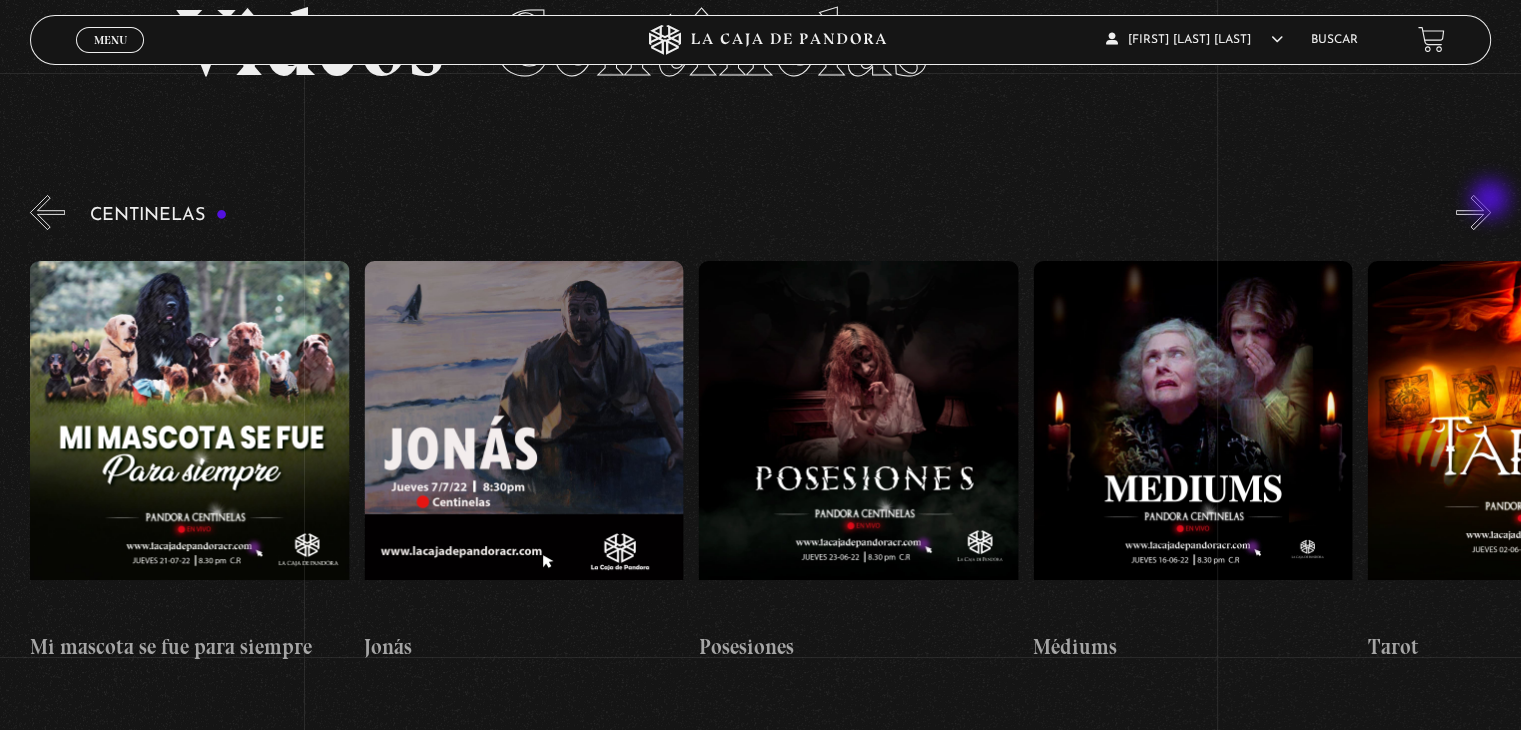 click on "»" at bounding box center (1473, 212) 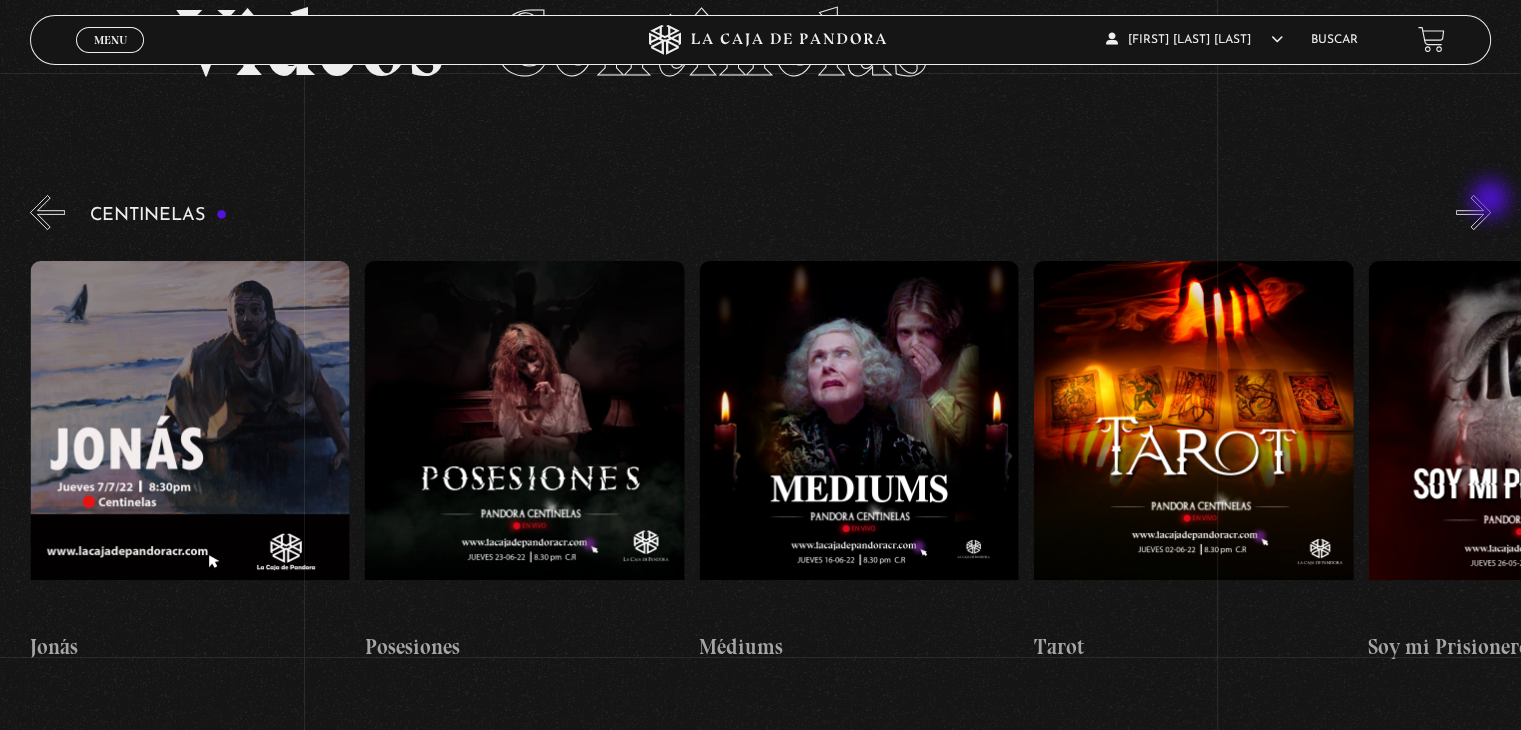 click on "»" at bounding box center (1473, 212) 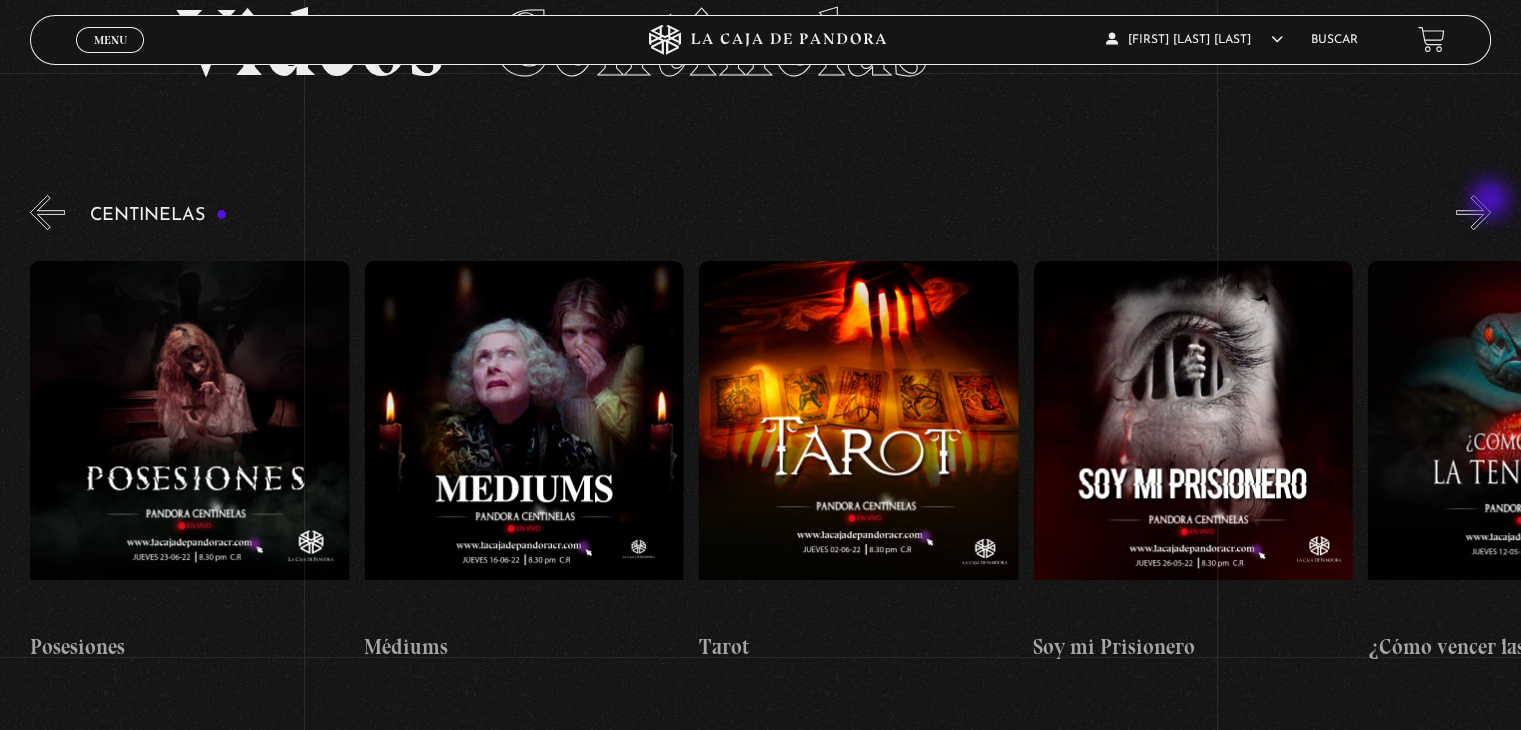 click on "»" at bounding box center [1473, 212] 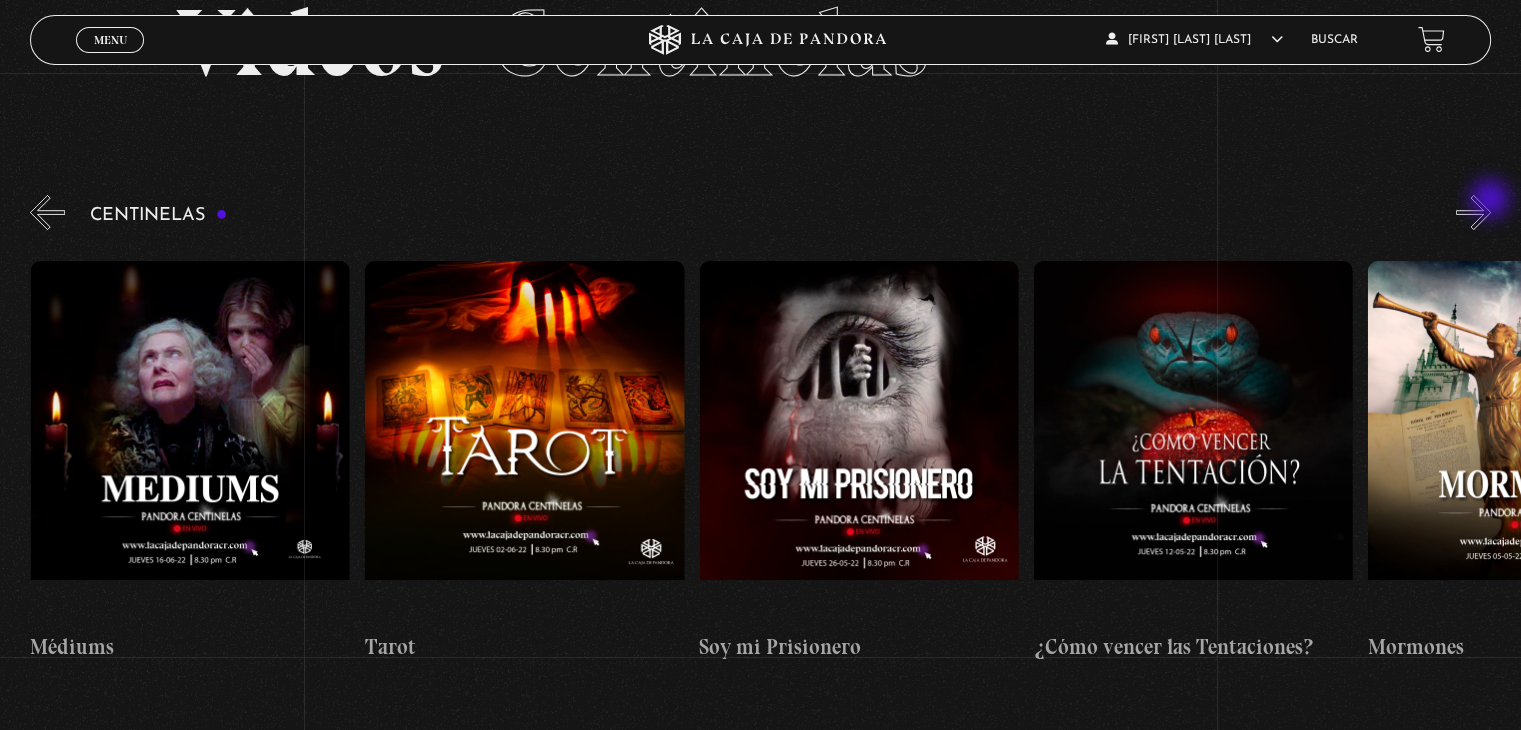 click on "»" at bounding box center (1473, 212) 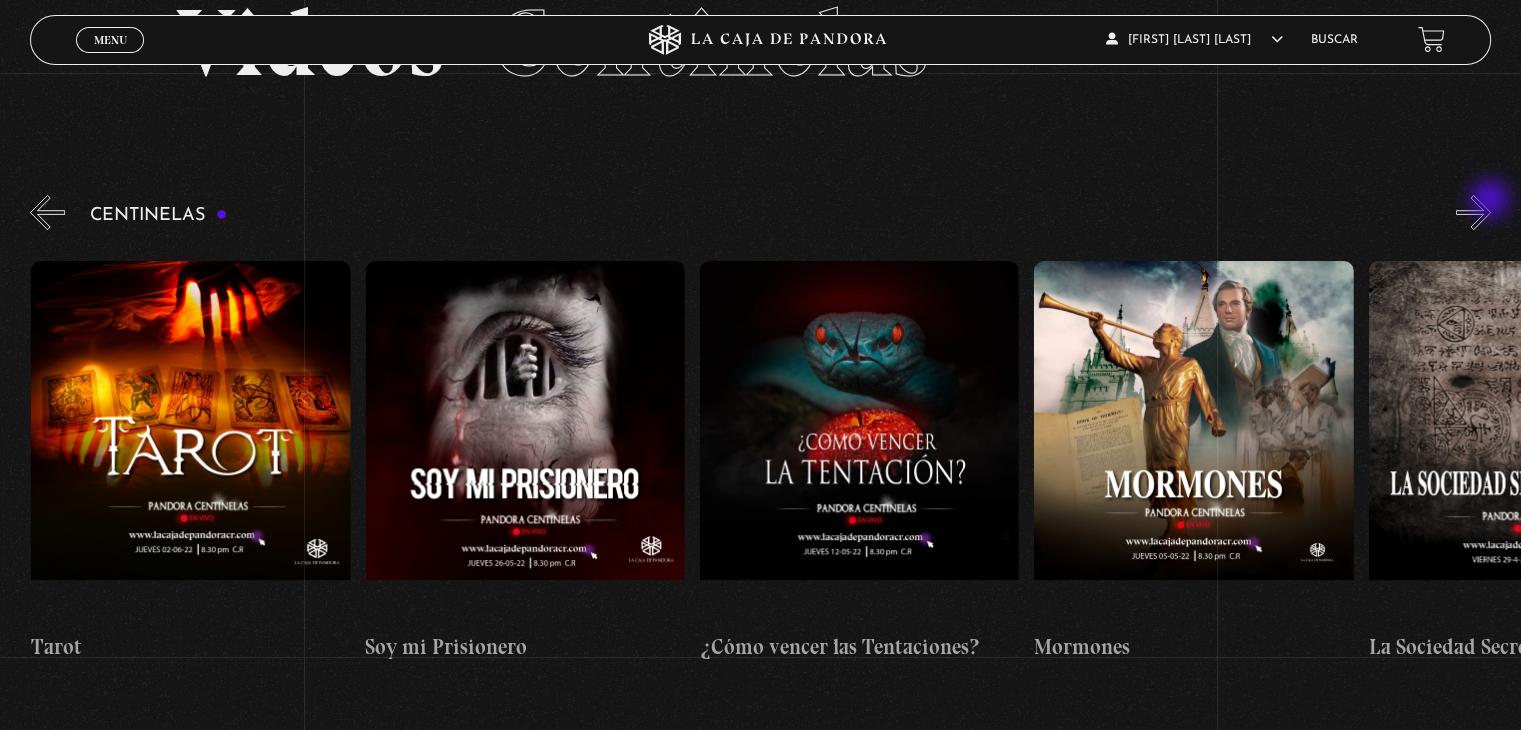 scroll, scrollTop: 0, scrollLeft: 20400, axis: horizontal 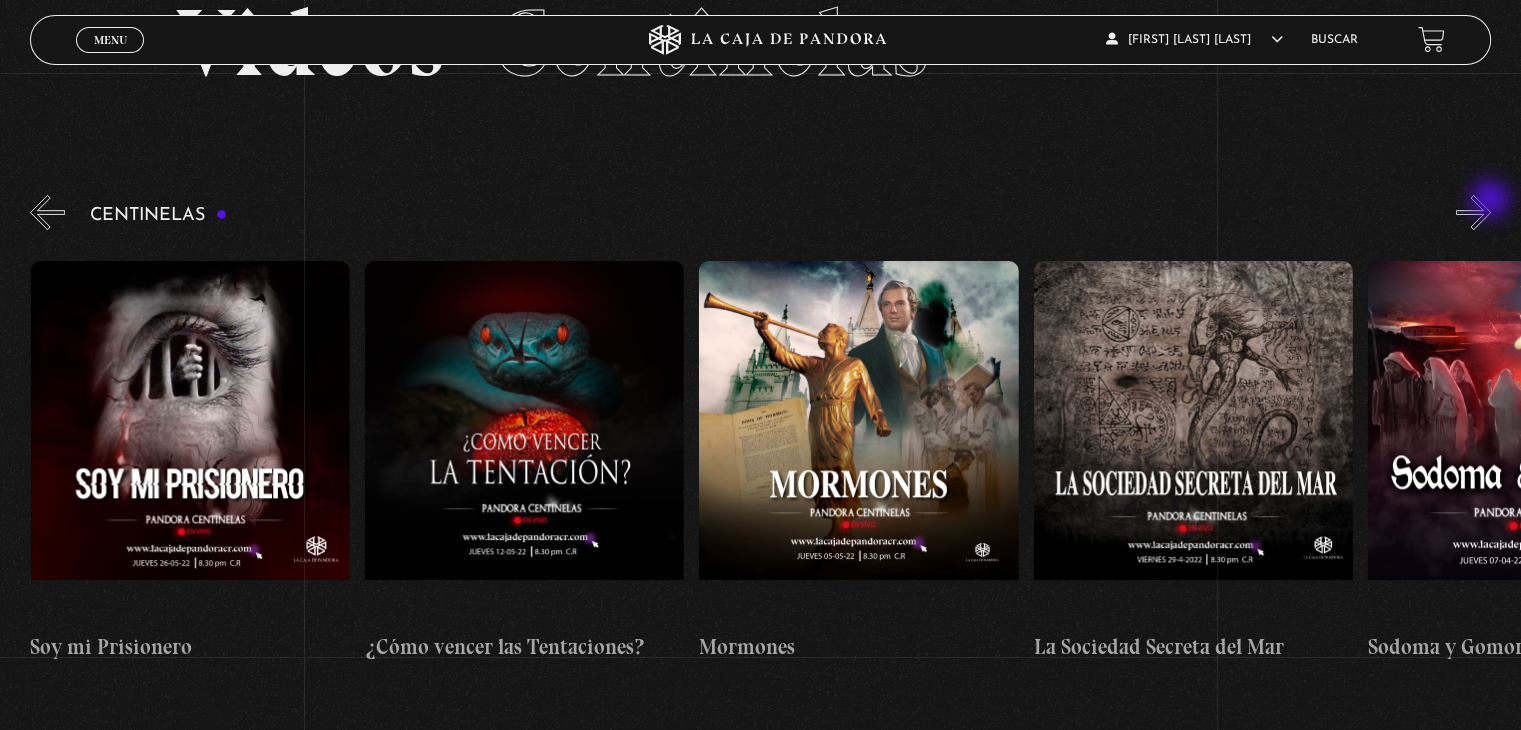 click on "»" at bounding box center (1473, 212) 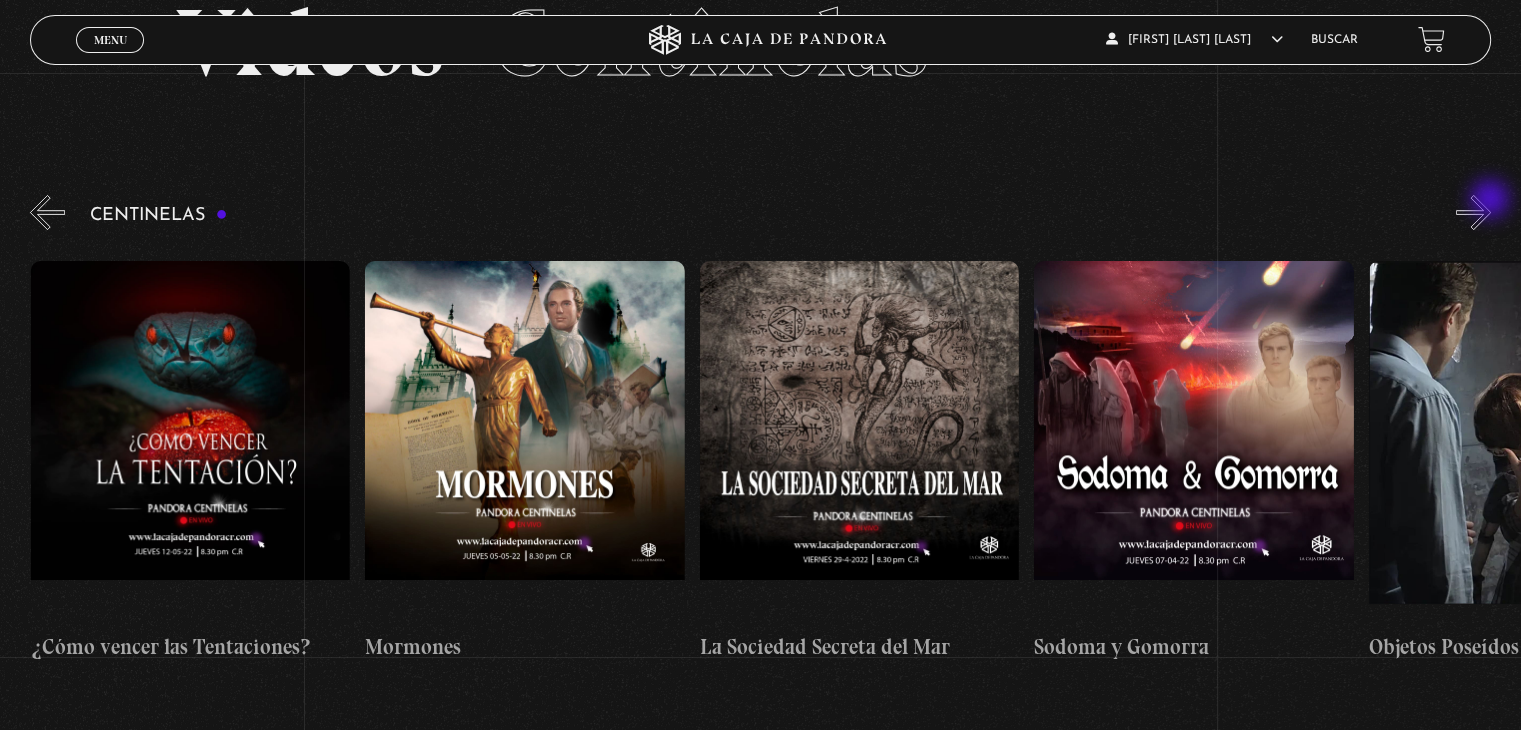 click on "»" at bounding box center (1473, 212) 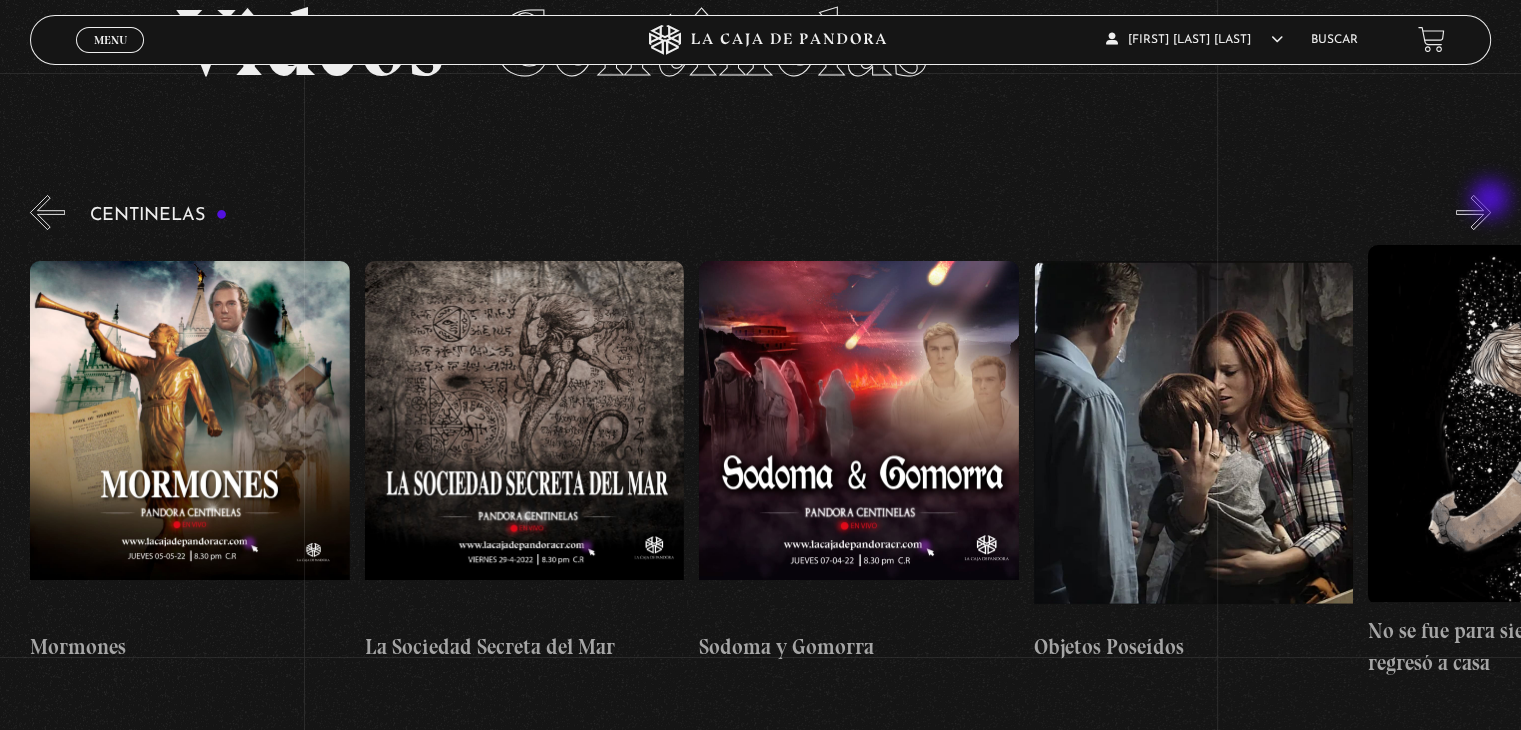 click on "»" at bounding box center (1473, 212) 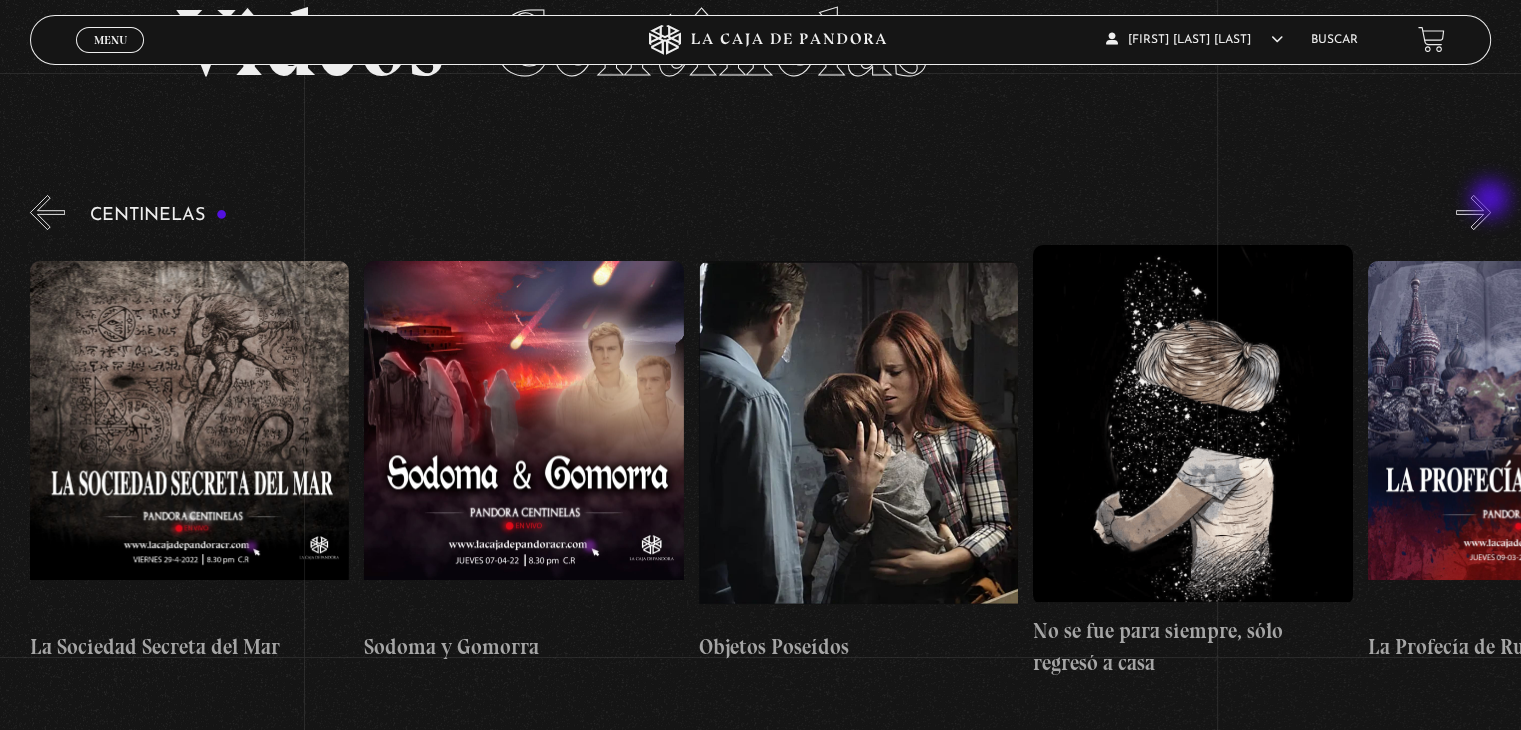 click on "»" at bounding box center [1473, 212] 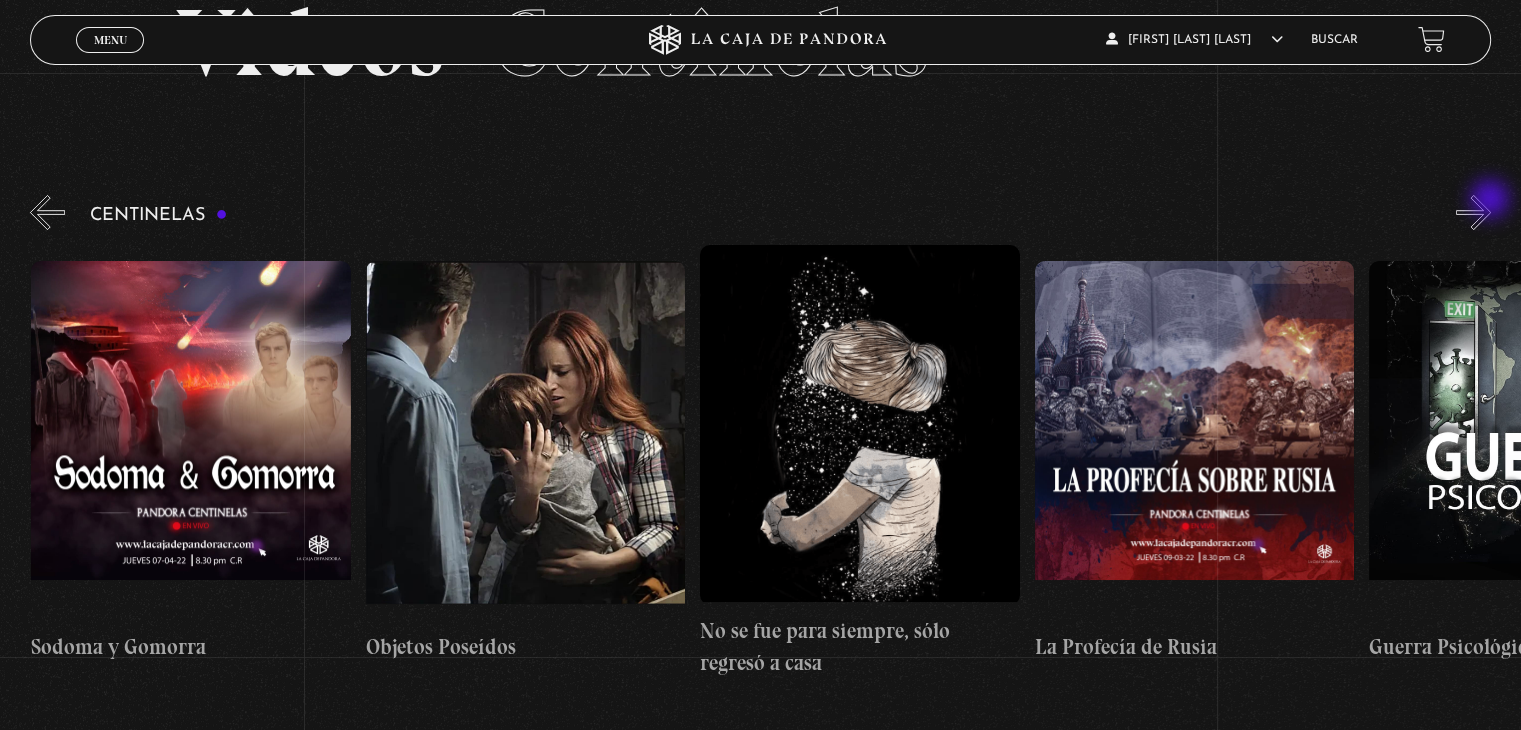 click on "»" at bounding box center (1473, 212) 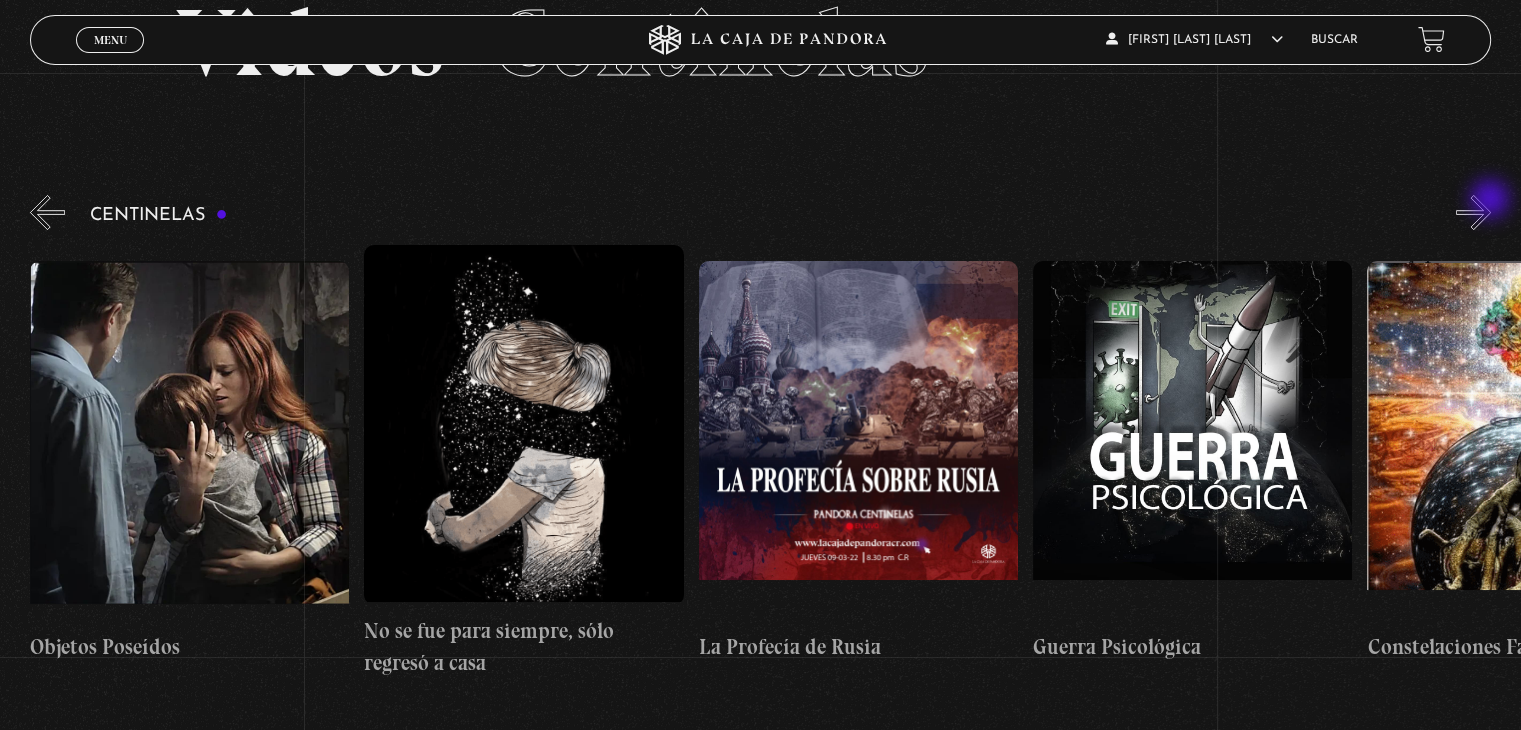 click on "»" at bounding box center [1473, 212] 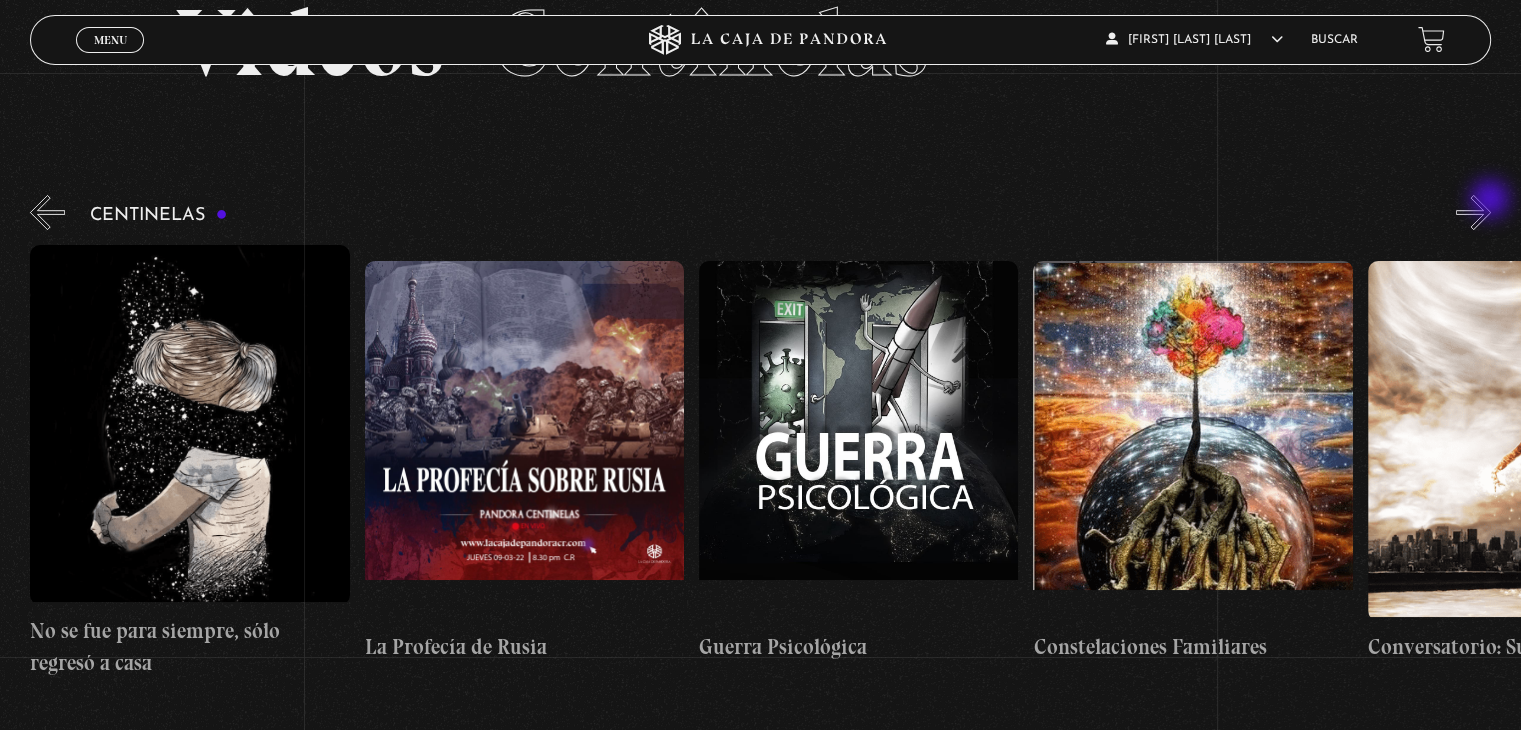 click on "»" at bounding box center (1473, 212) 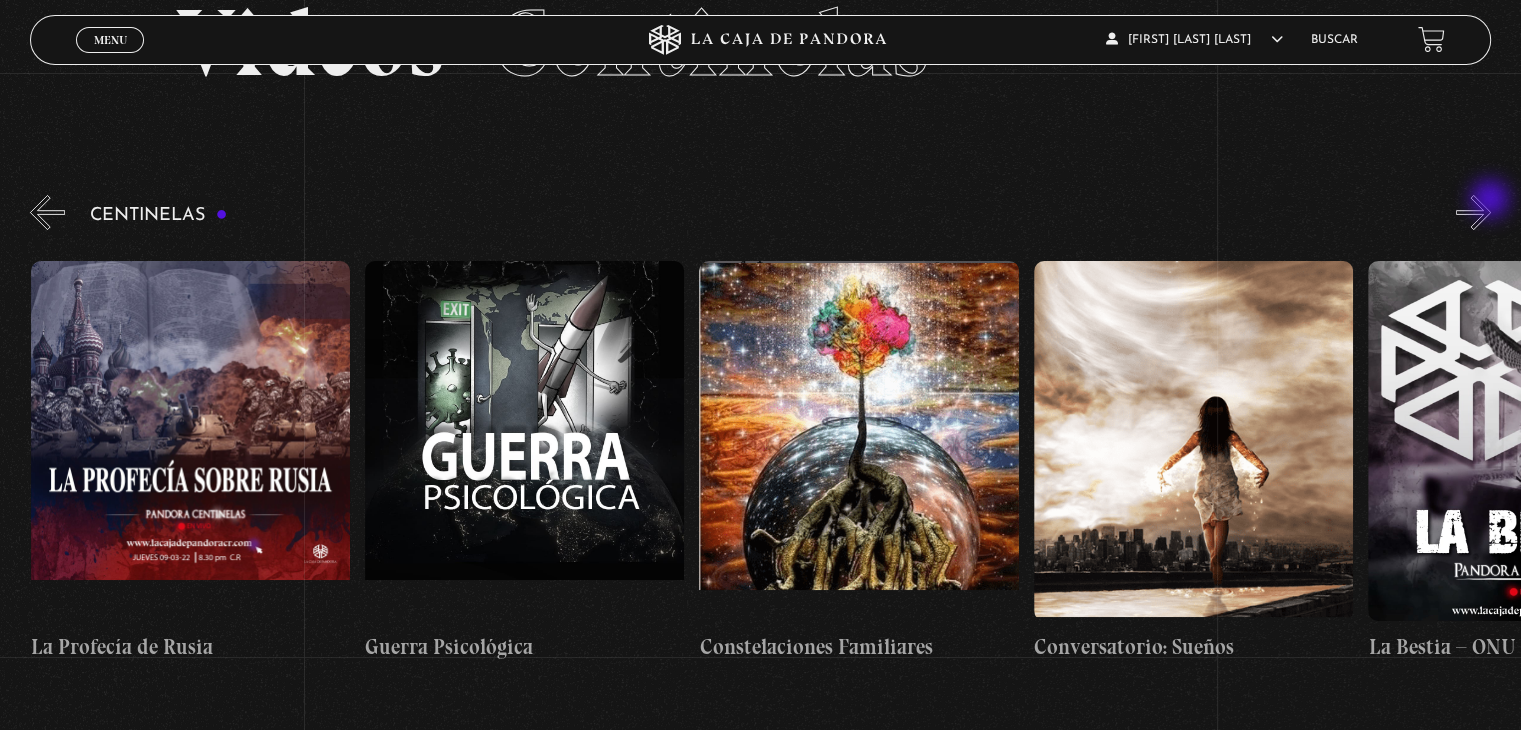 click on "»" at bounding box center (1473, 212) 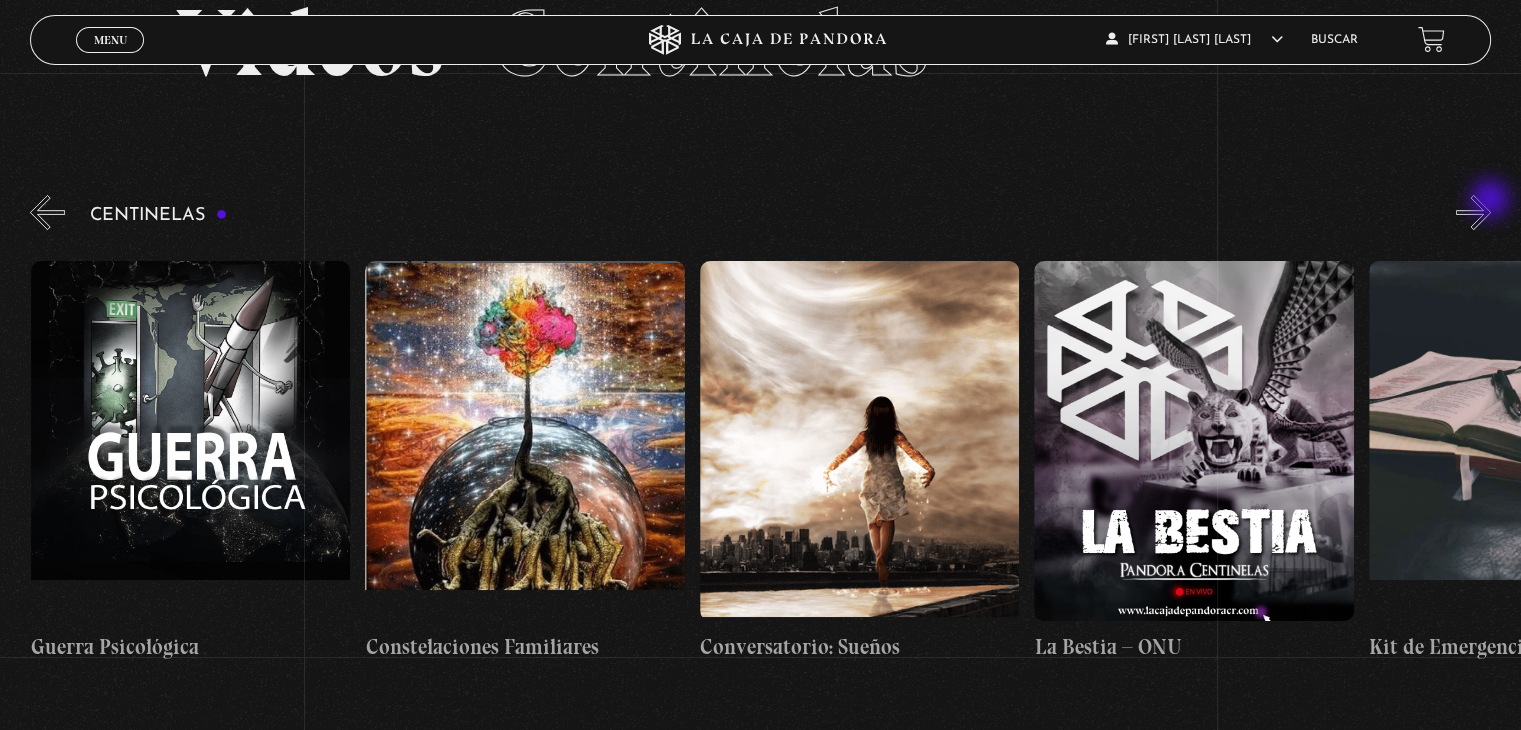 scroll, scrollTop: 0, scrollLeft: 23411, axis: horizontal 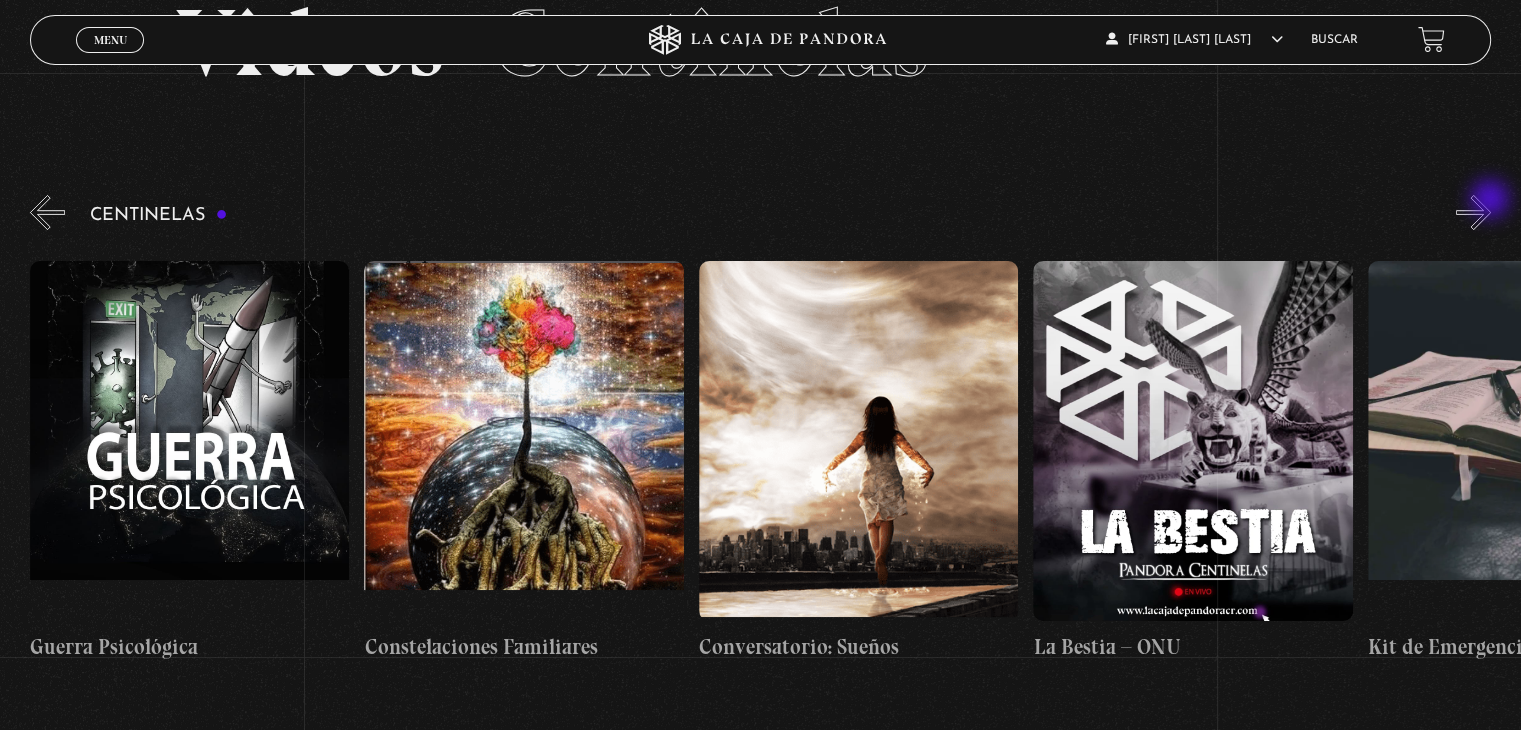 click on "»" at bounding box center [1473, 212] 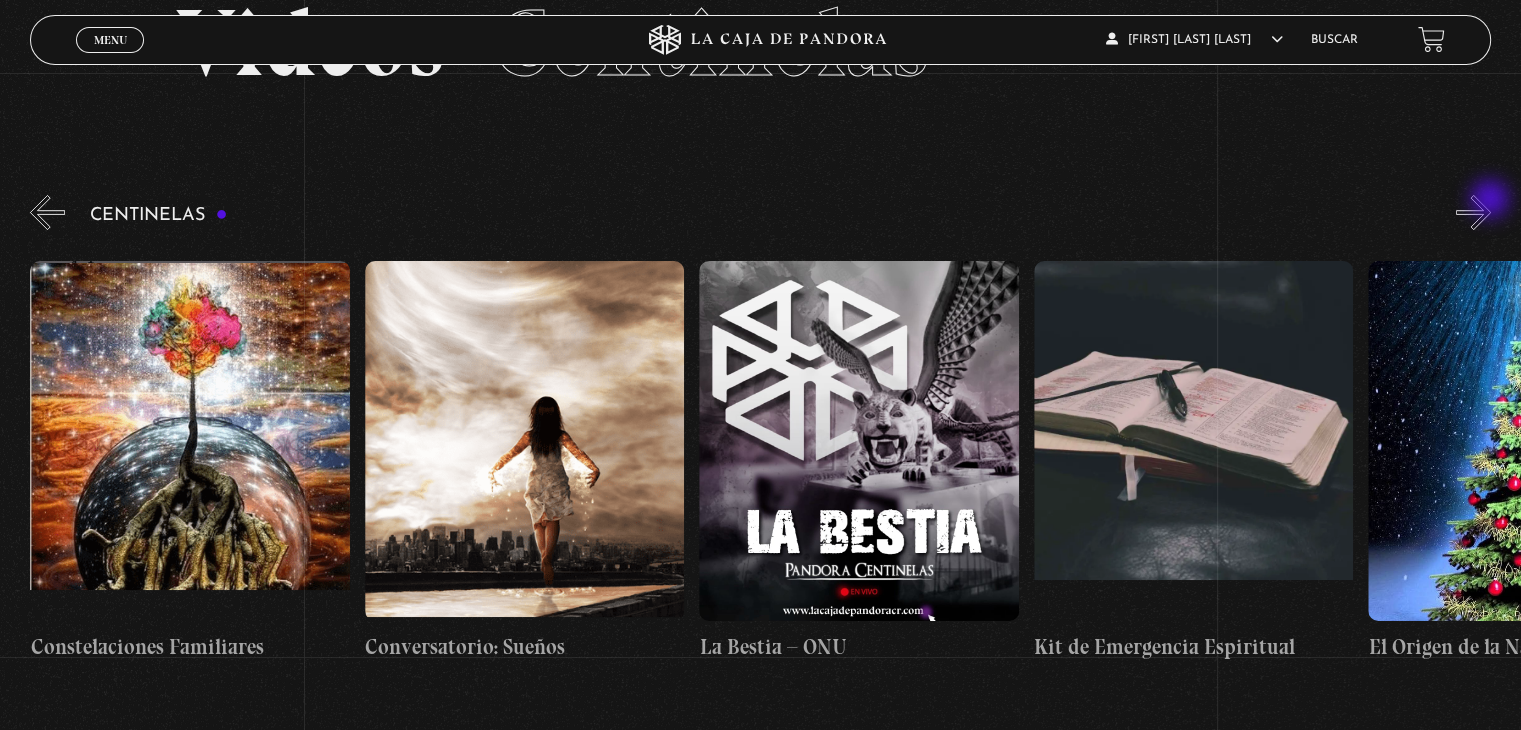 click on "»" at bounding box center (1473, 212) 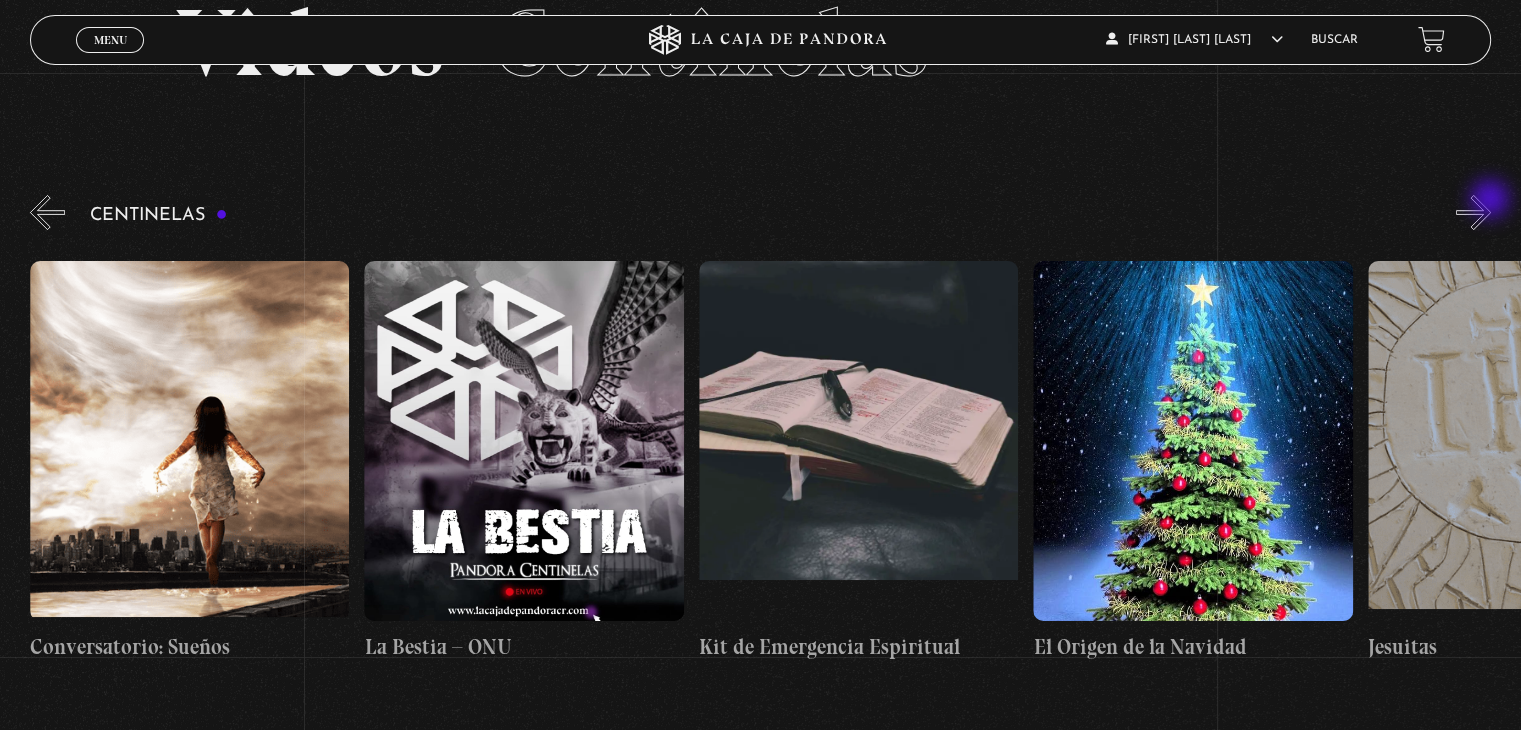 click on "»" at bounding box center [1473, 212] 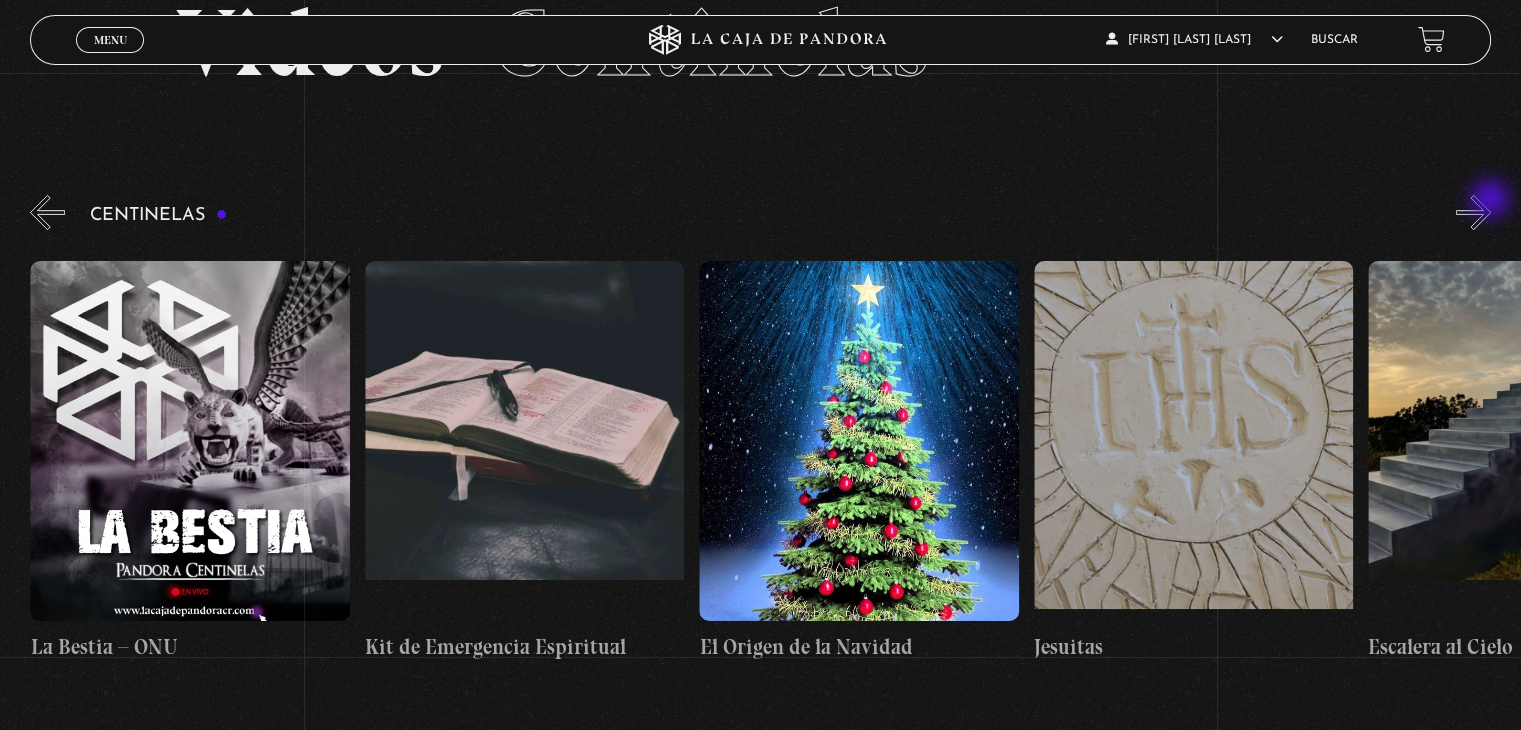 click on "»" at bounding box center [1473, 212] 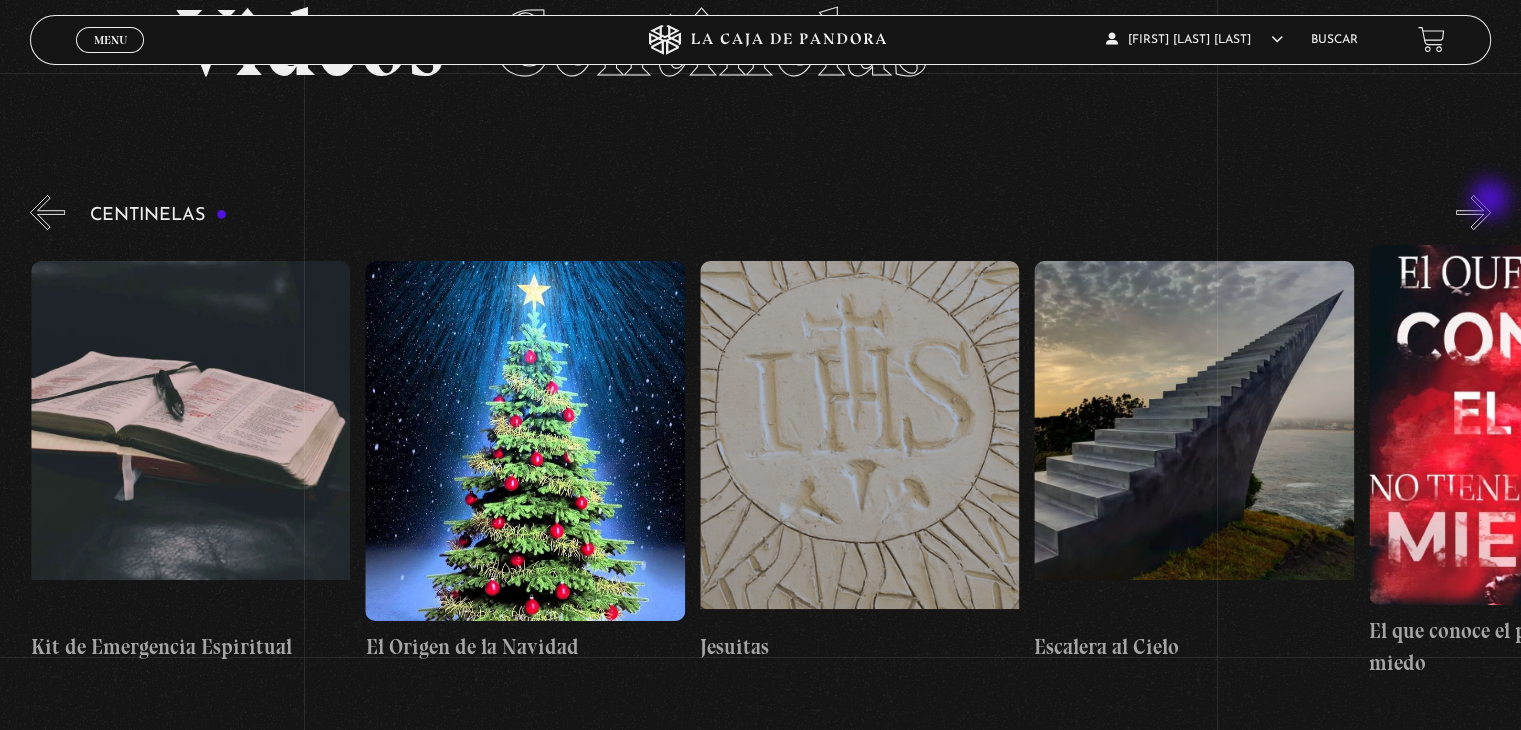 click on "»" at bounding box center [1473, 212] 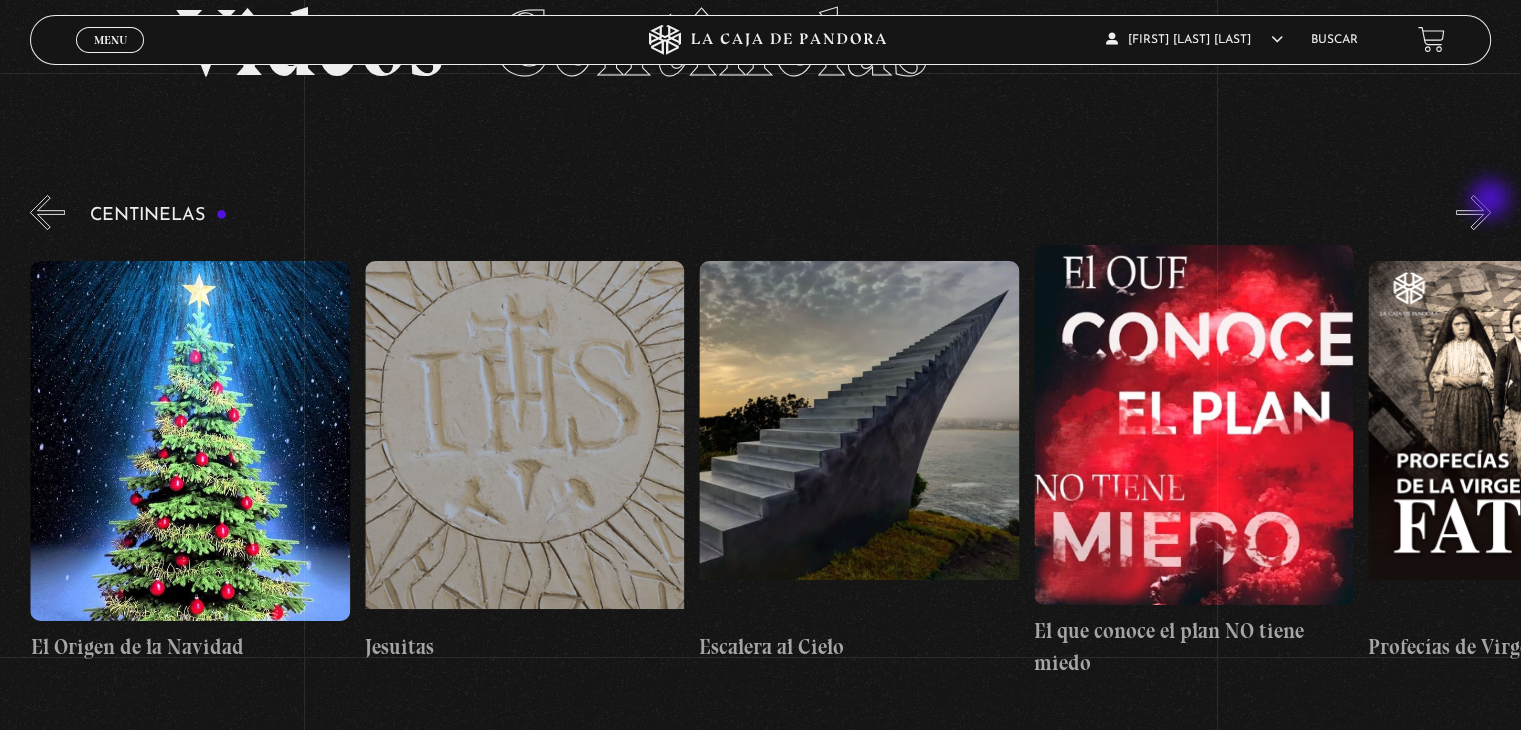 click on "»" at bounding box center (1473, 212) 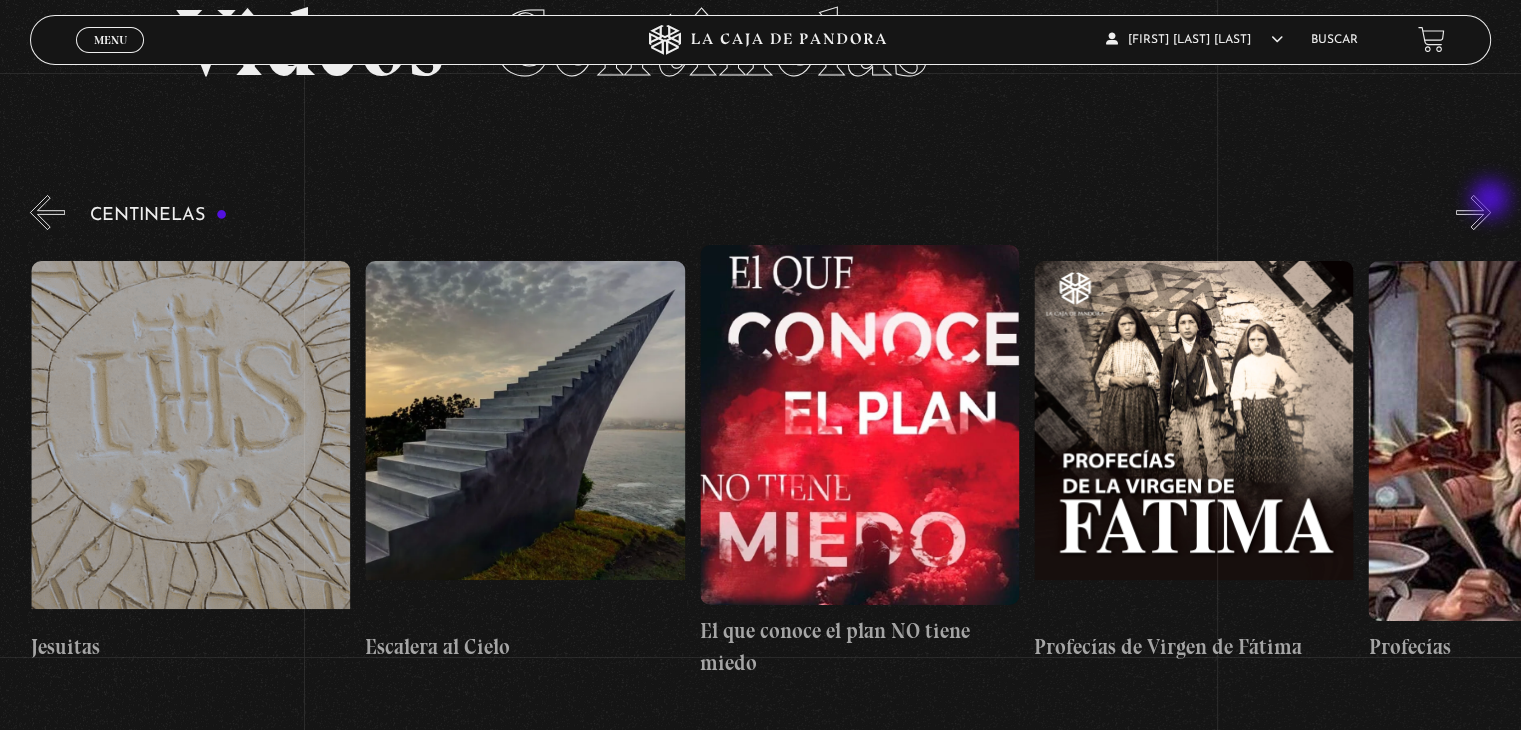 scroll, scrollTop: 0, scrollLeft: 25417, axis: horizontal 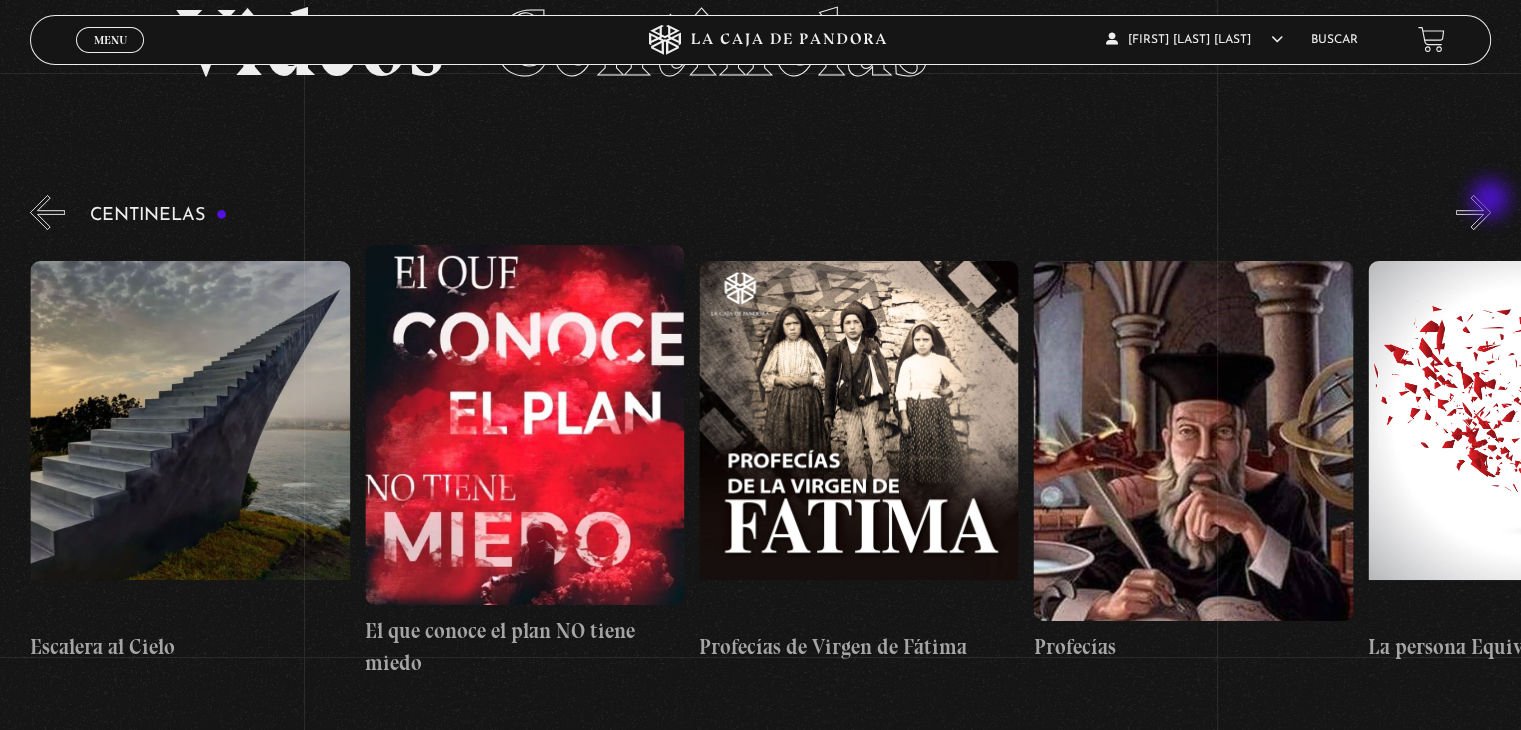 click on "»" at bounding box center [1473, 212] 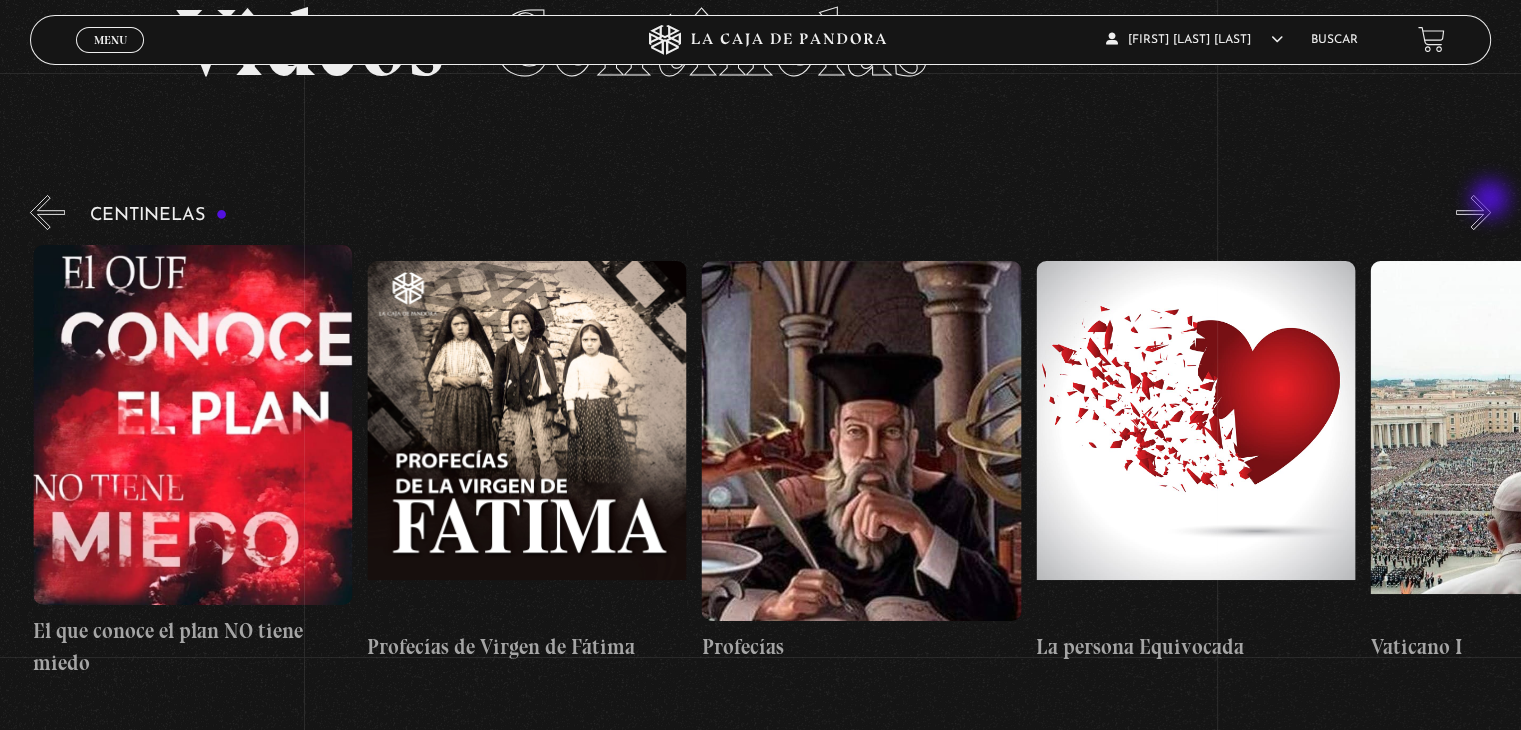 scroll, scrollTop: 0, scrollLeft: 26086, axis: horizontal 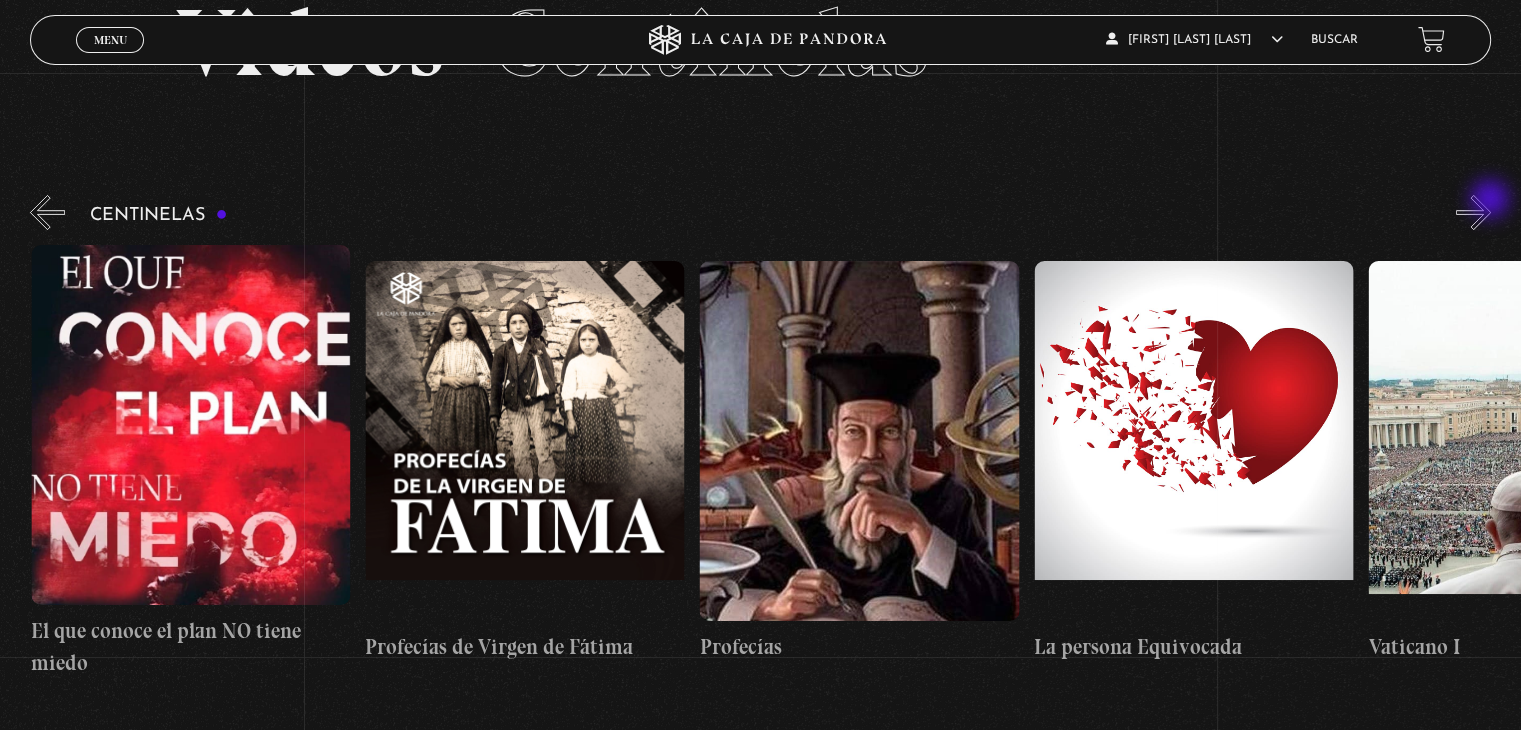 click on "»" at bounding box center (1473, 212) 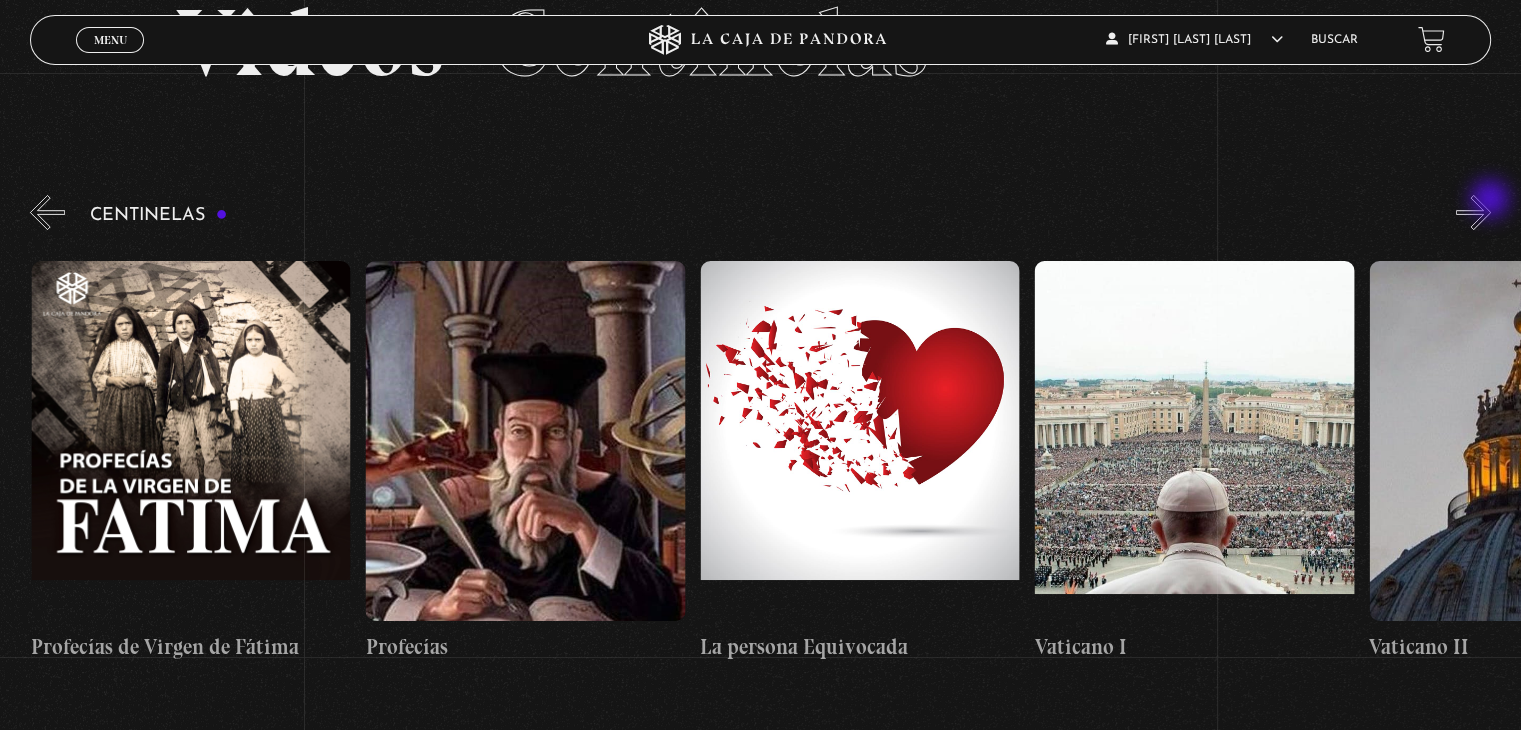 click on "»" at bounding box center [1473, 212] 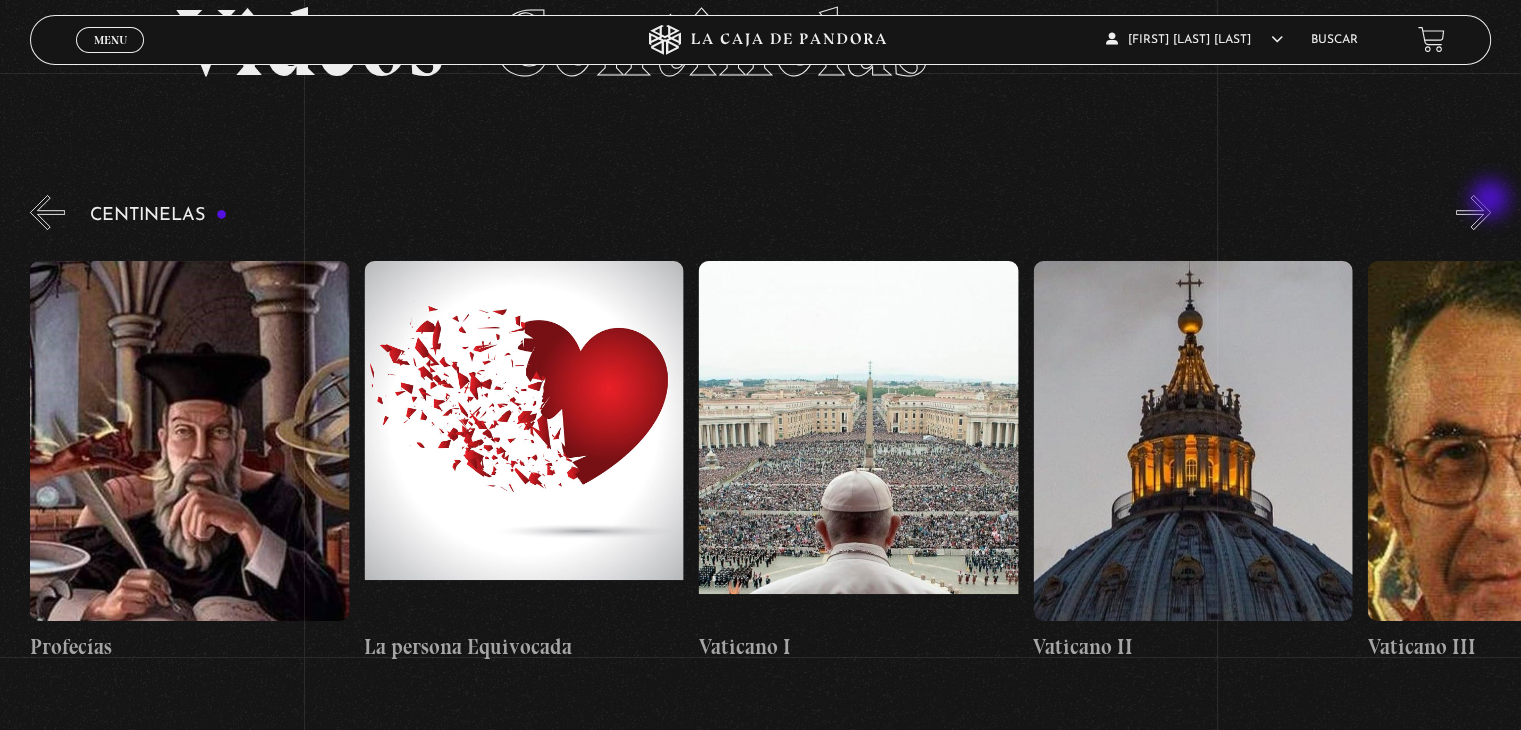 click on "»" at bounding box center (1473, 212) 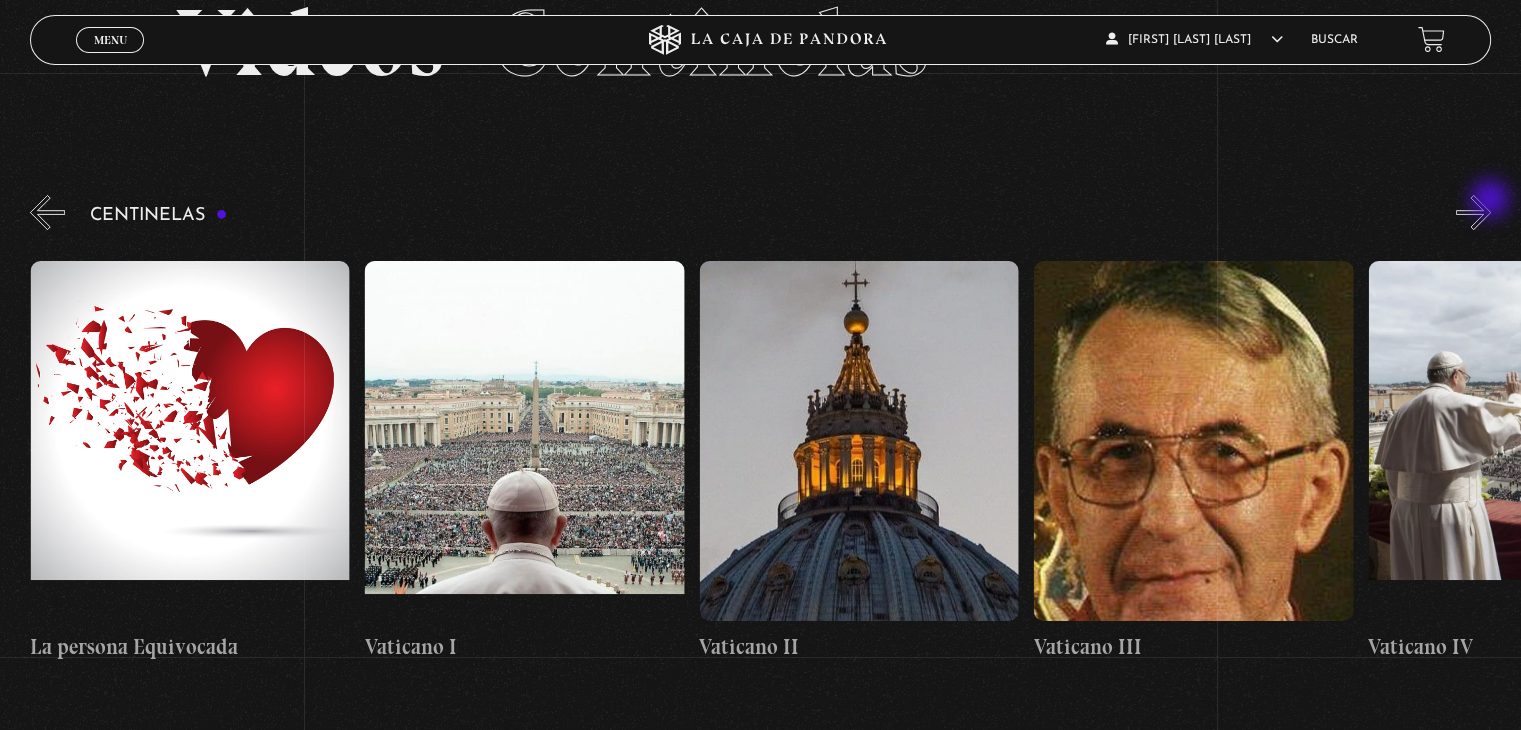 click on "»" at bounding box center (1473, 212) 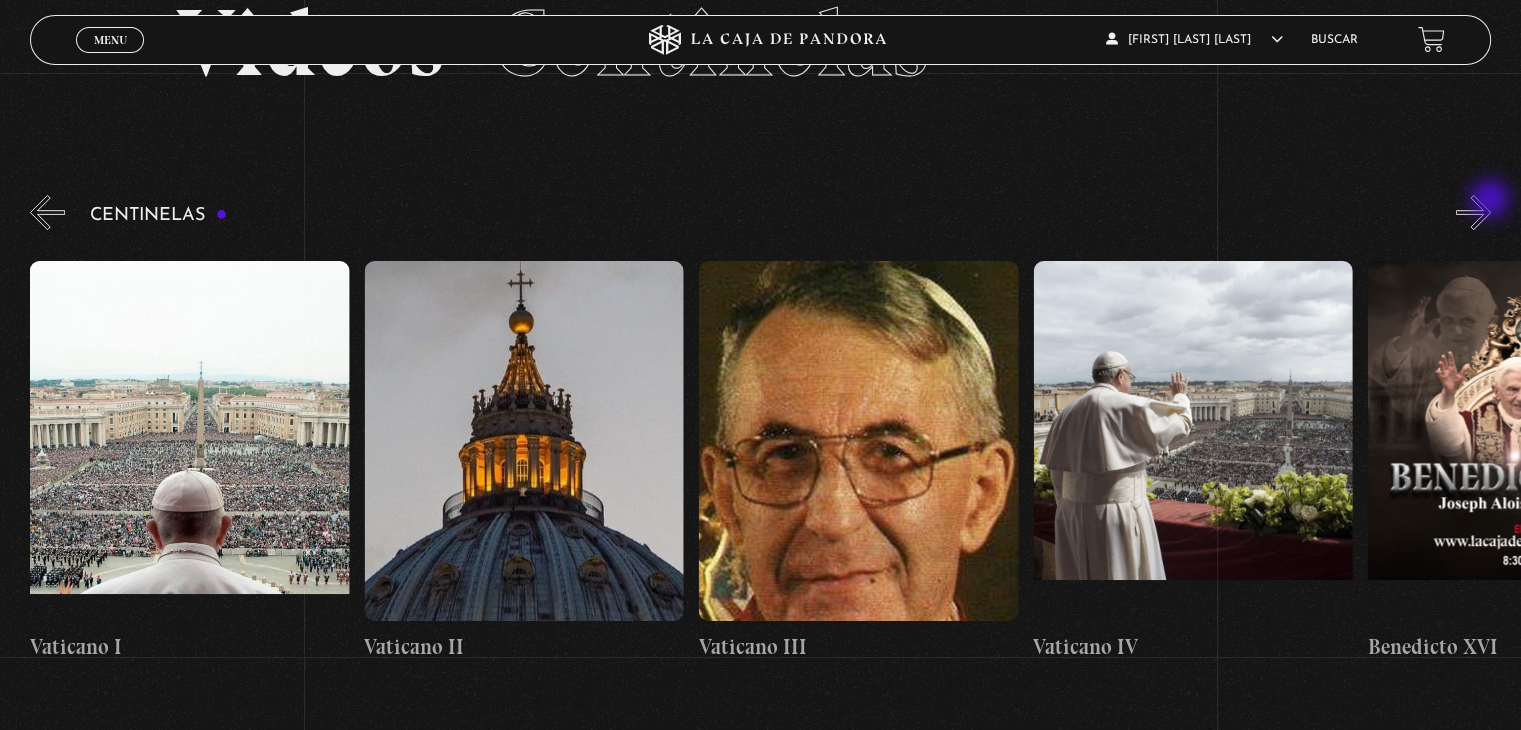 scroll, scrollTop: 0, scrollLeft: 27424, axis: horizontal 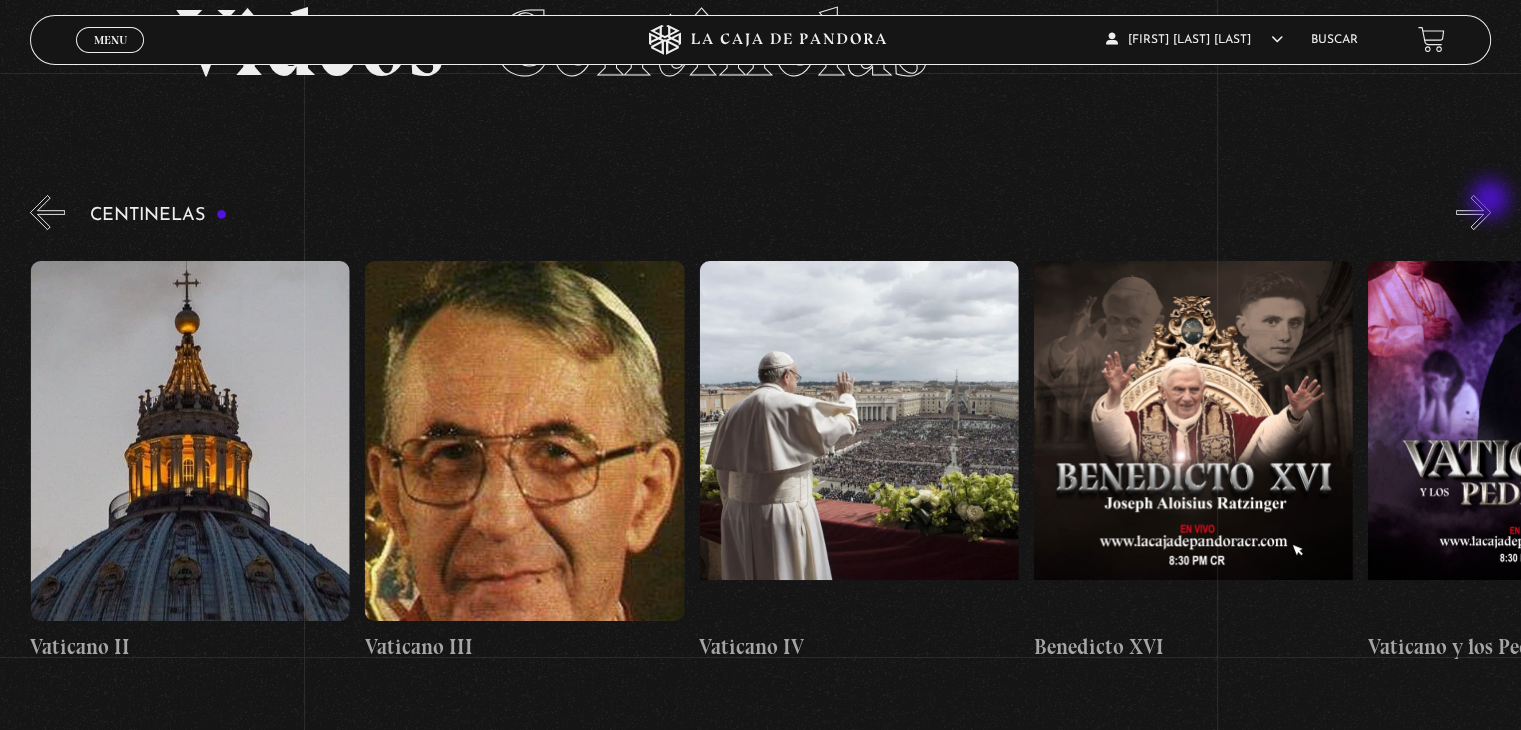 click on "»" at bounding box center [1473, 212] 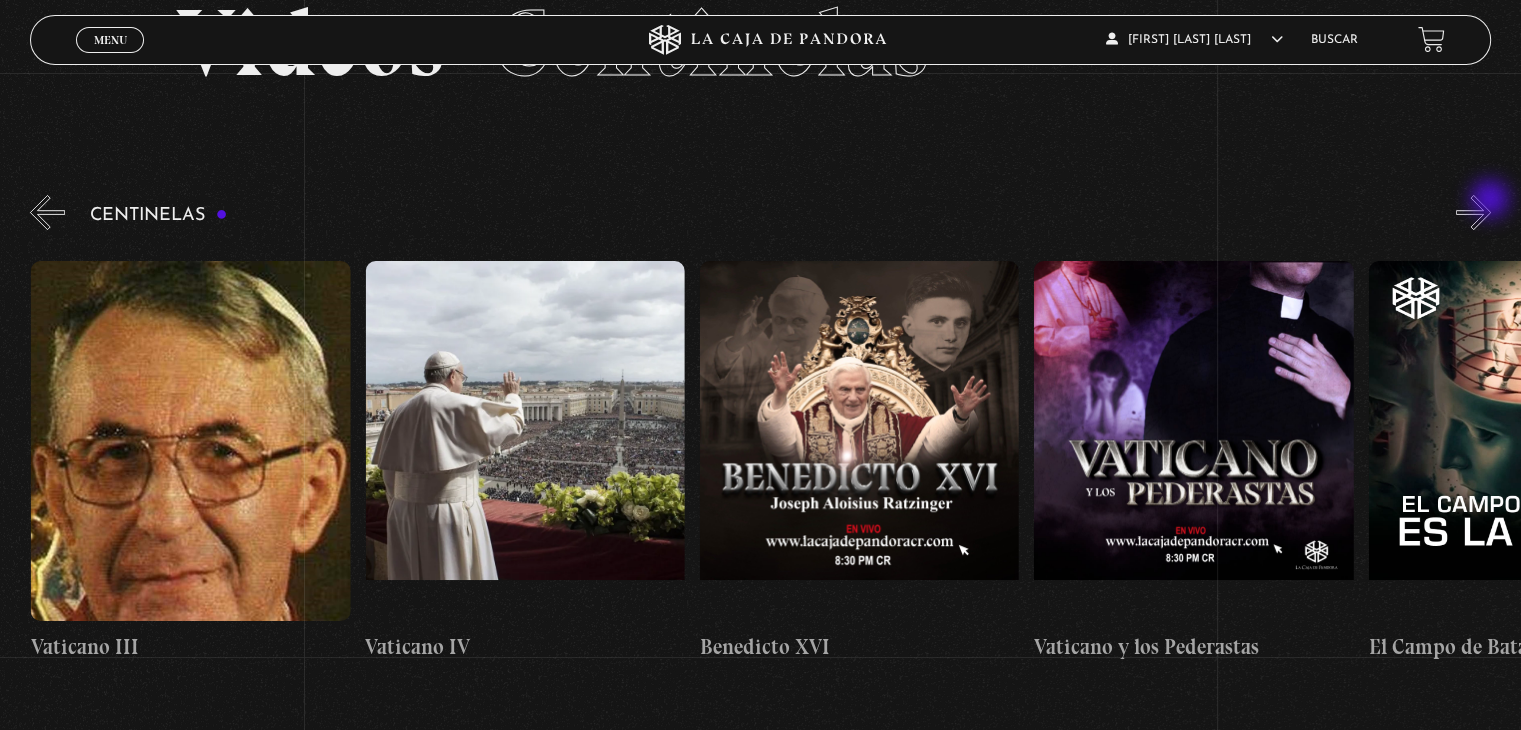 scroll, scrollTop: 0, scrollLeft: 28093, axis: horizontal 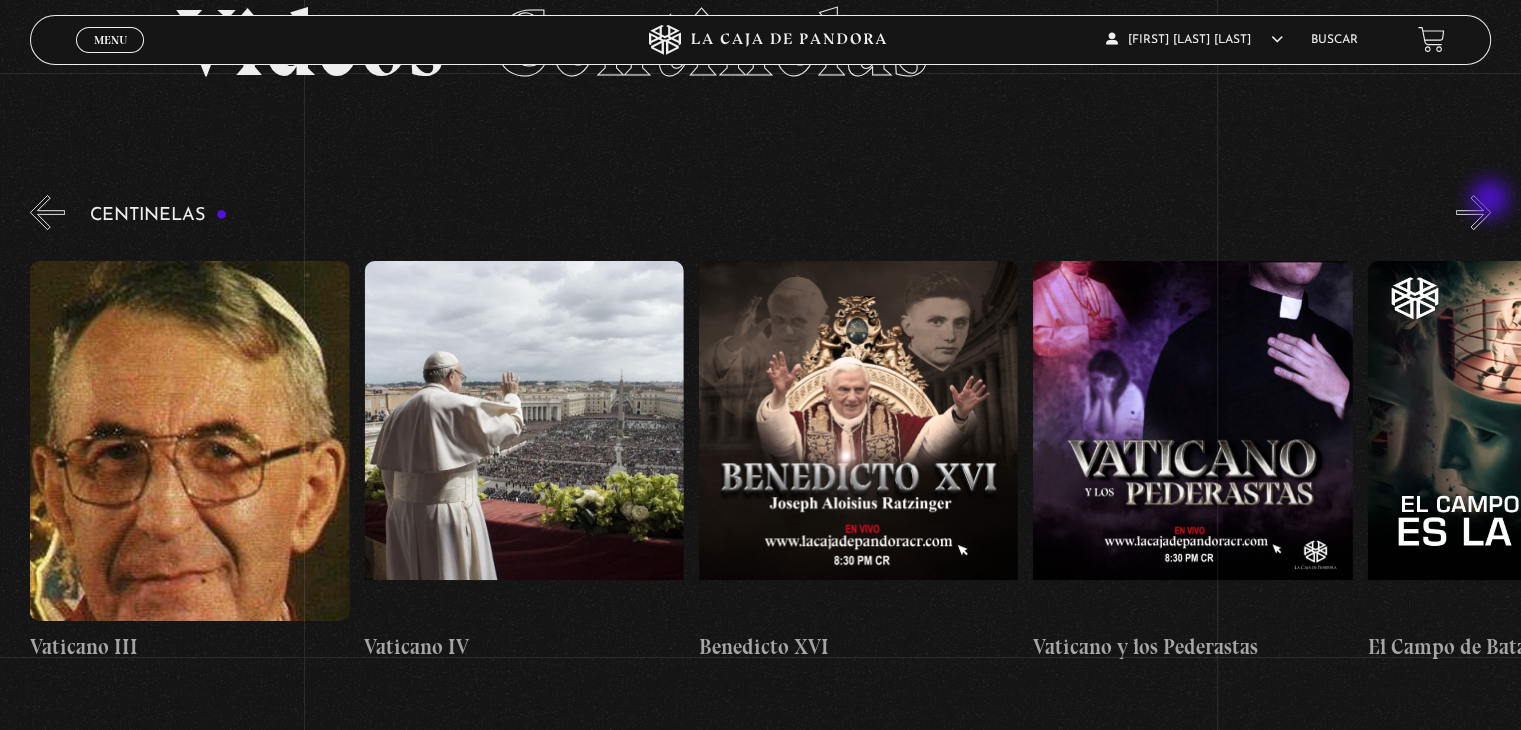 click on "»" at bounding box center (1473, 212) 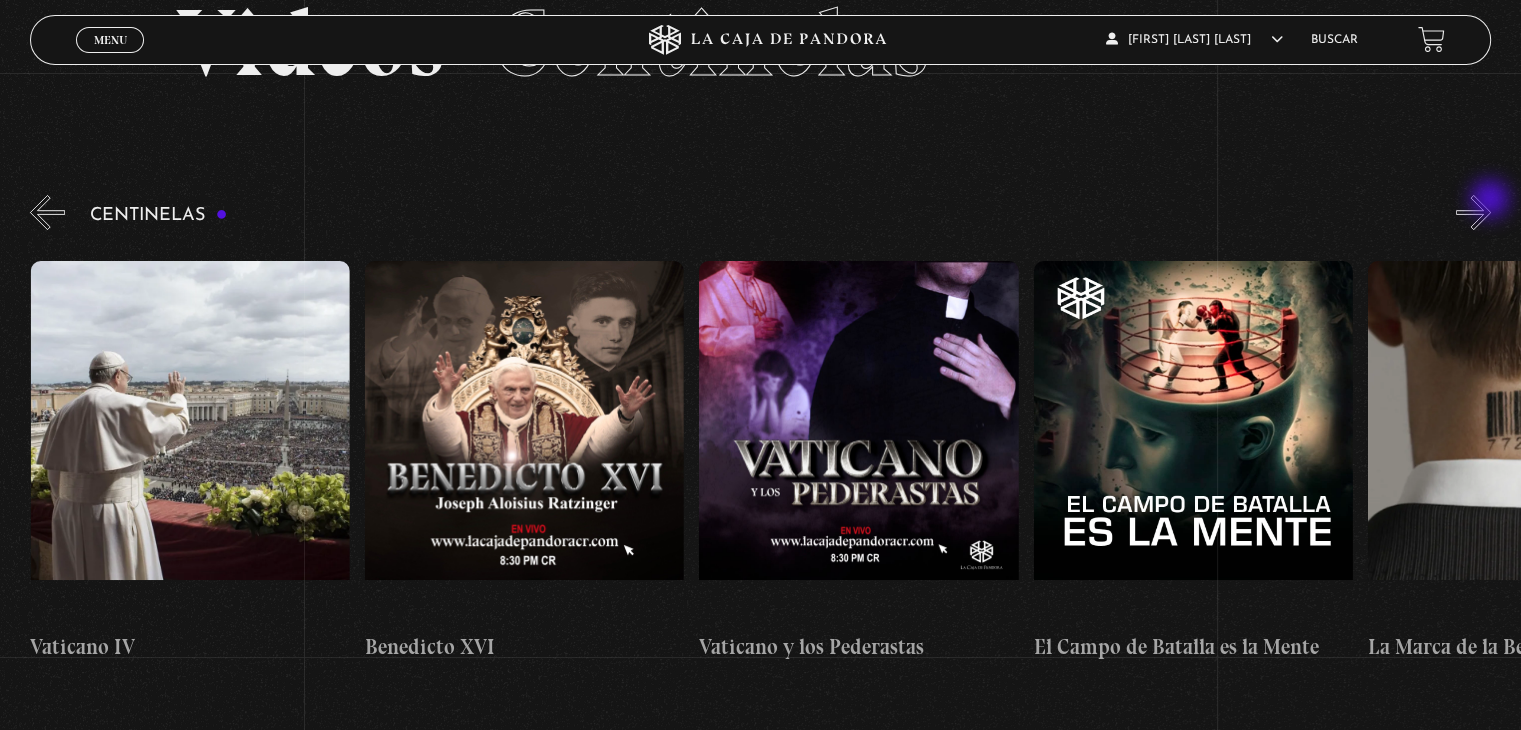 scroll, scrollTop: 0, scrollLeft: 28428, axis: horizontal 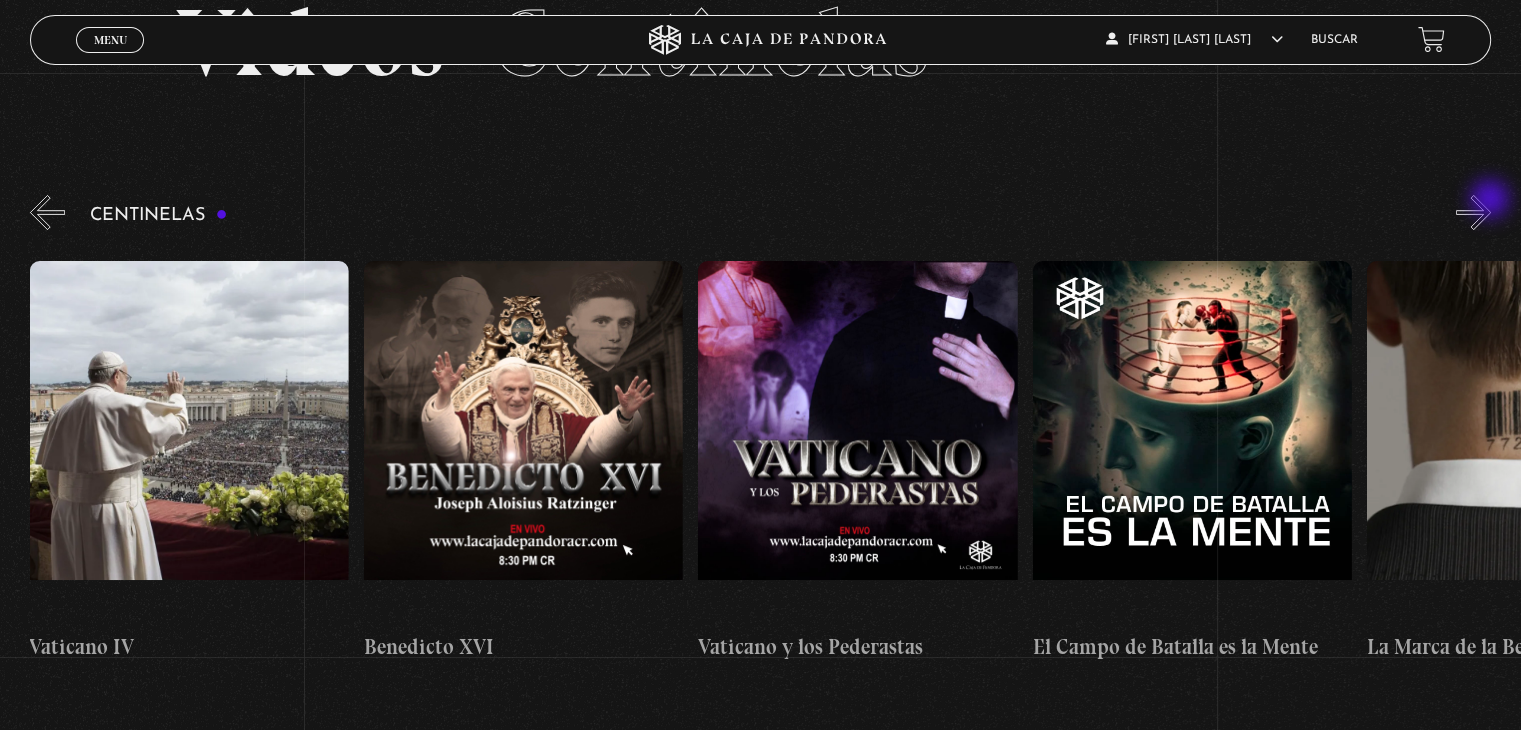 click on "»" at bounding box center (1473, 212) 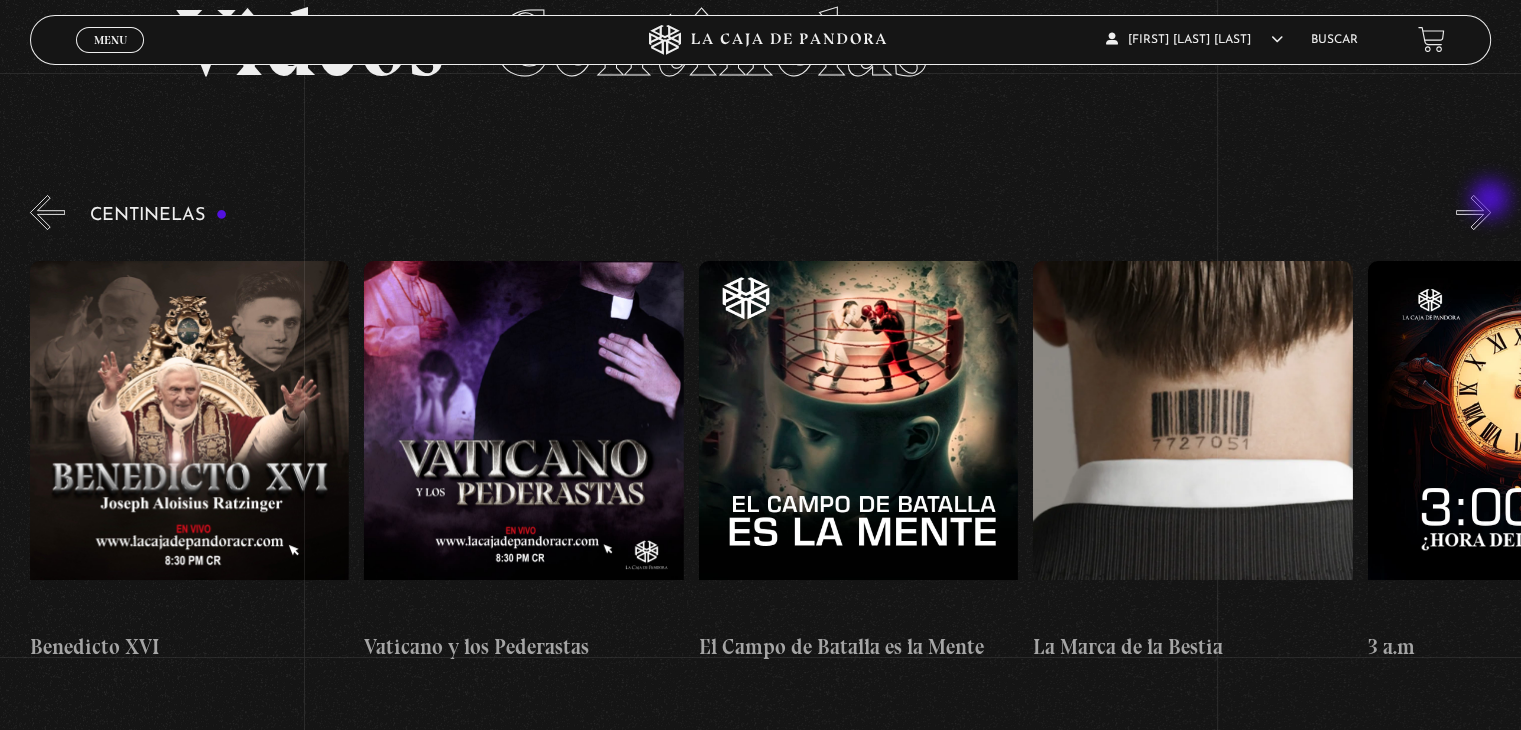 click on "»" at bounding box center (1473, 212) 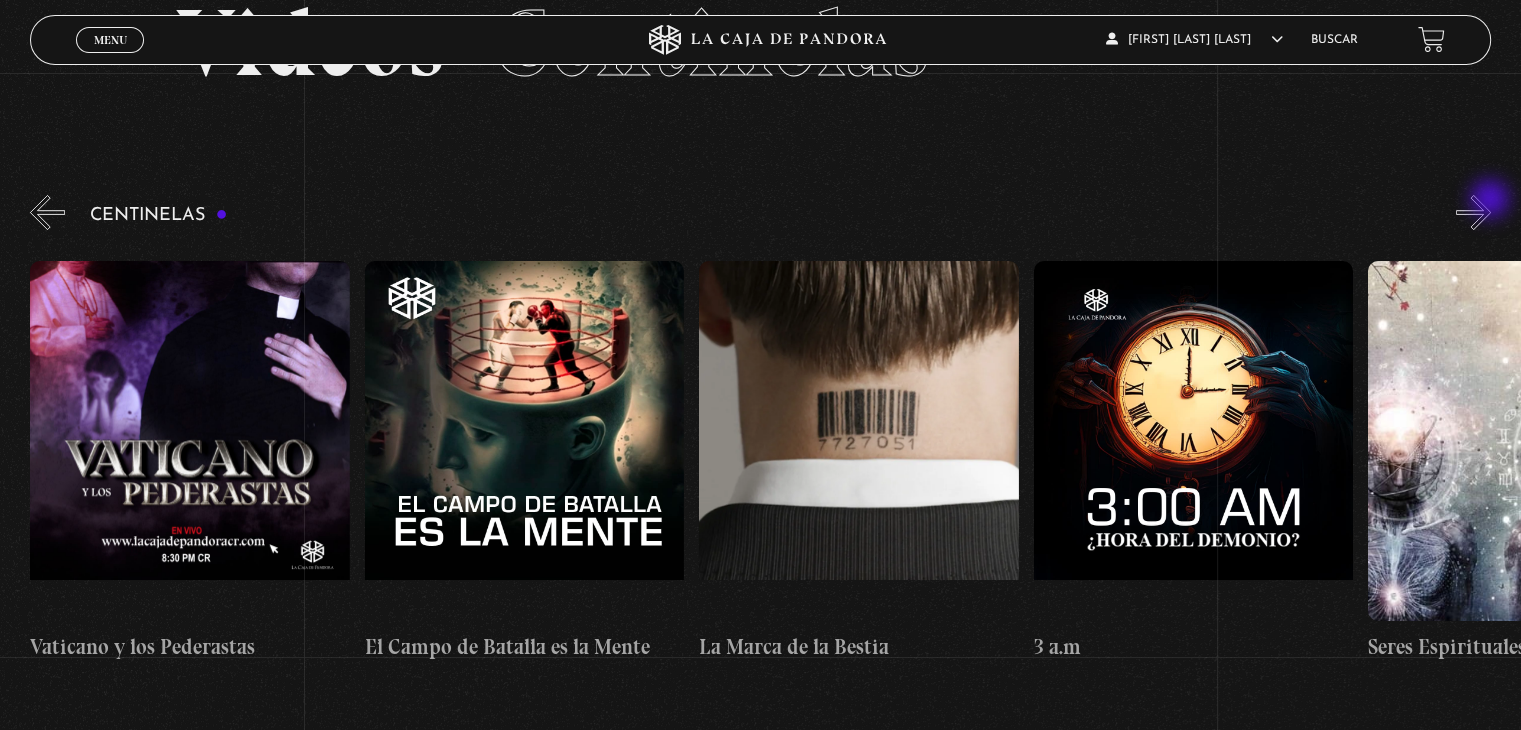 click on "»" at bounding box center (1473, 212) 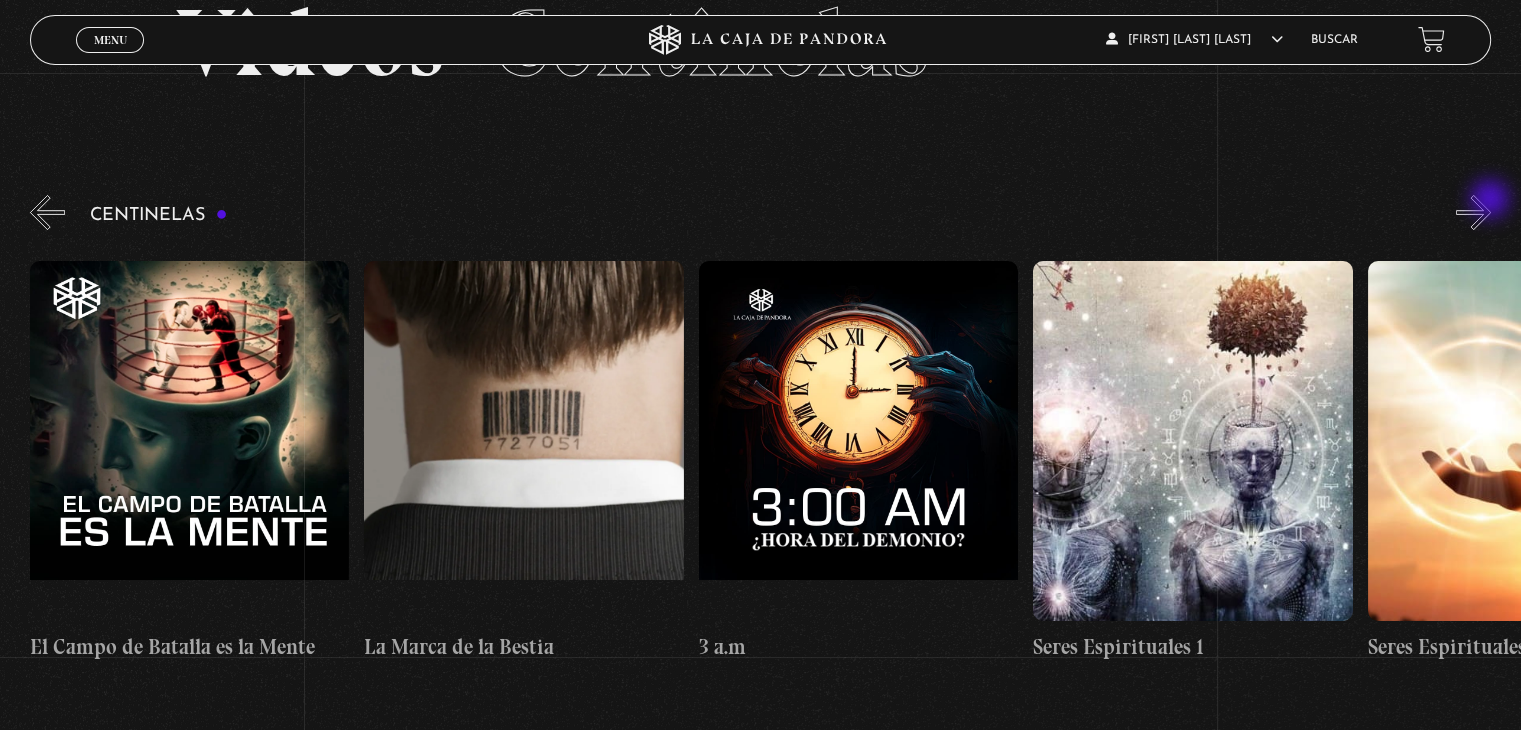 click on "»" at bounding box center (1473, 212) 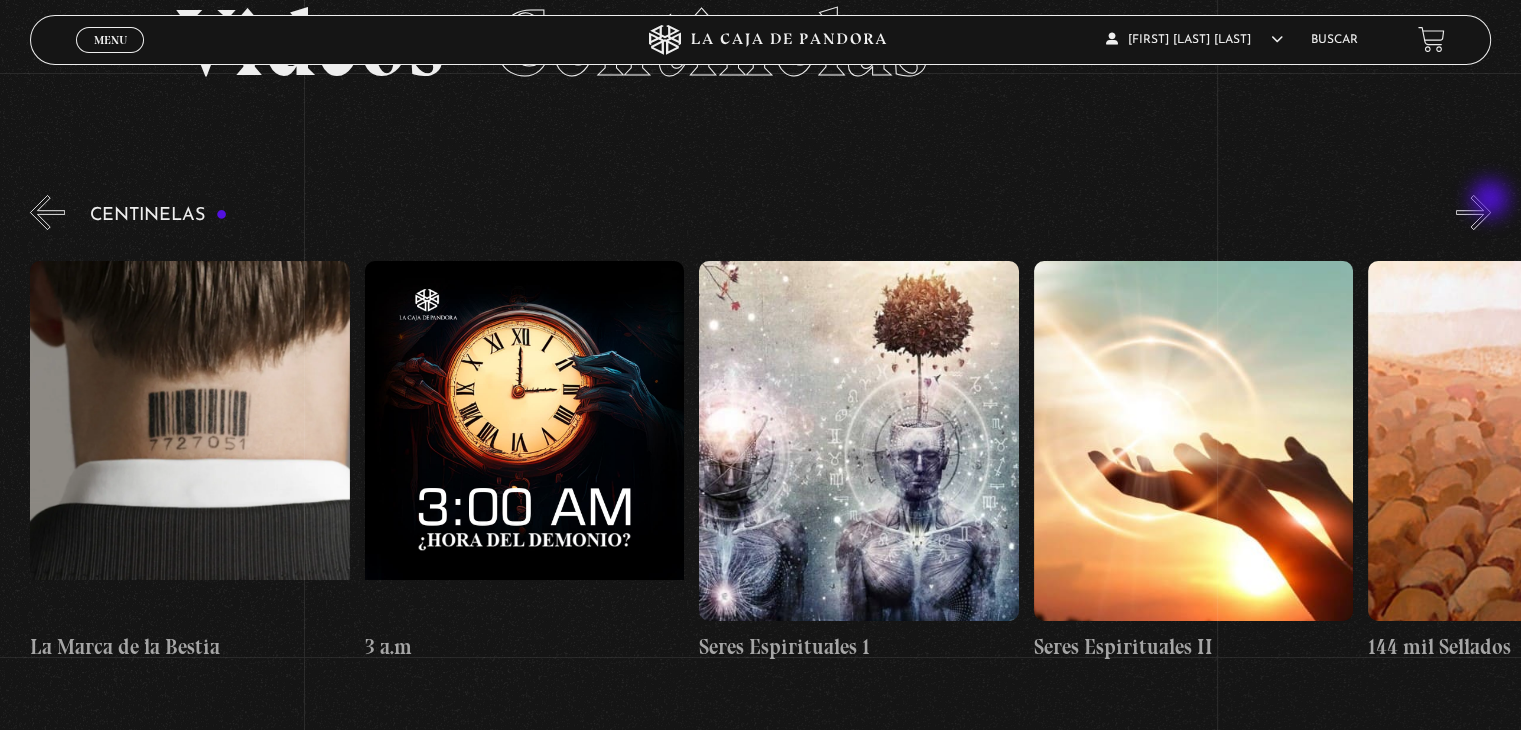 click on "»" at bounding box center (1473, 212) 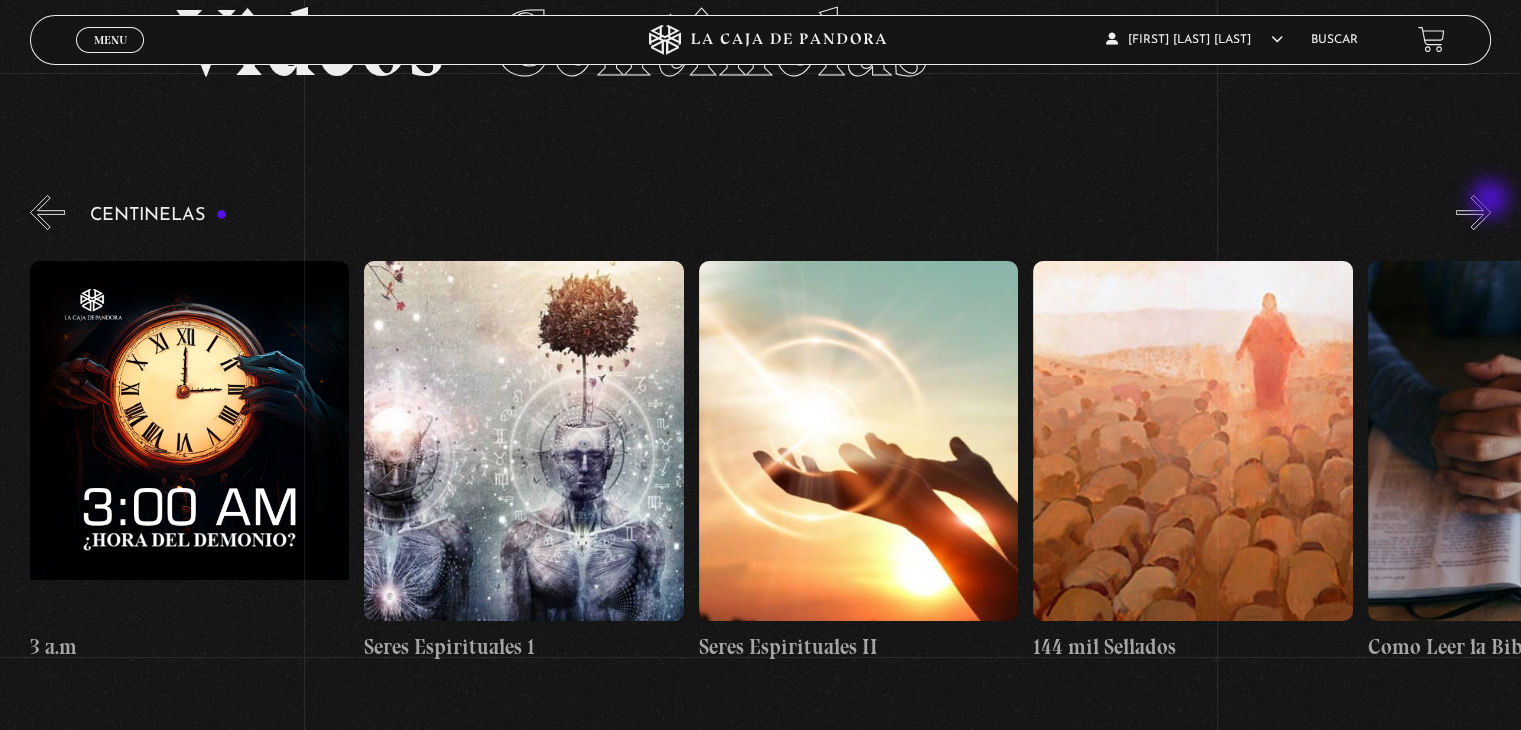click on "»" at bounding box center [1473, 212] 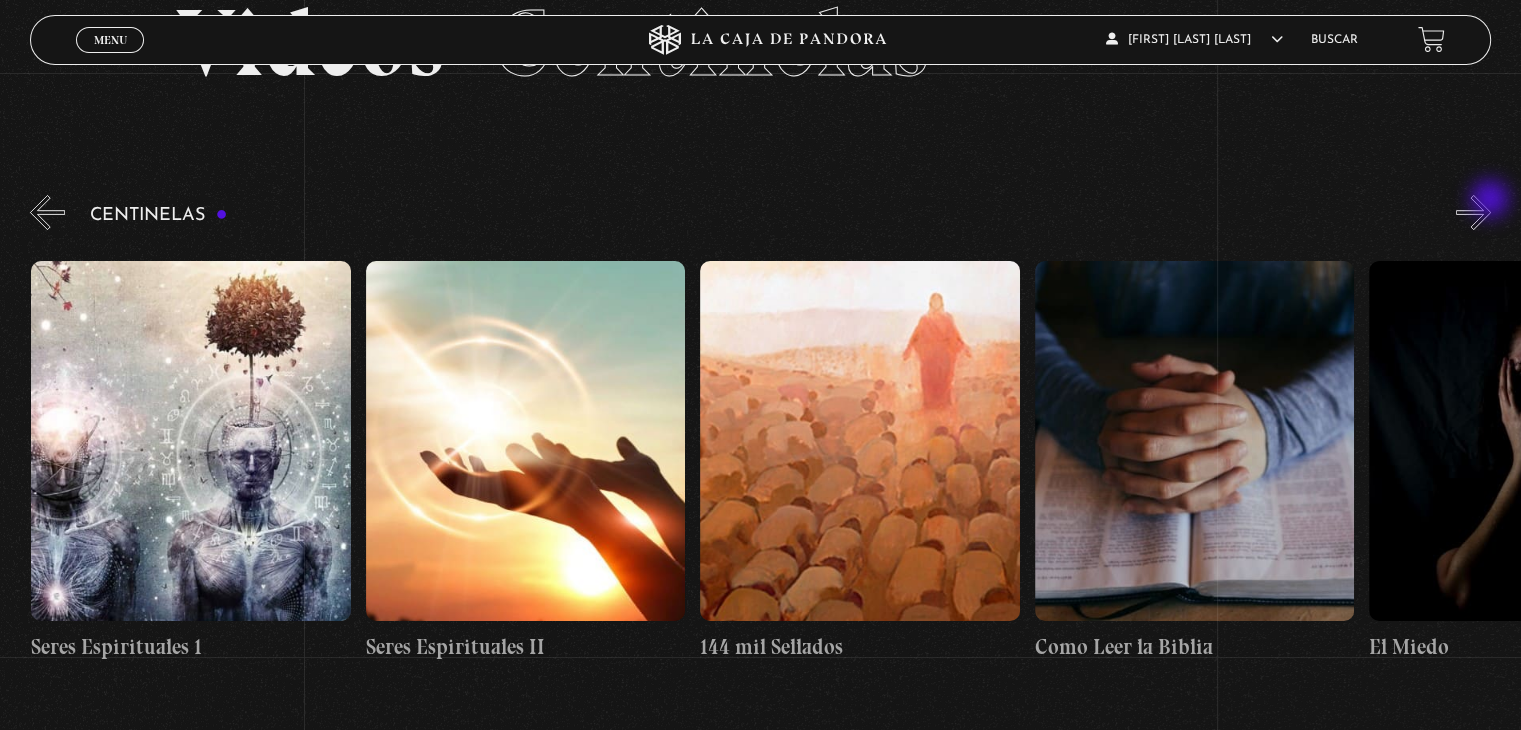 scroll, scrollTop: 0, scrollLeft: 30434, axis: horizontal 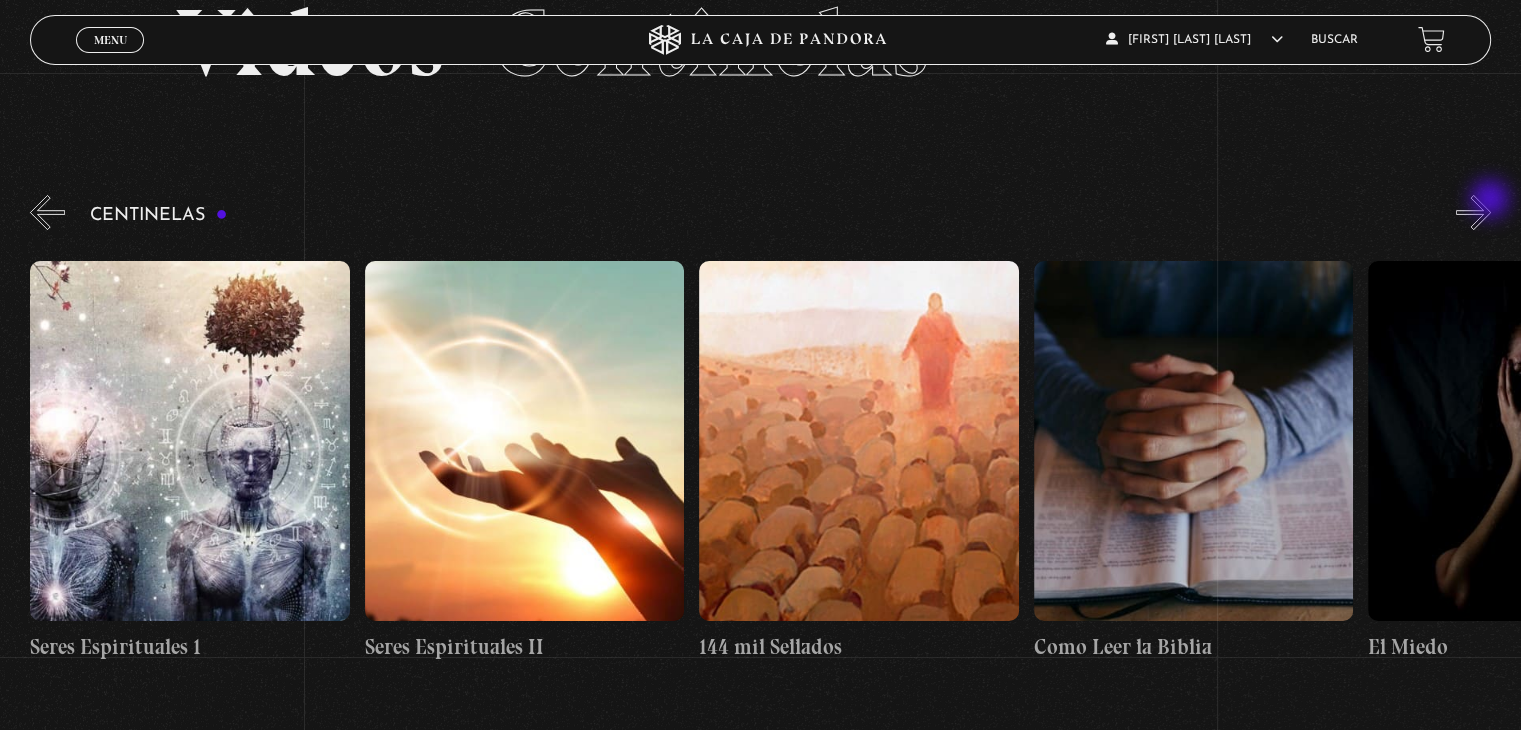 click on "»" at bounding box center (1473, 212) 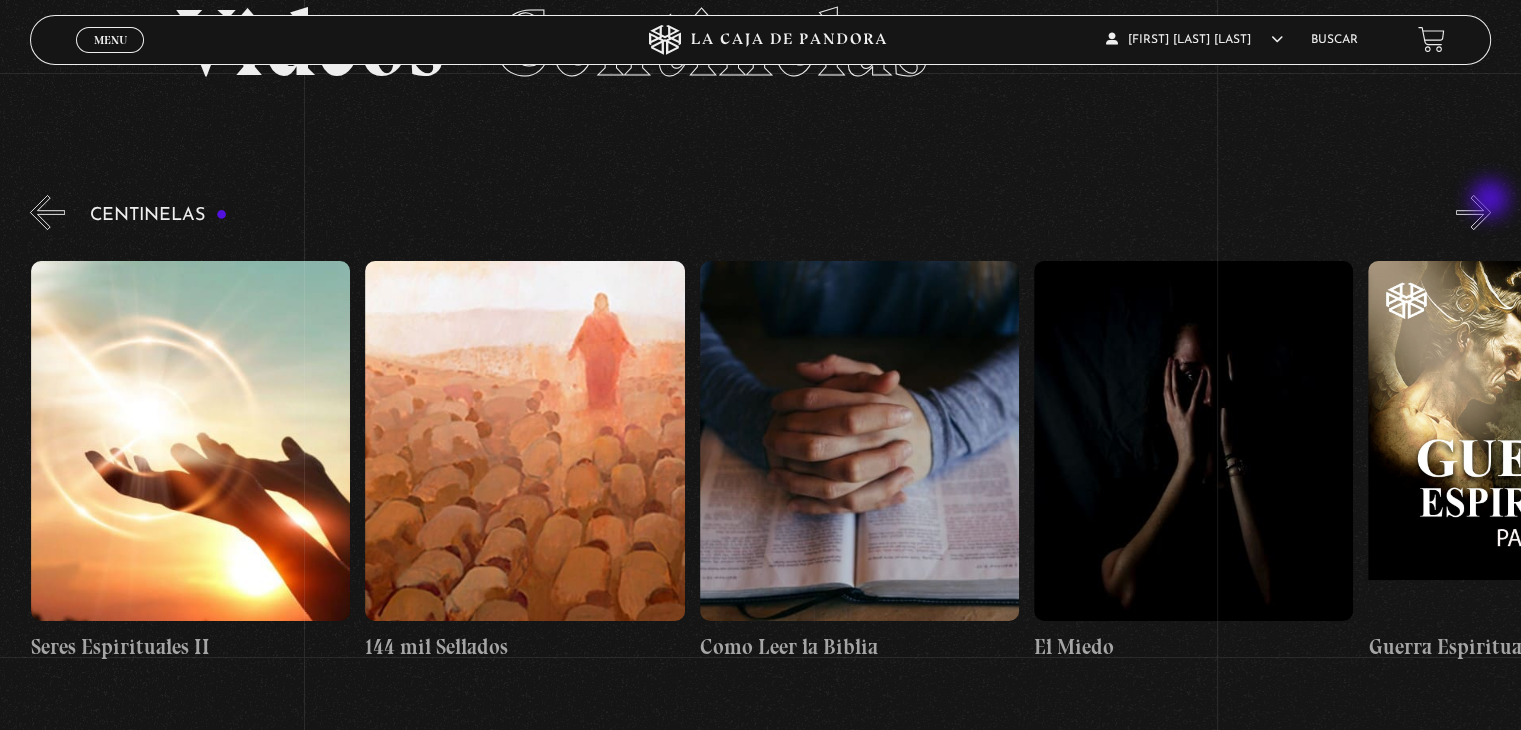 click on "»" at bounding box center [1473, 212] 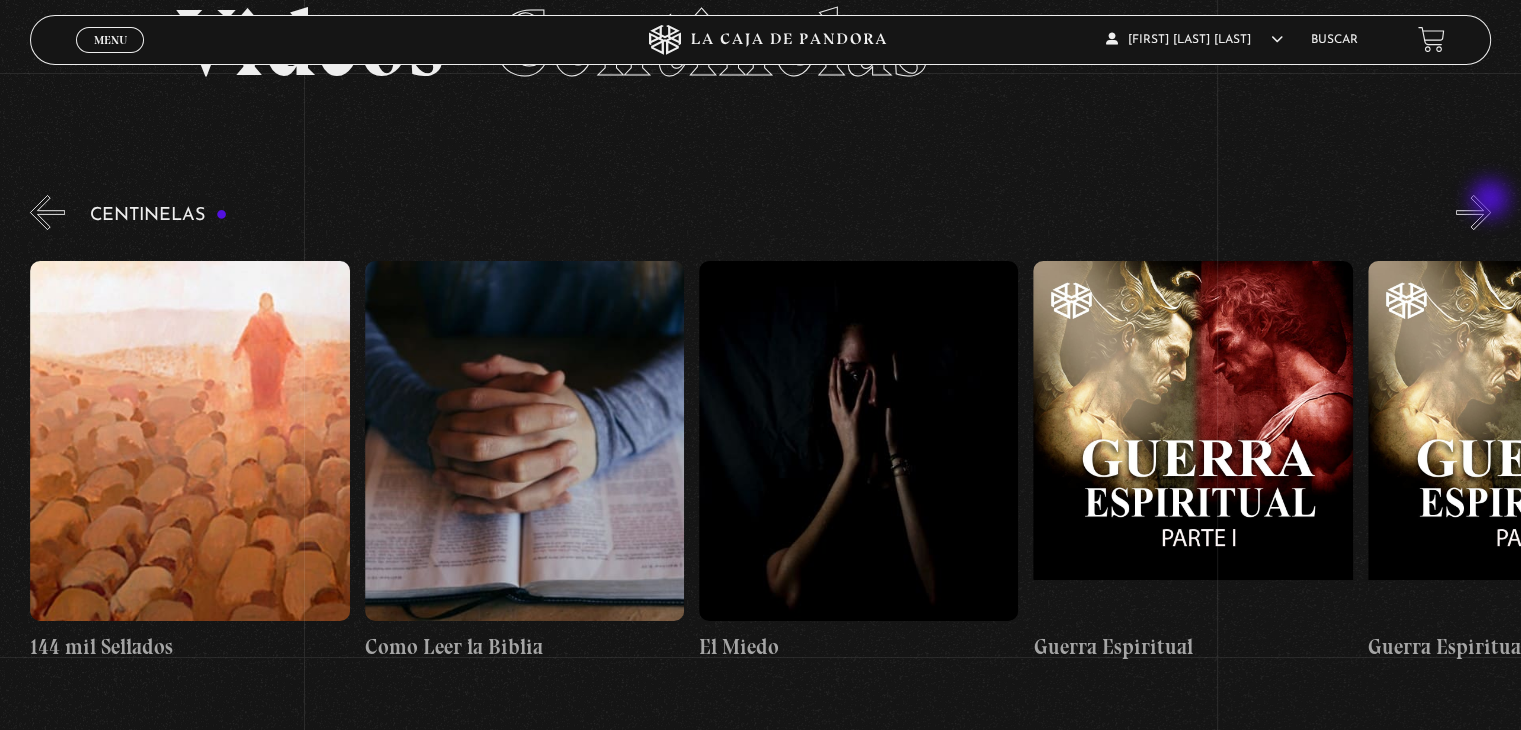 click on "»" at bounding box center (1473, 212) 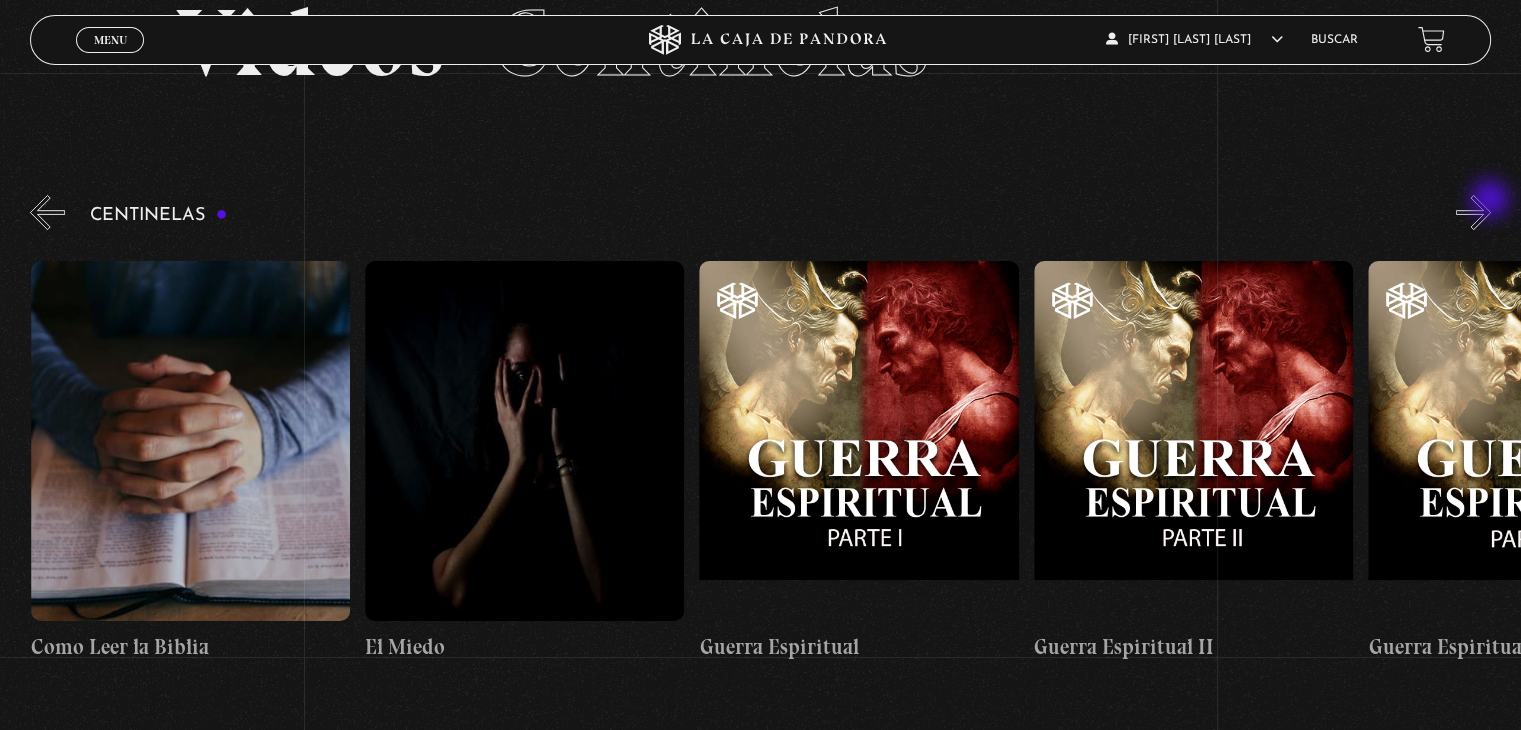 click on "»" at bounding box center (1473, 212) 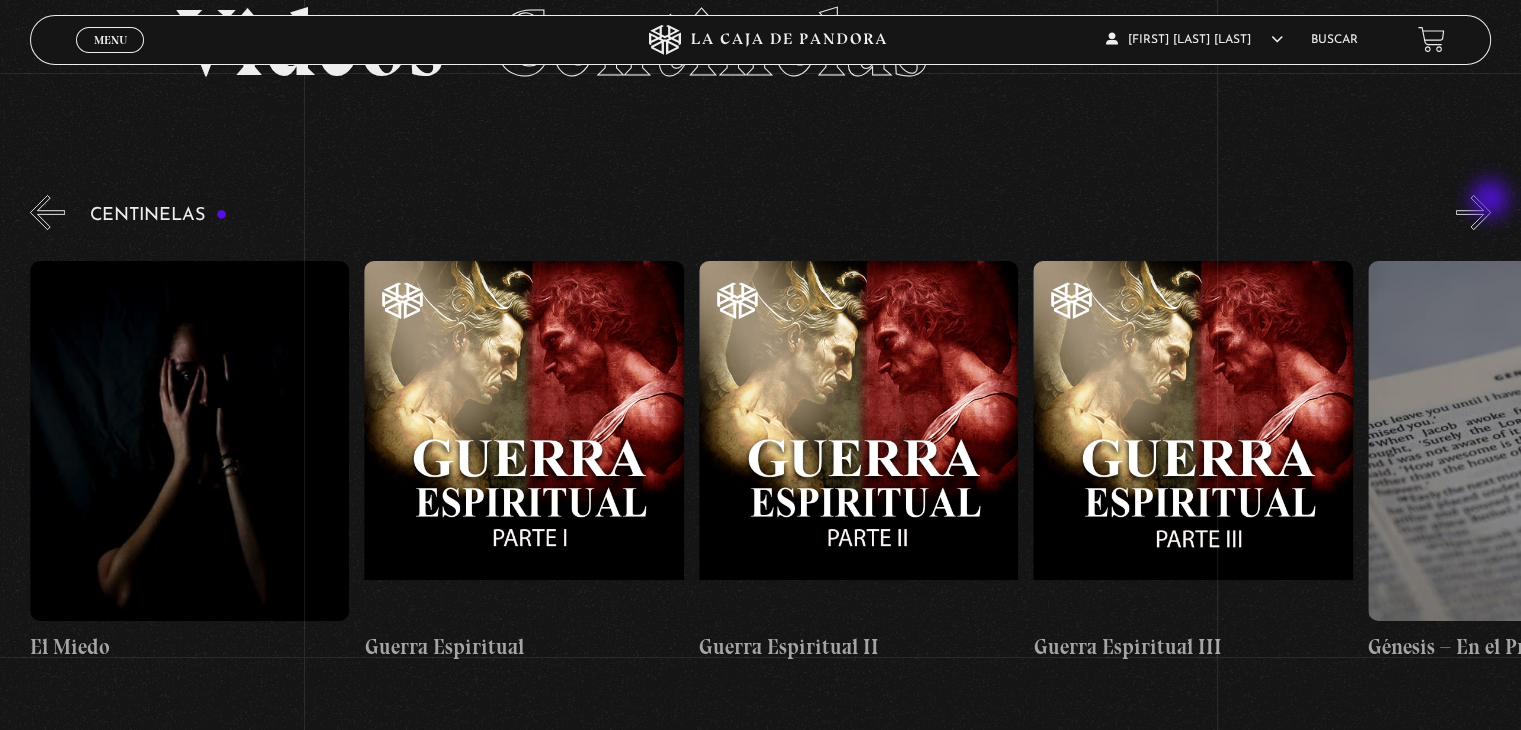 click on "»" at bounding box center (1473, 212) 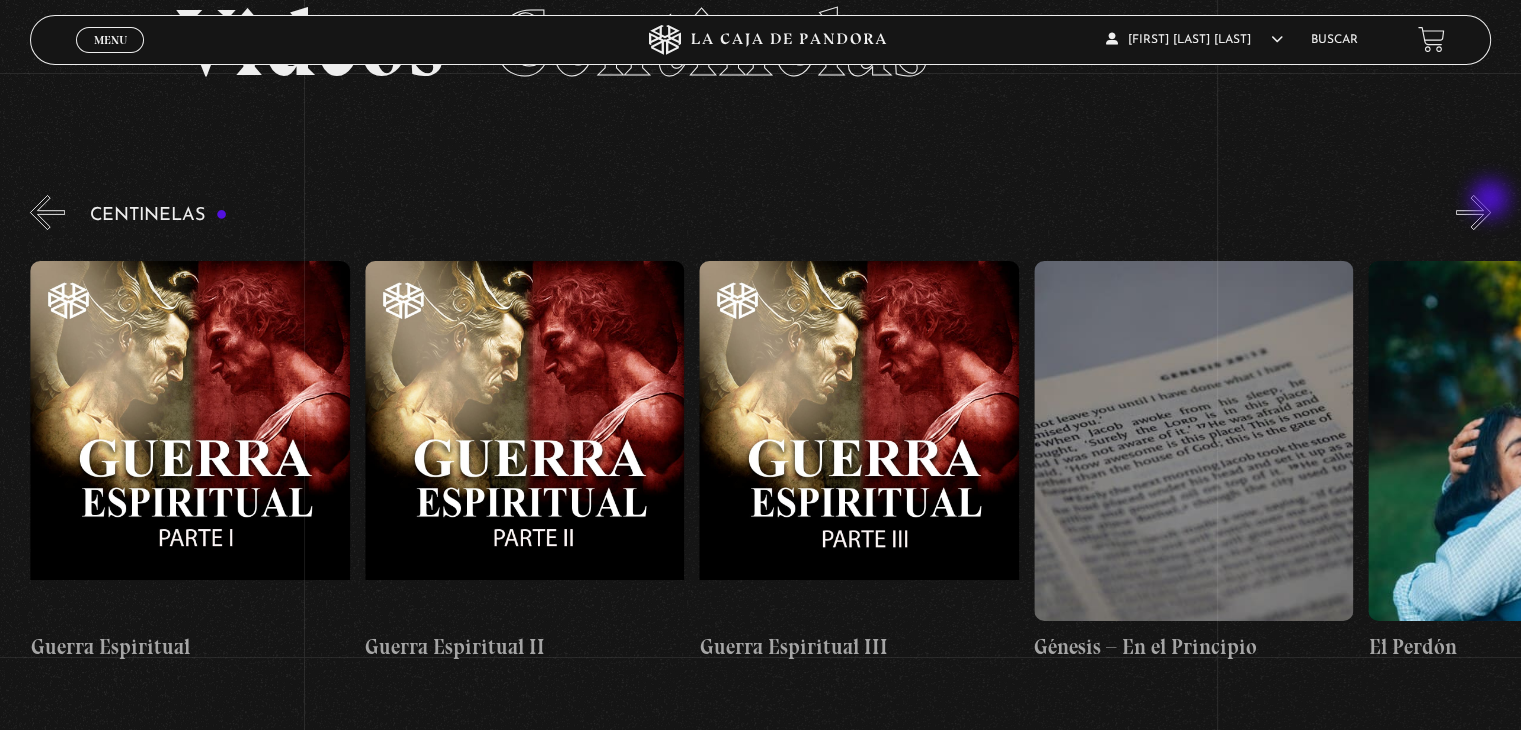 click on "»" at bounding box center [1473, 212] 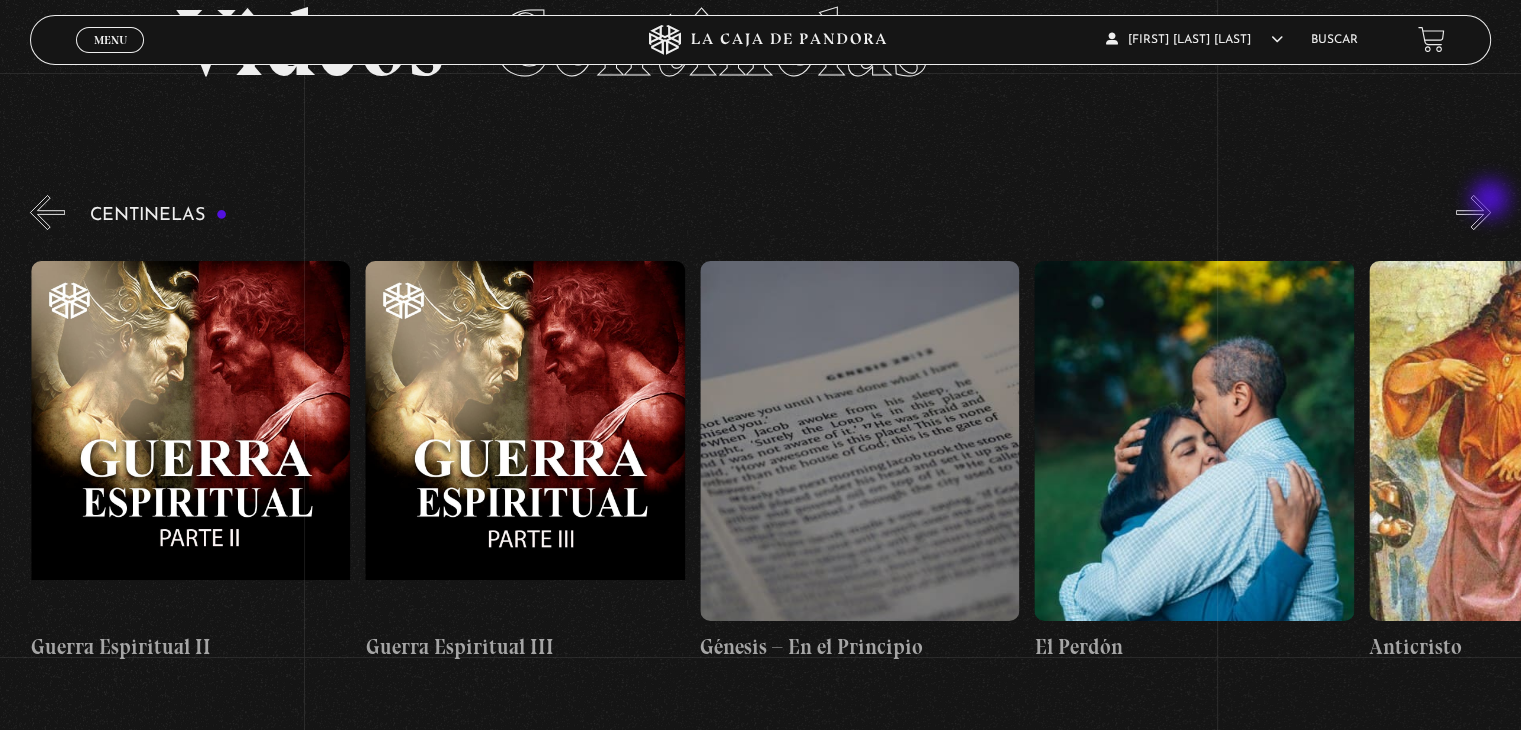 click on "»" at bounding box center [1473, 212] 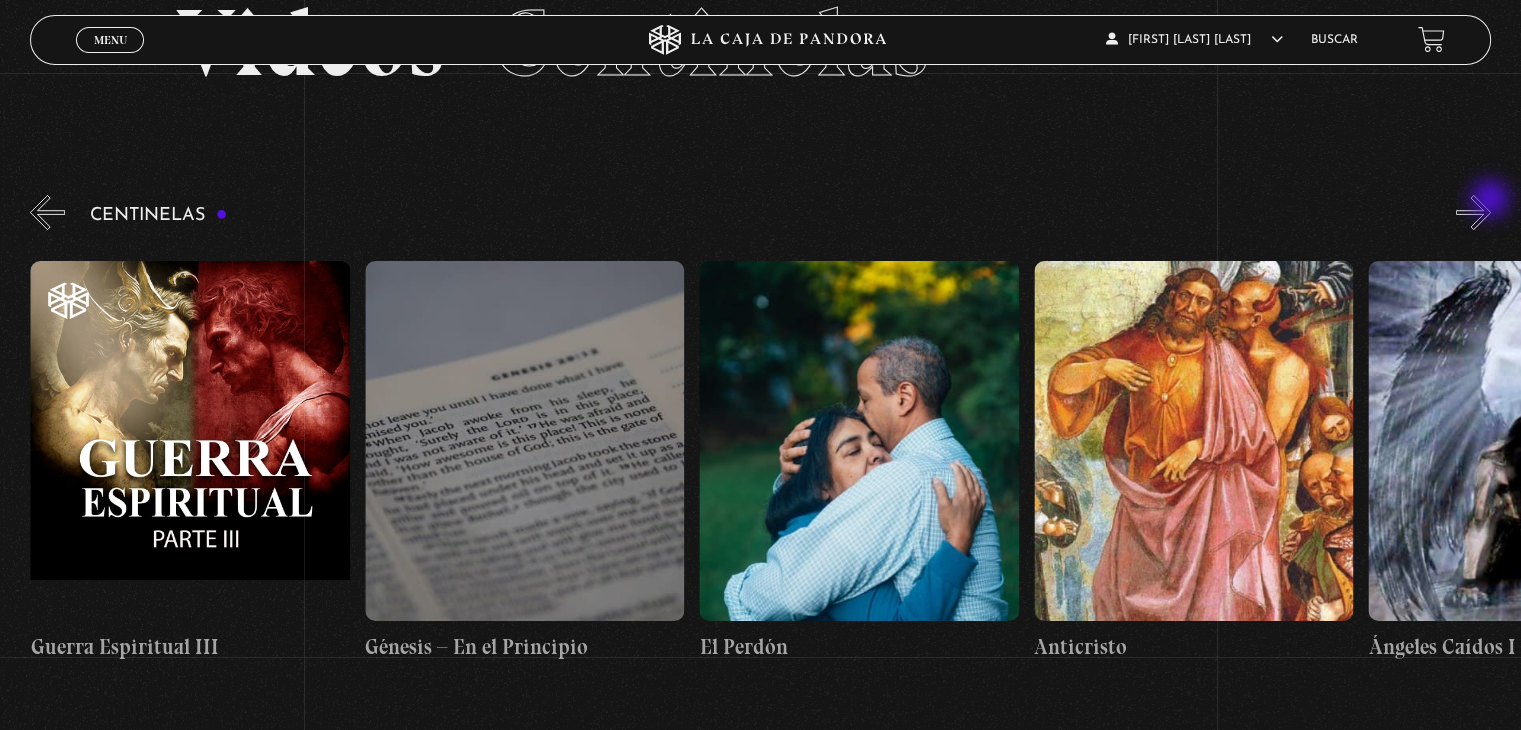 click on "»" at bounding box center [1473, 212] 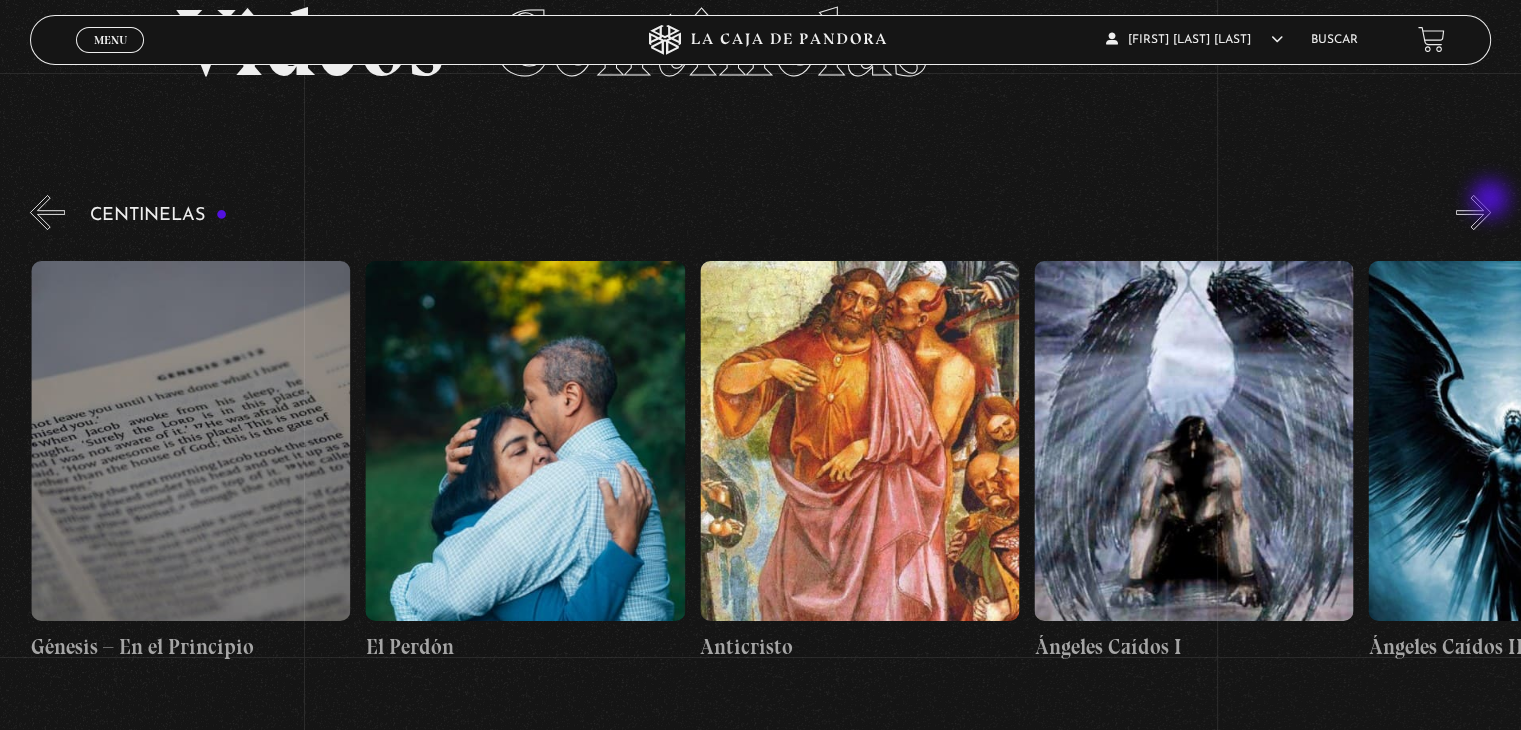 scroll, scrollTop: 0, scrollLeft: 33110, axis: horizontal 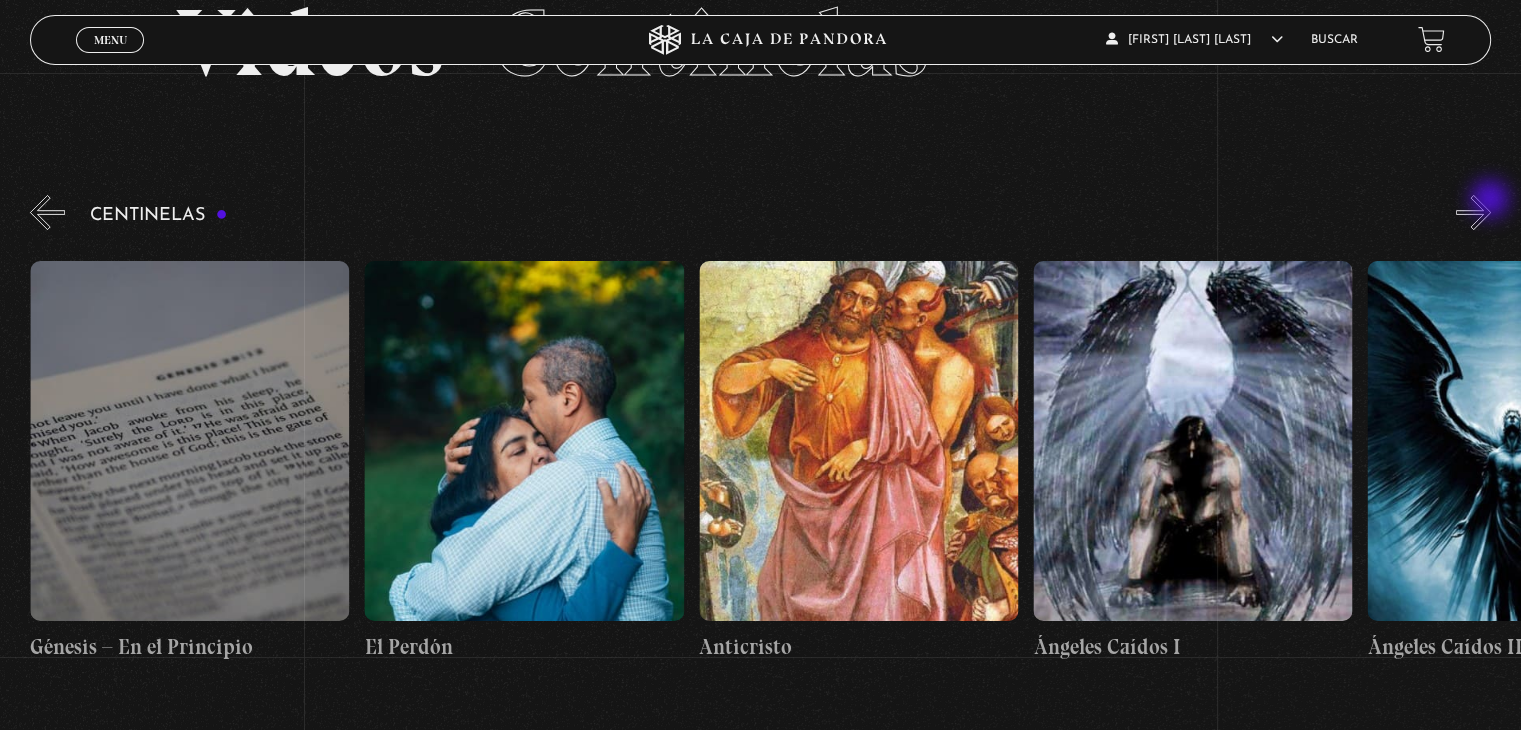 click on "»" at bounding box center [1473, 212] 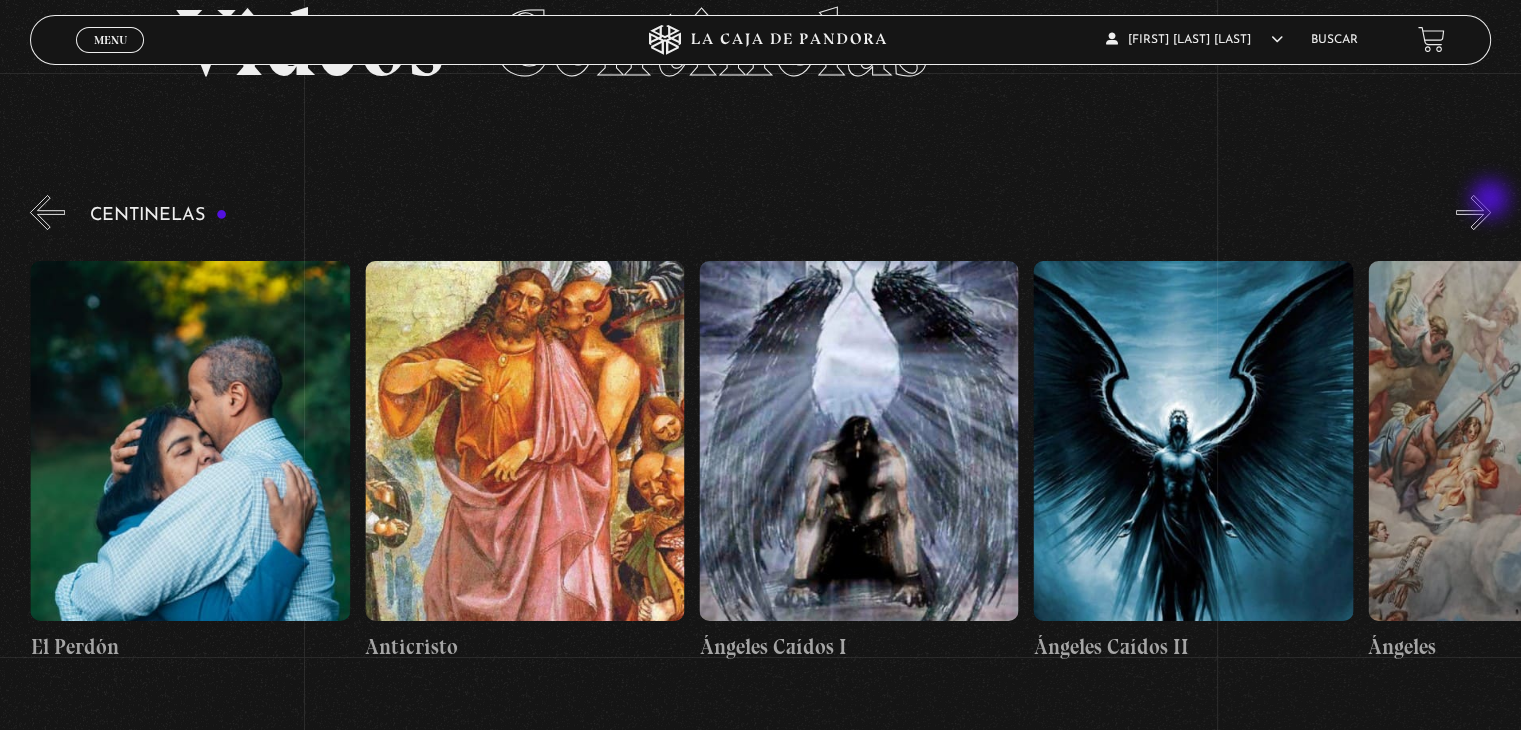 click on "»" at bounding box center [1473, 212] 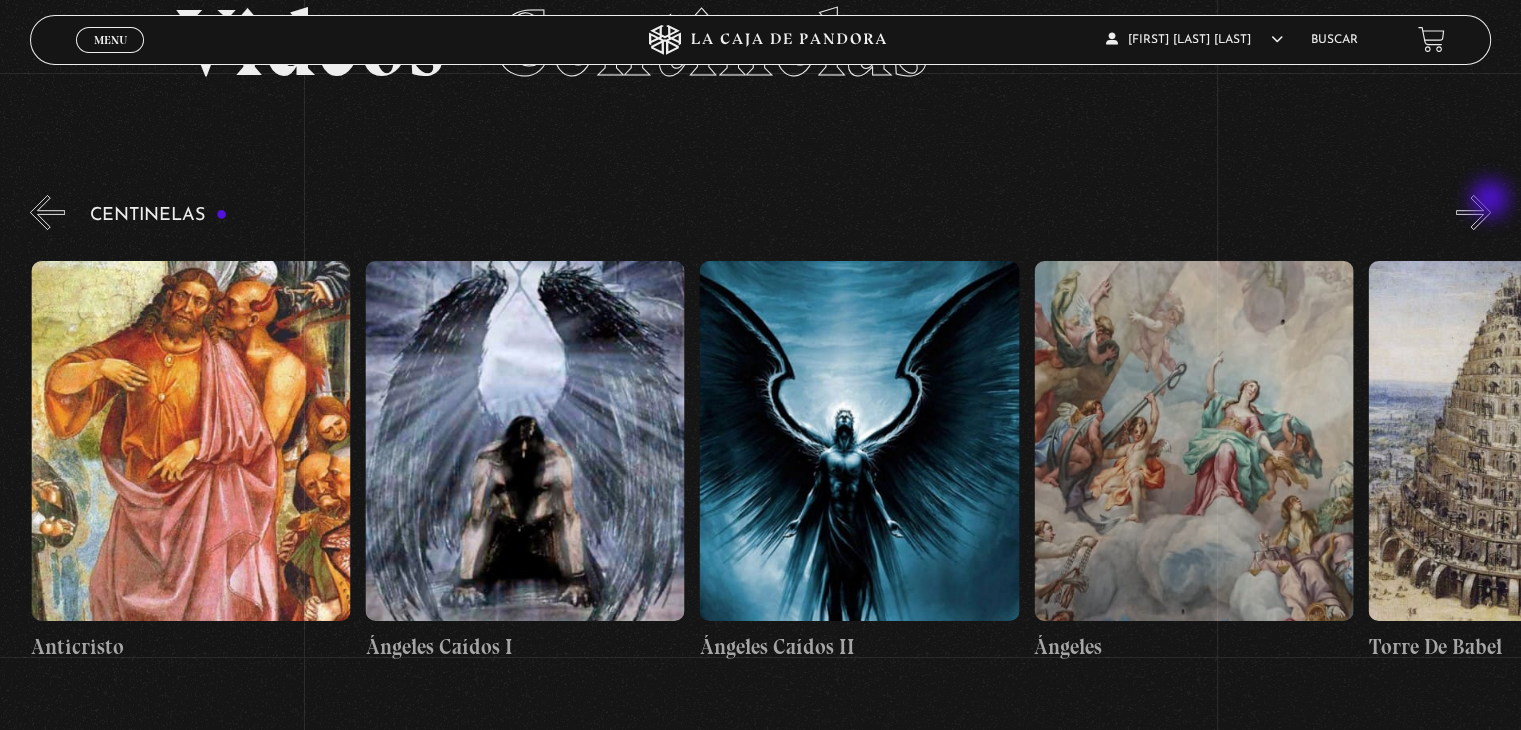click on "»" at bounding box center [1473, 212] 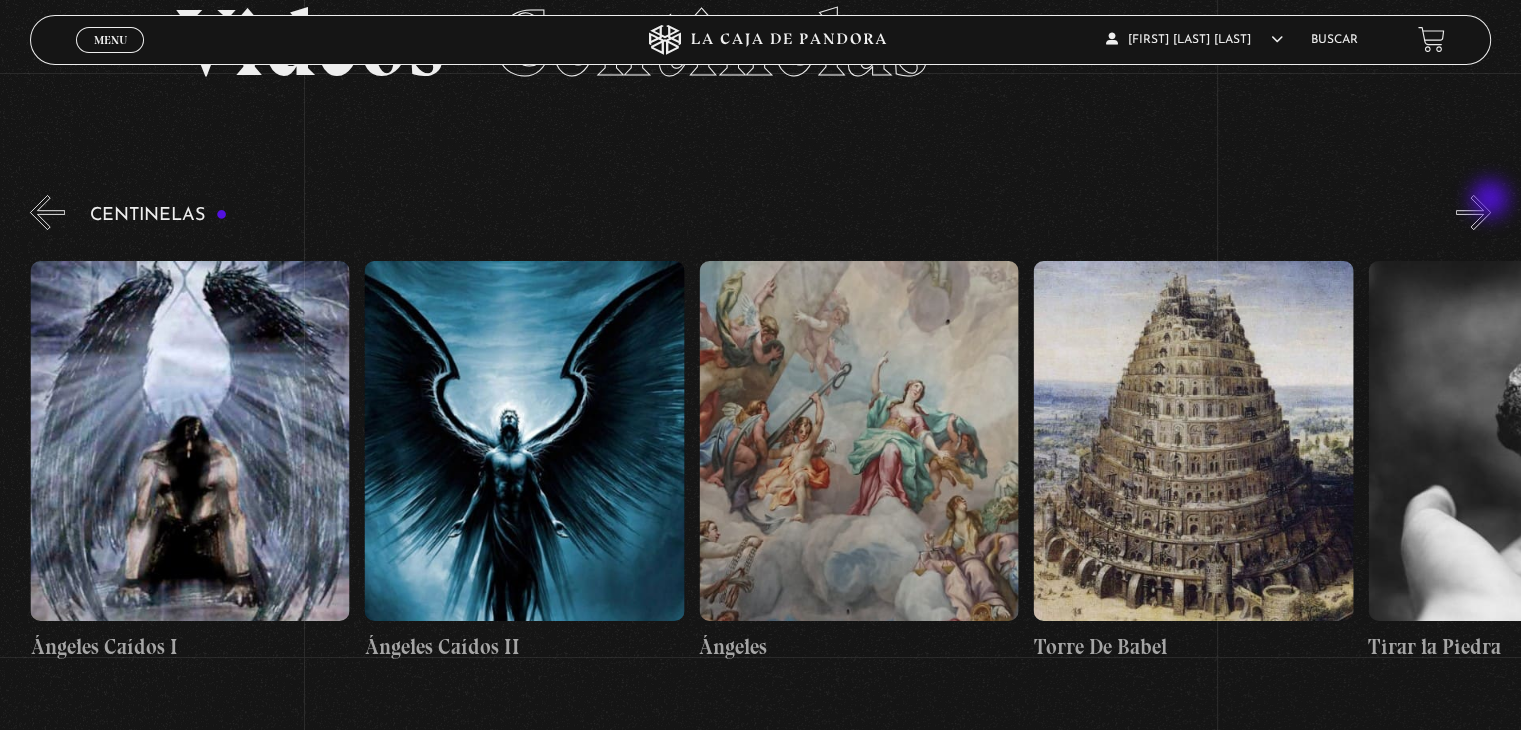 click on "»" at bounding box center [1473, 212] 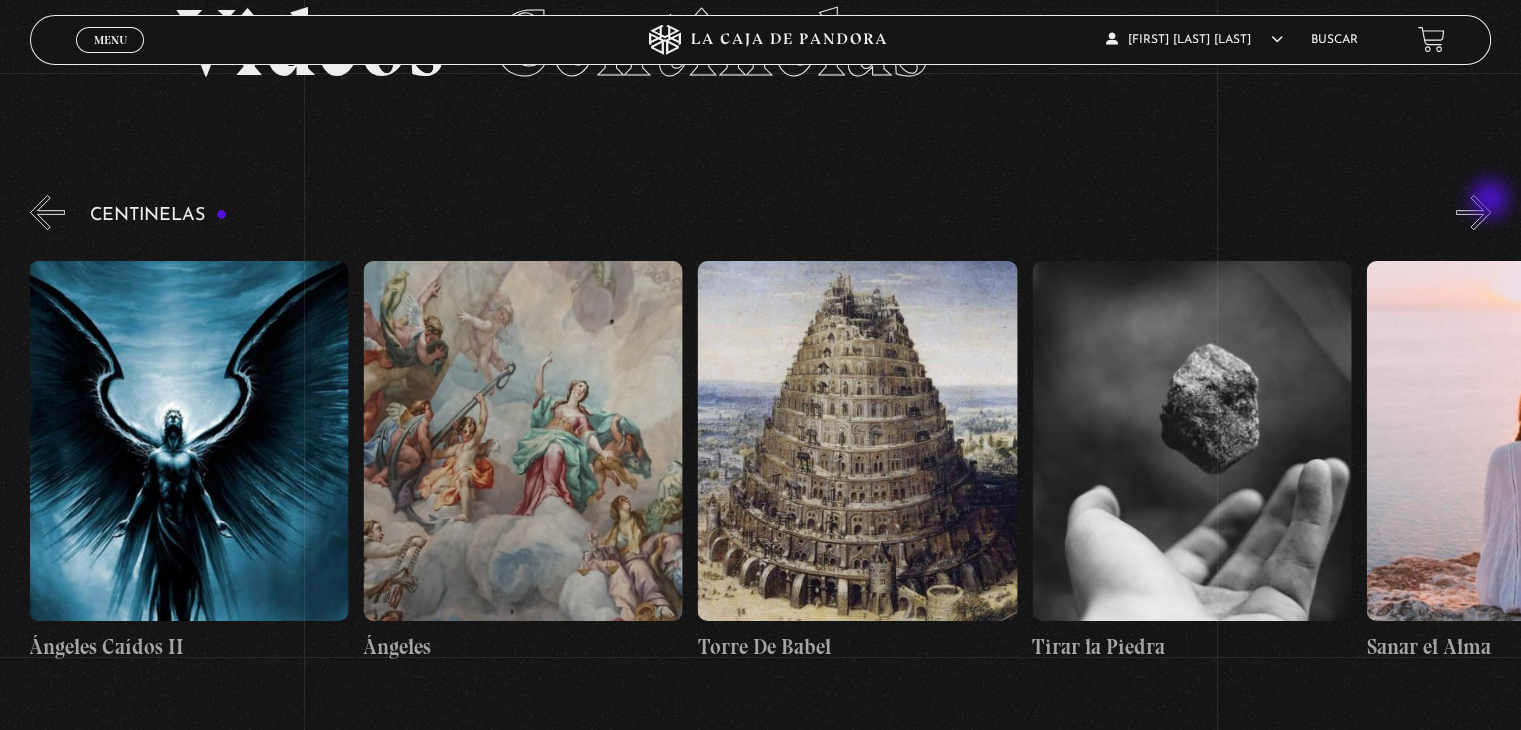 click on "»" at bounding box center [1473, 212] 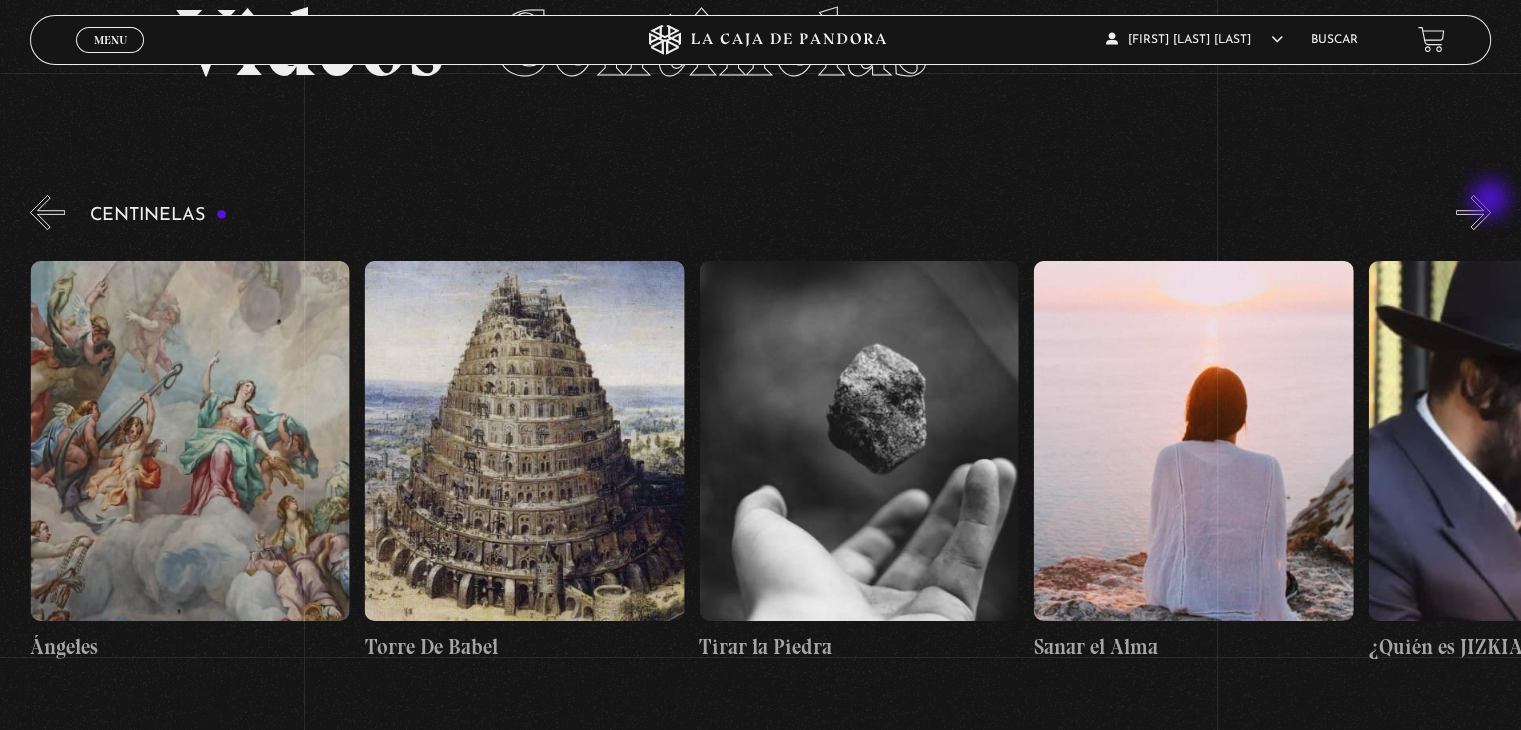 scroll, scrollTop: 0, scrollLeft: 34782, axis: horizontal 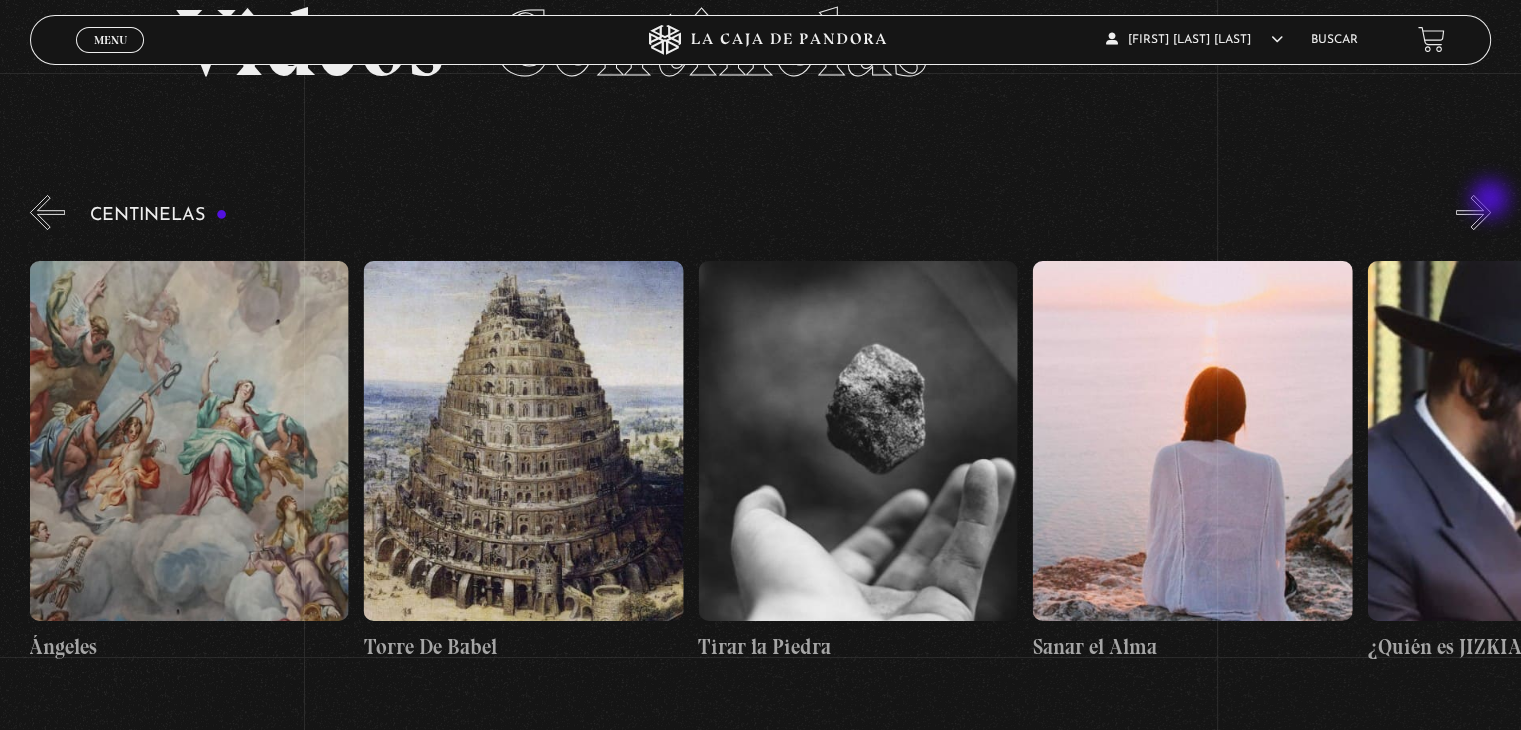 click on "»" at bounding box center (1473, 212) 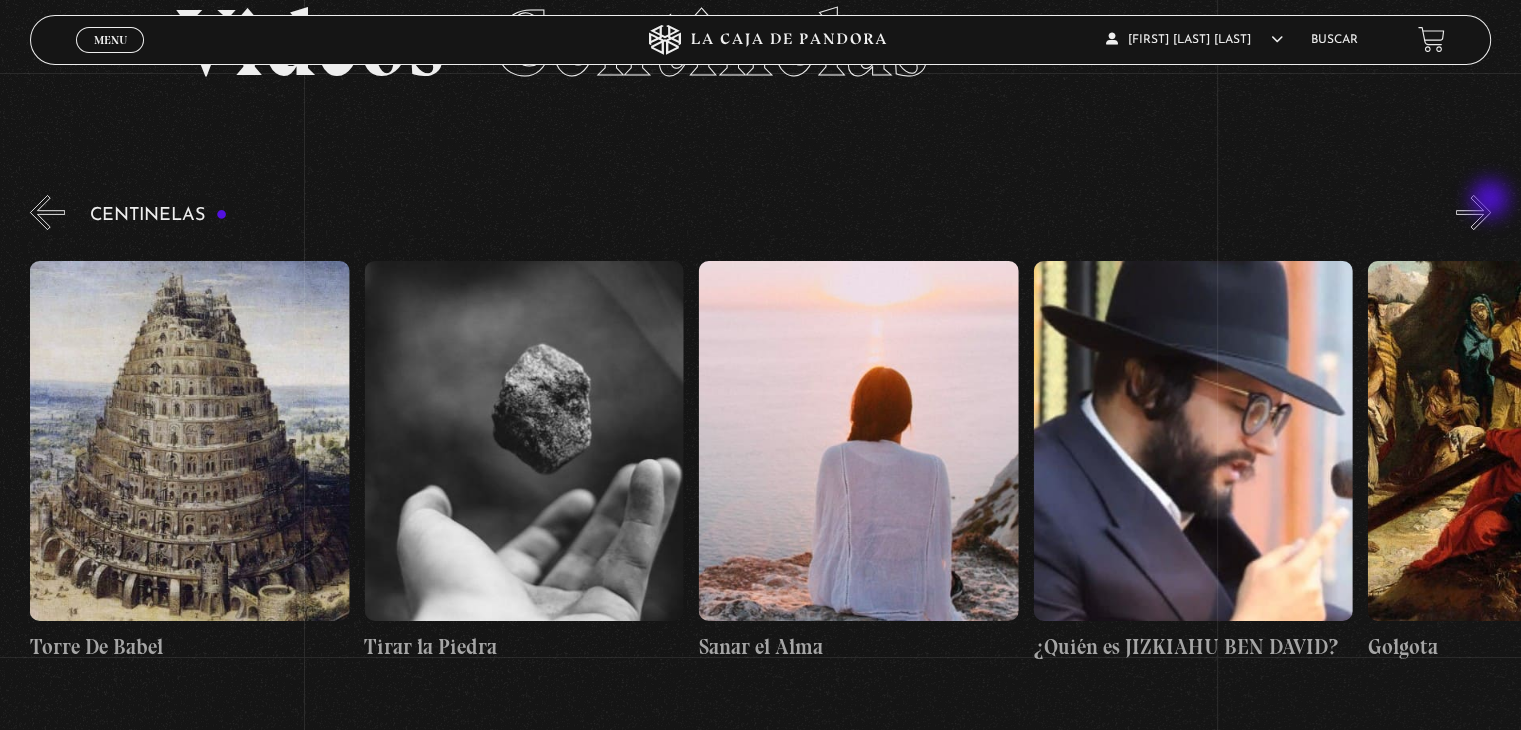 click on "»" at bounding box center [1473, 212] 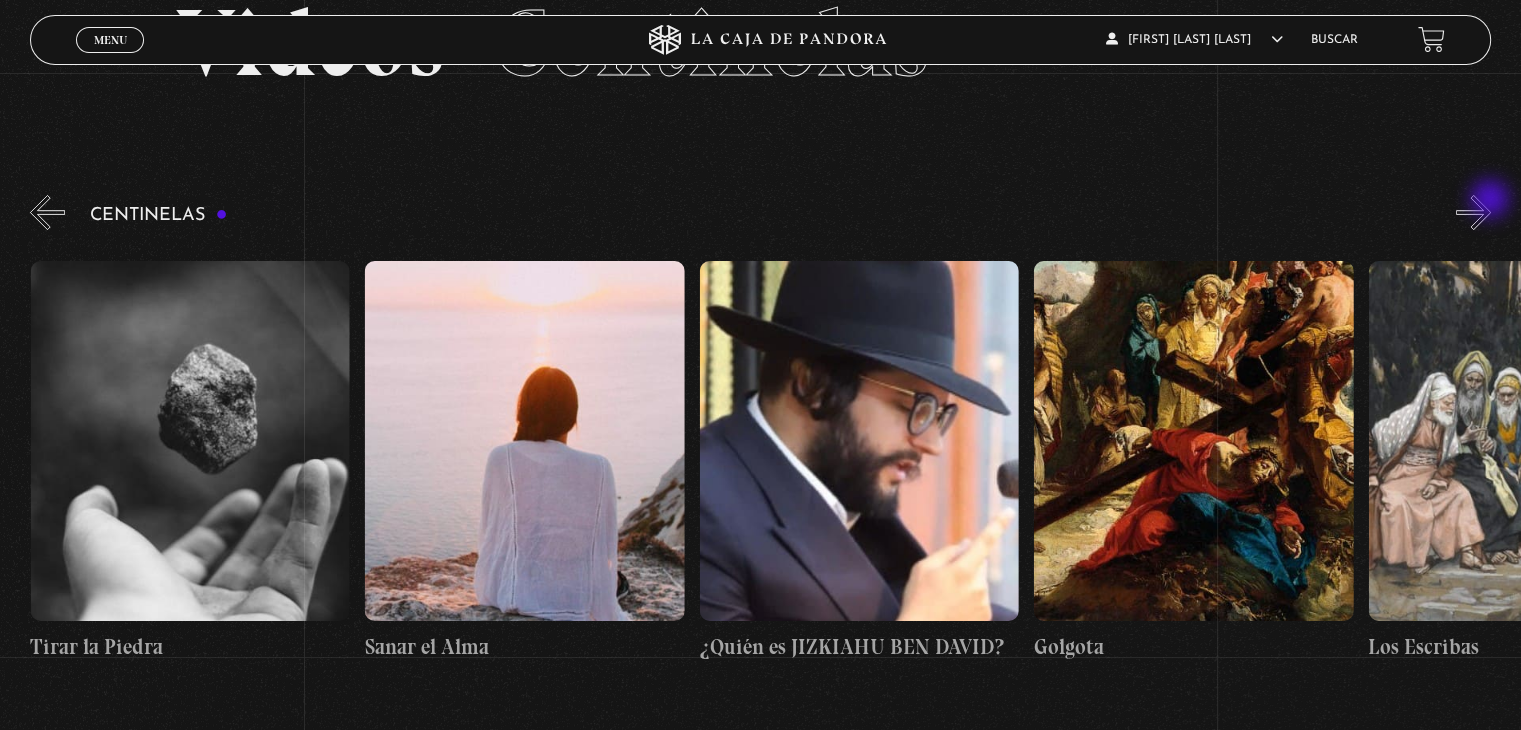 scroll, scrollTop: 0, scrollLeft: 35451, axis: horizontal 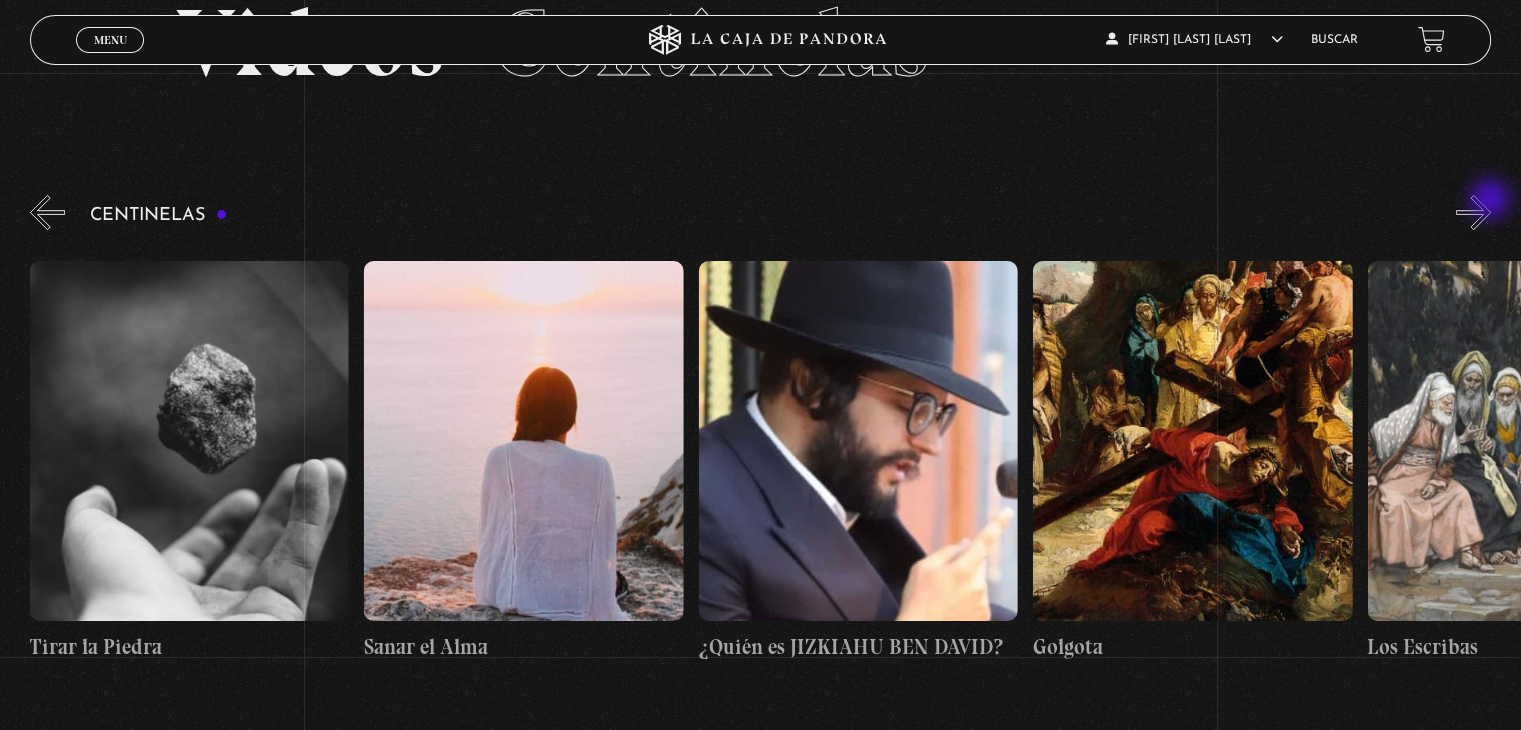 click on "»" at bounding box center (1473, 212) 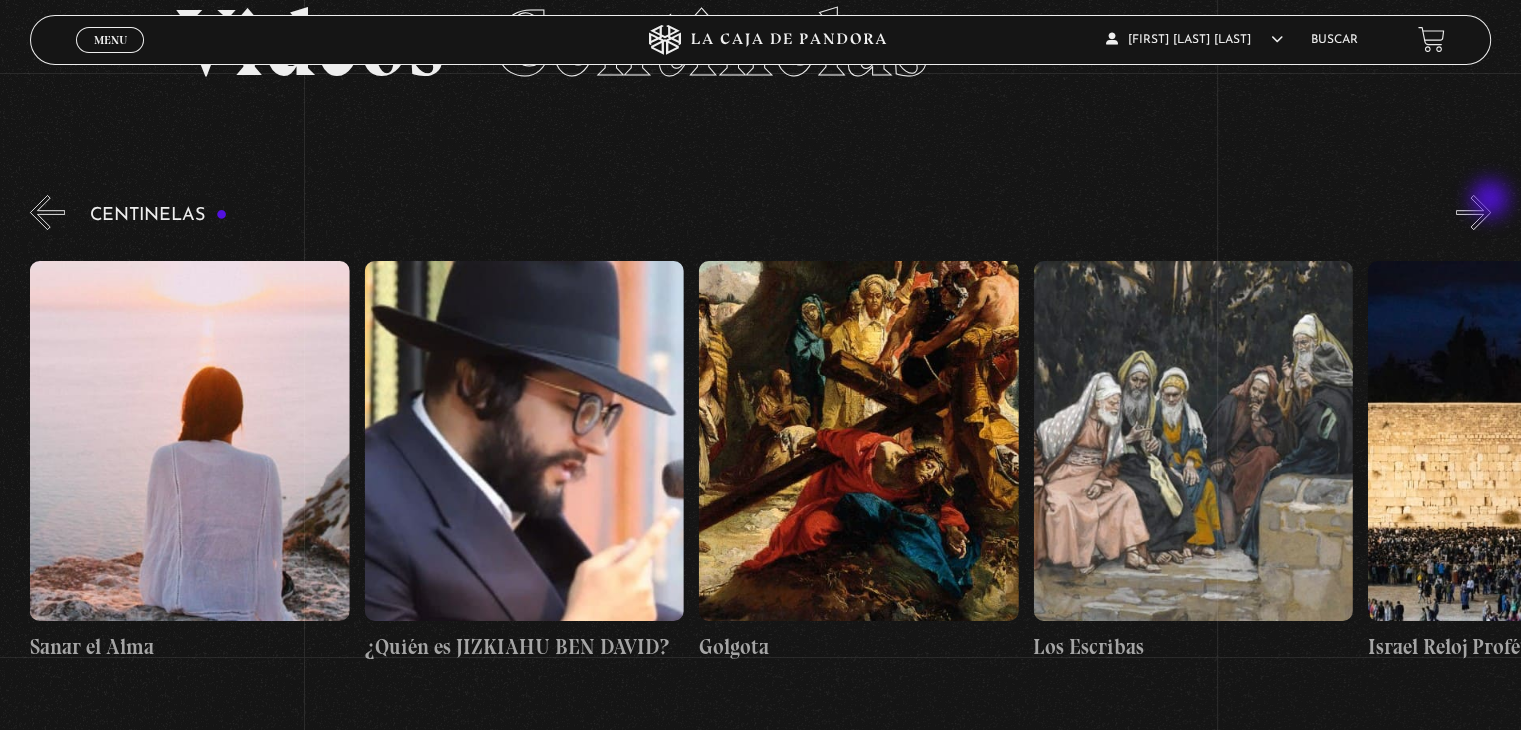 click on "»" at bounding box center (1473, 212) 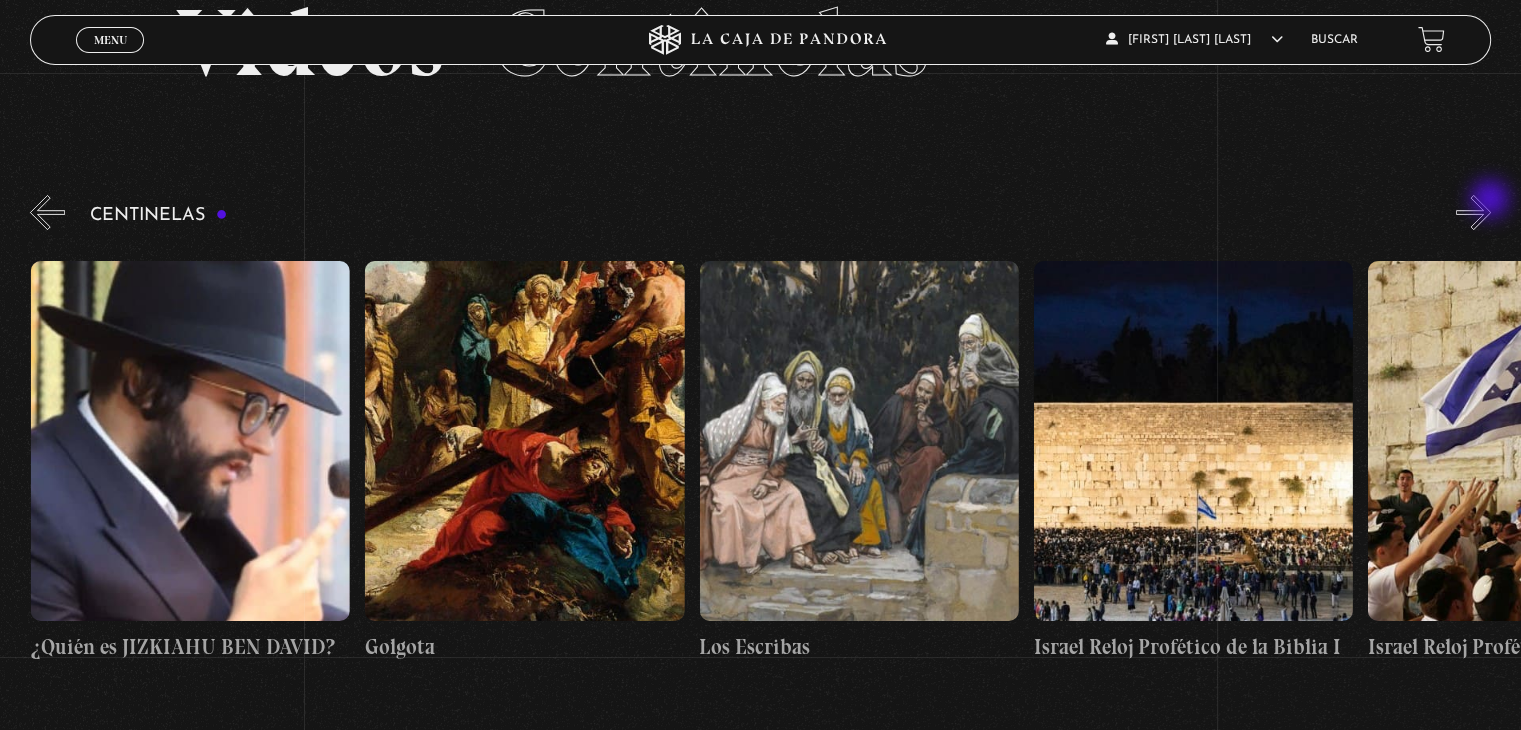scroll, scrollTop: 0, scrollLeft: 36120, axis: horizontal 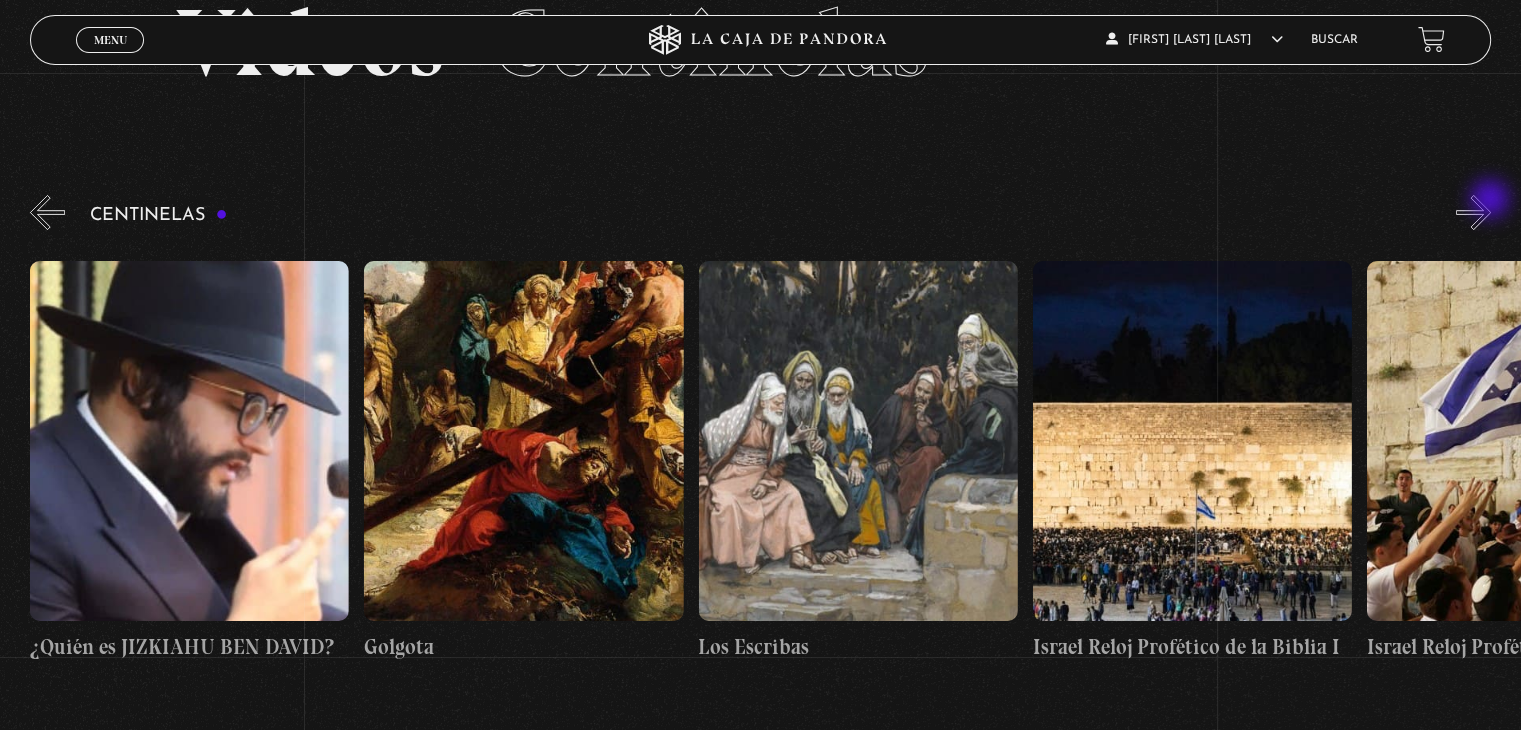 click on "»" at bounding box center [1473, 212] 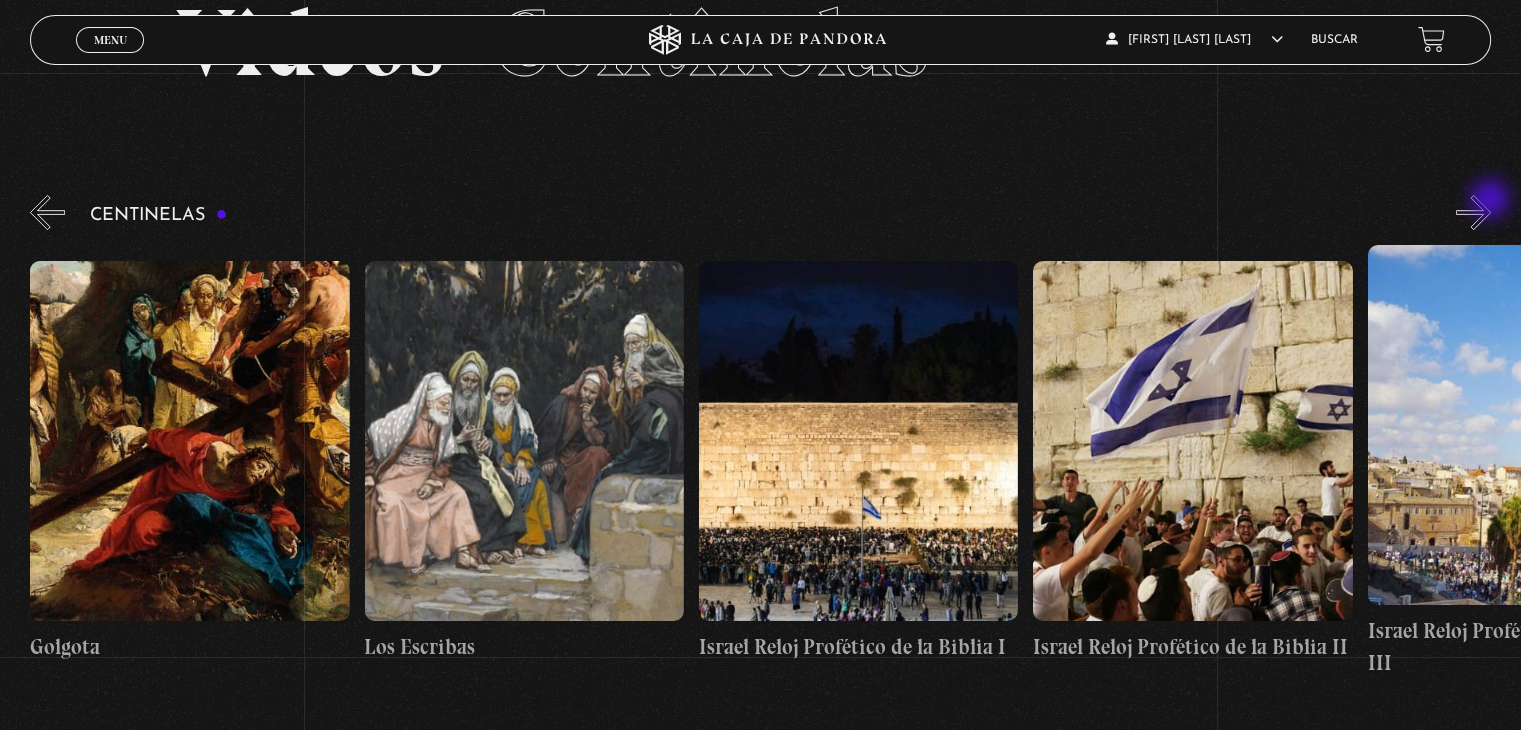 click on "»" at bounding box center (1473, 212) 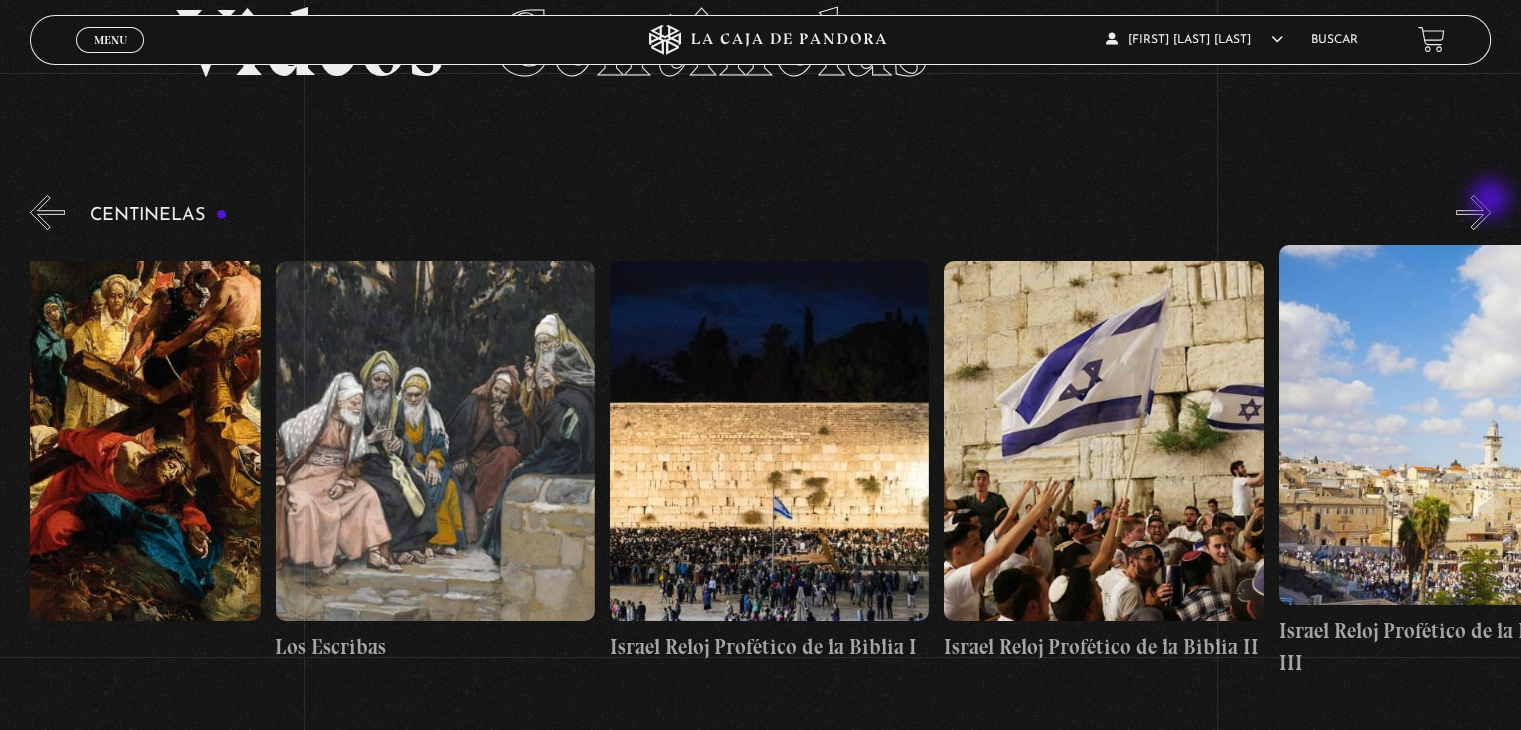 scroll, scrollTop: 0, scrollLeft: 36620, axis: horizontal 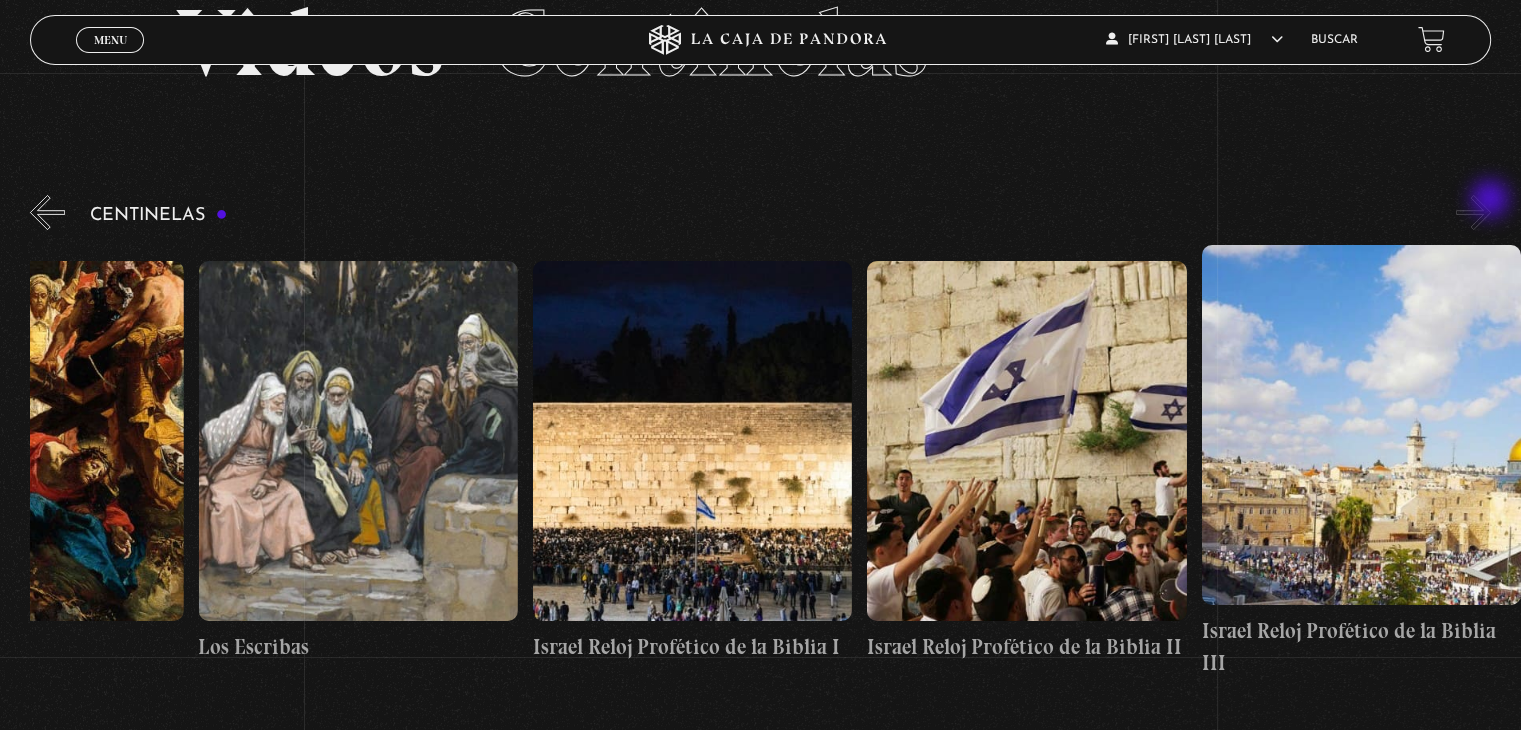 click on "»" at bounding box center (1473, 212) 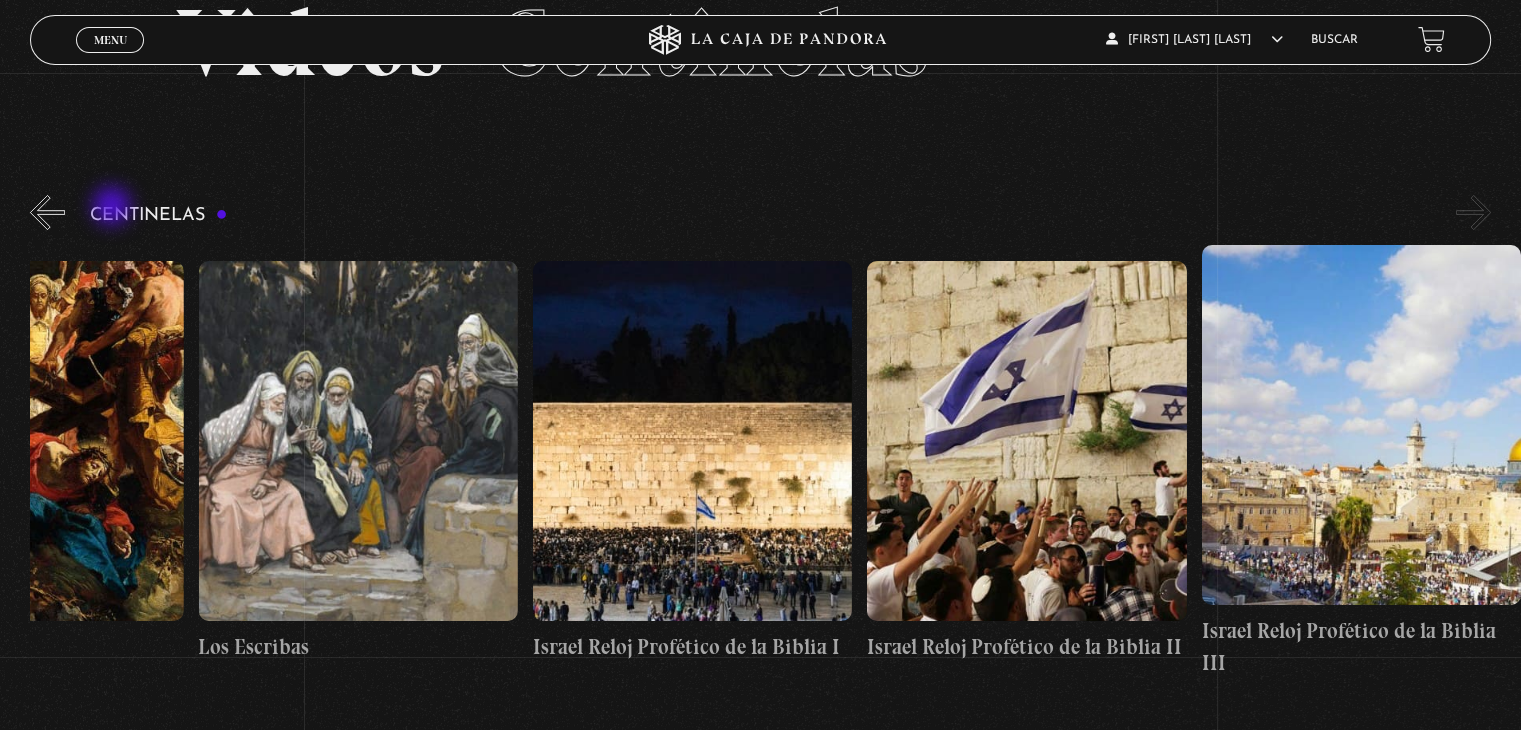 click on "Centinelas" at bounding box center (158, 215) 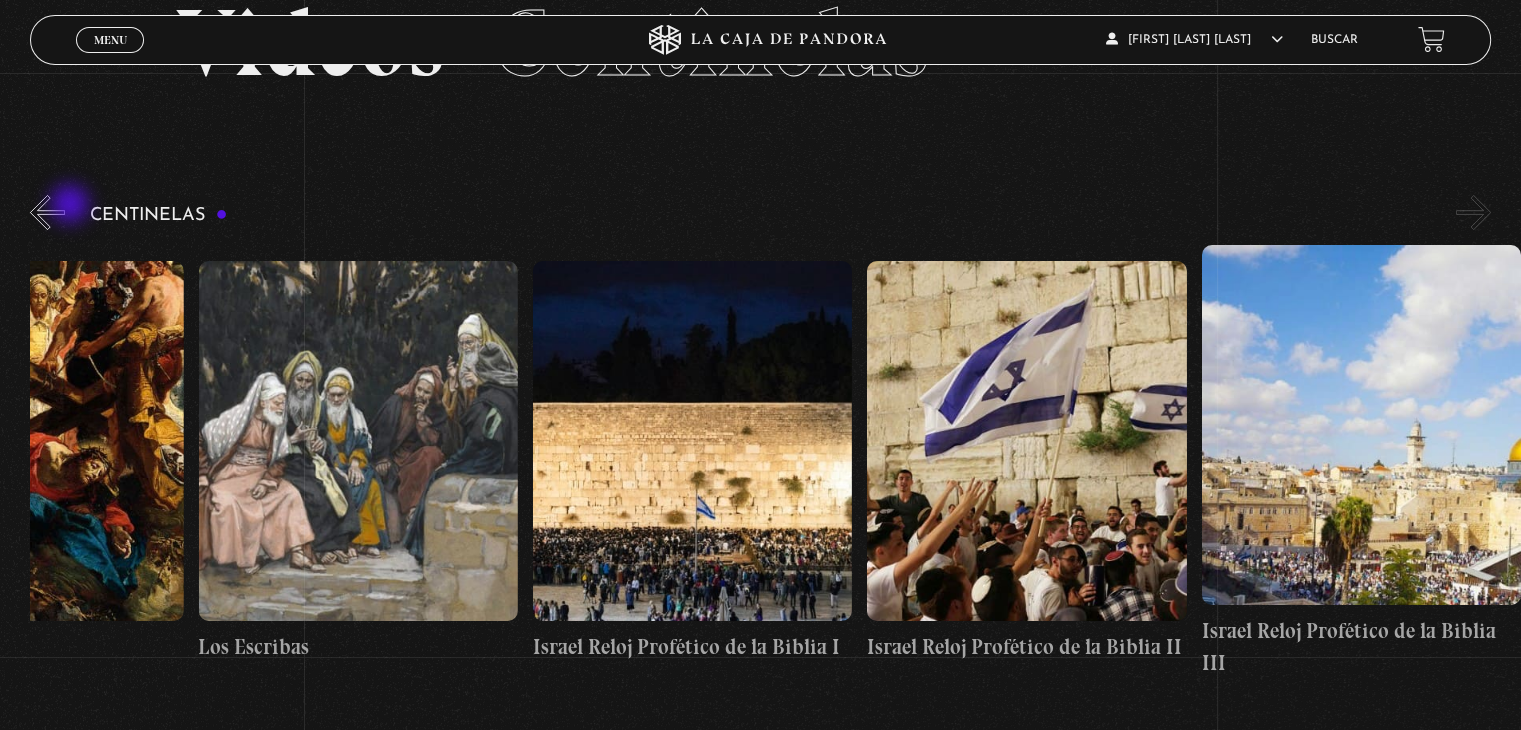 click on "Centinelas" at bounding box center [775, 434] 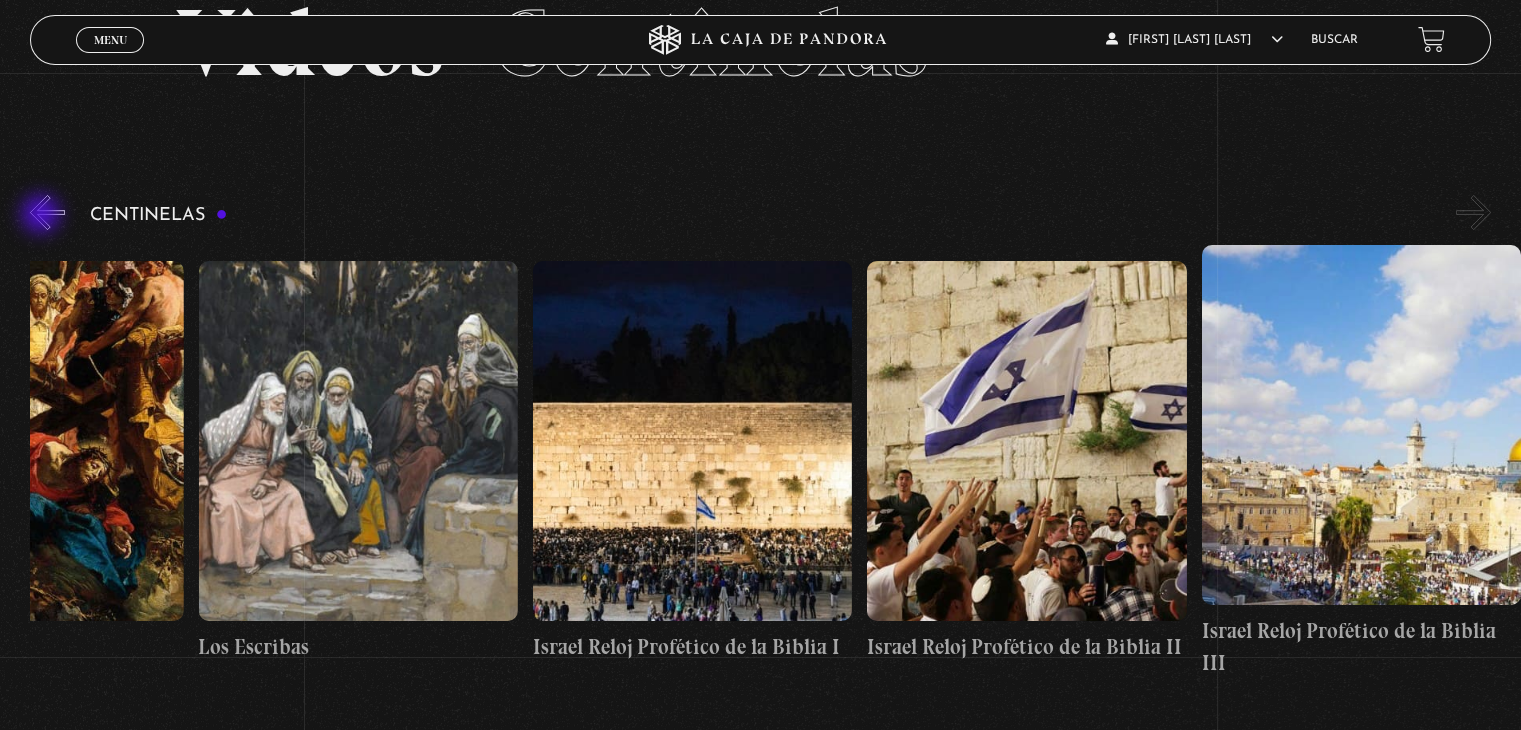 click on "«" at bounding box center (47, 212) 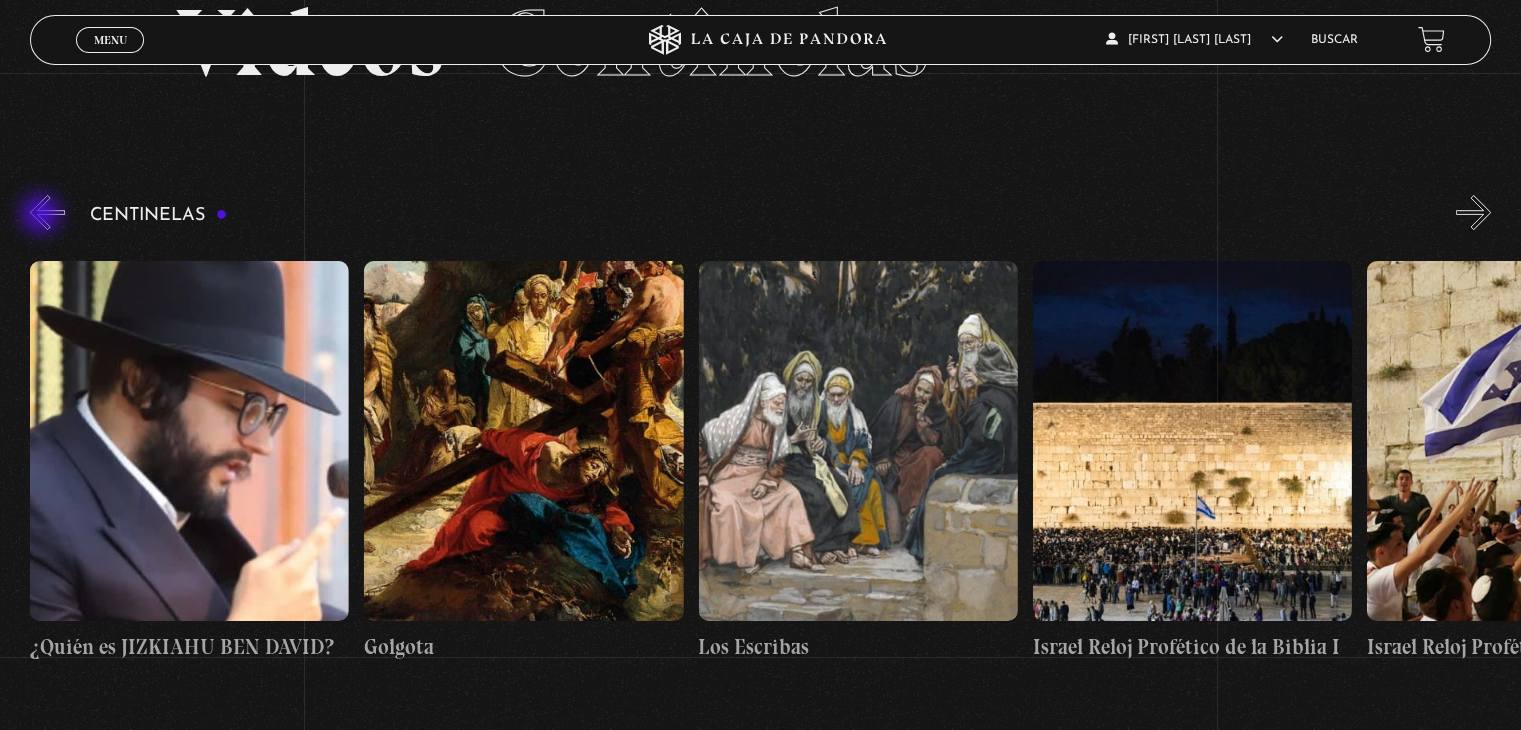 scroll, scrollTop: 0, scrollLeft: 36120, axis: horizontal 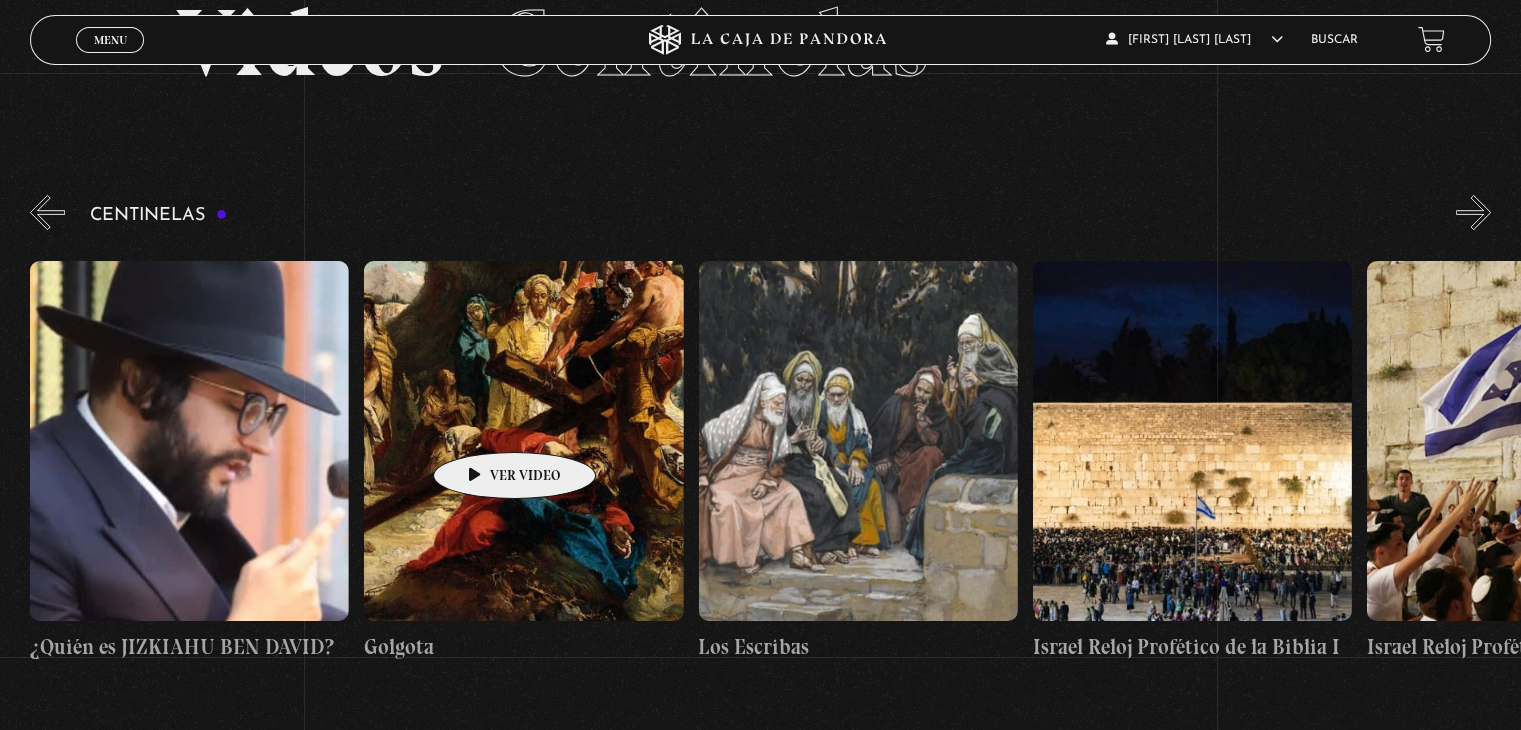 click at bounding box center (523, 441) 